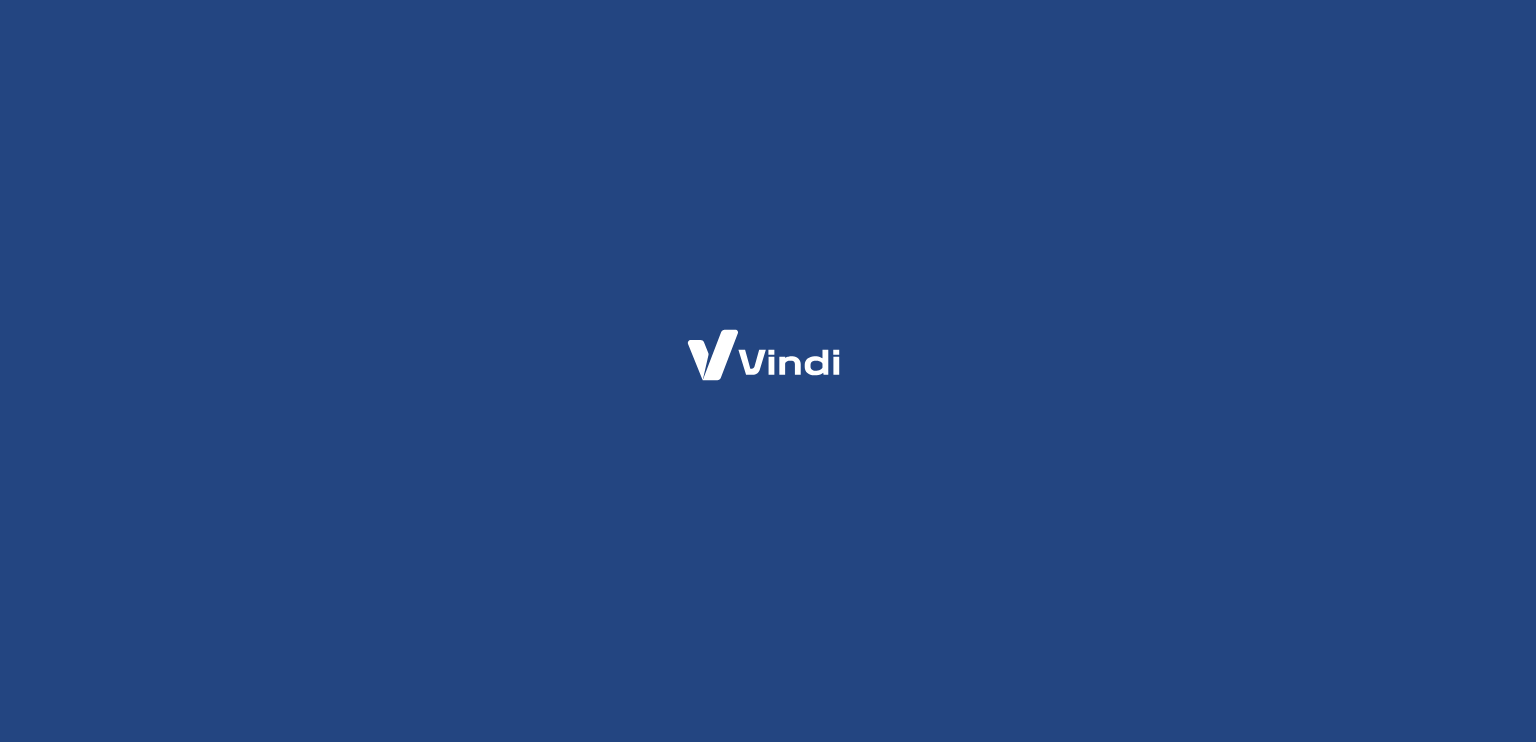 scroll, scrollTop: 0, scrollLeft: 0, axis: both 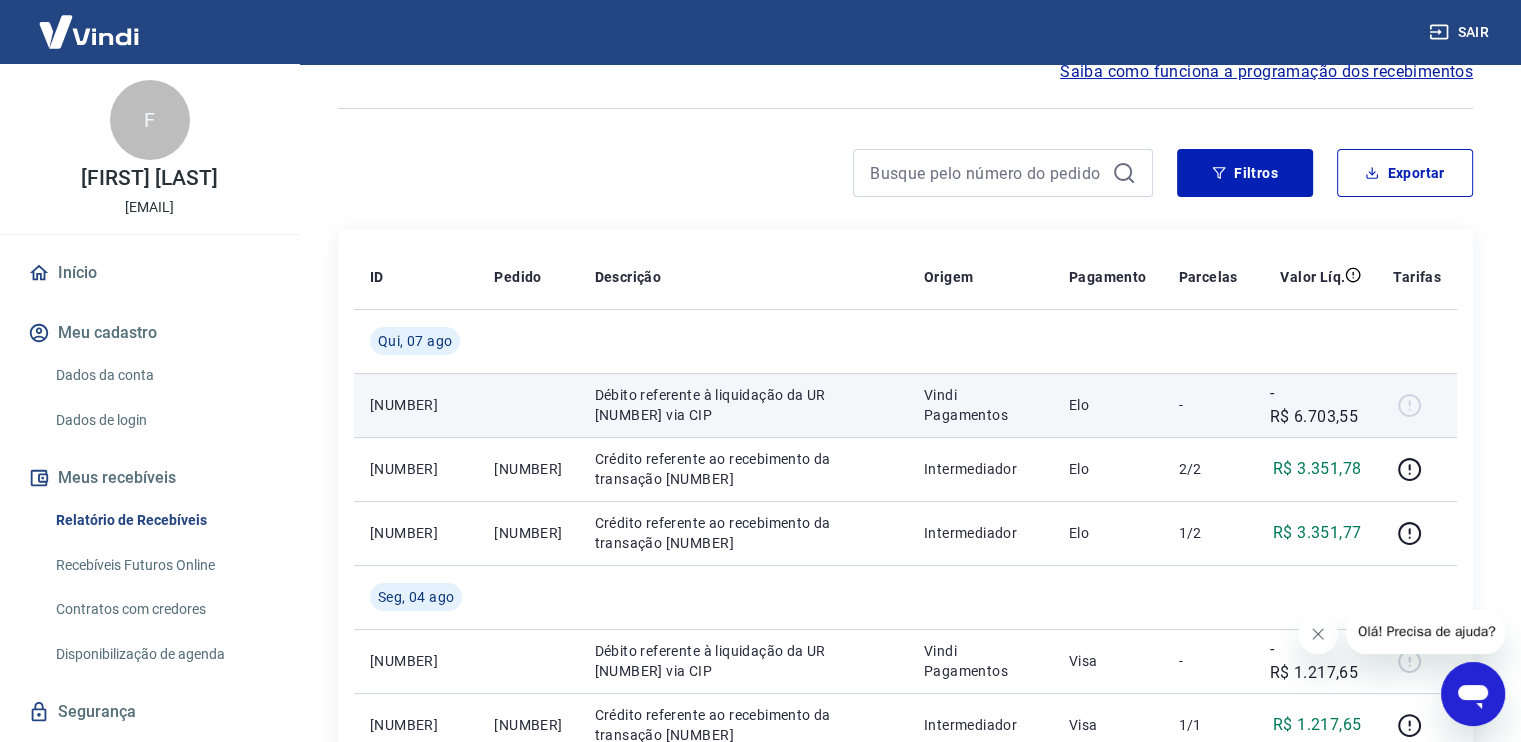 click on "Débito referente à liquidação da UR [NUMBER] via CIP" at bounding box center (743, 405) 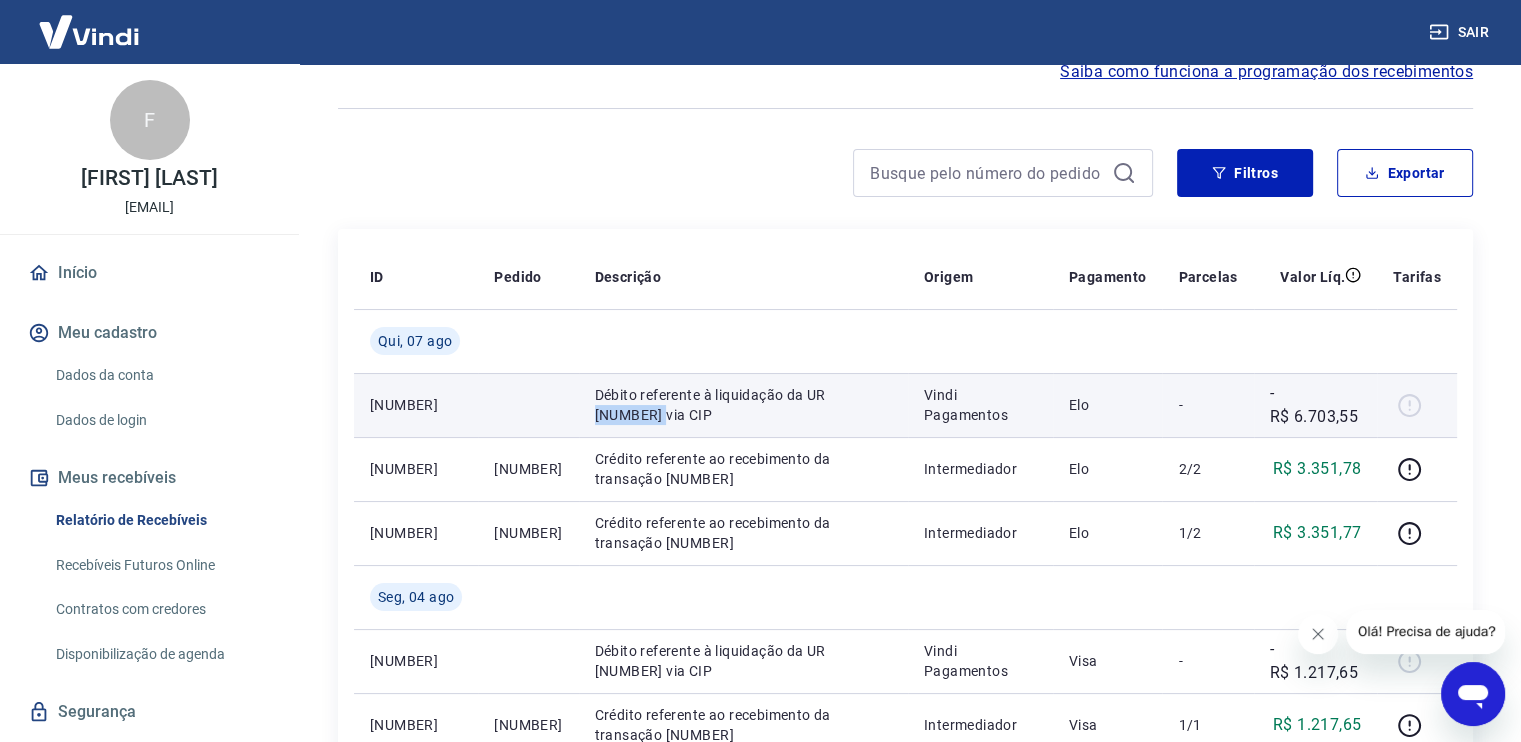 click on "Débito referente à liquidação da UR [NUMBER] via CIP" at bounding box center (743, 405) 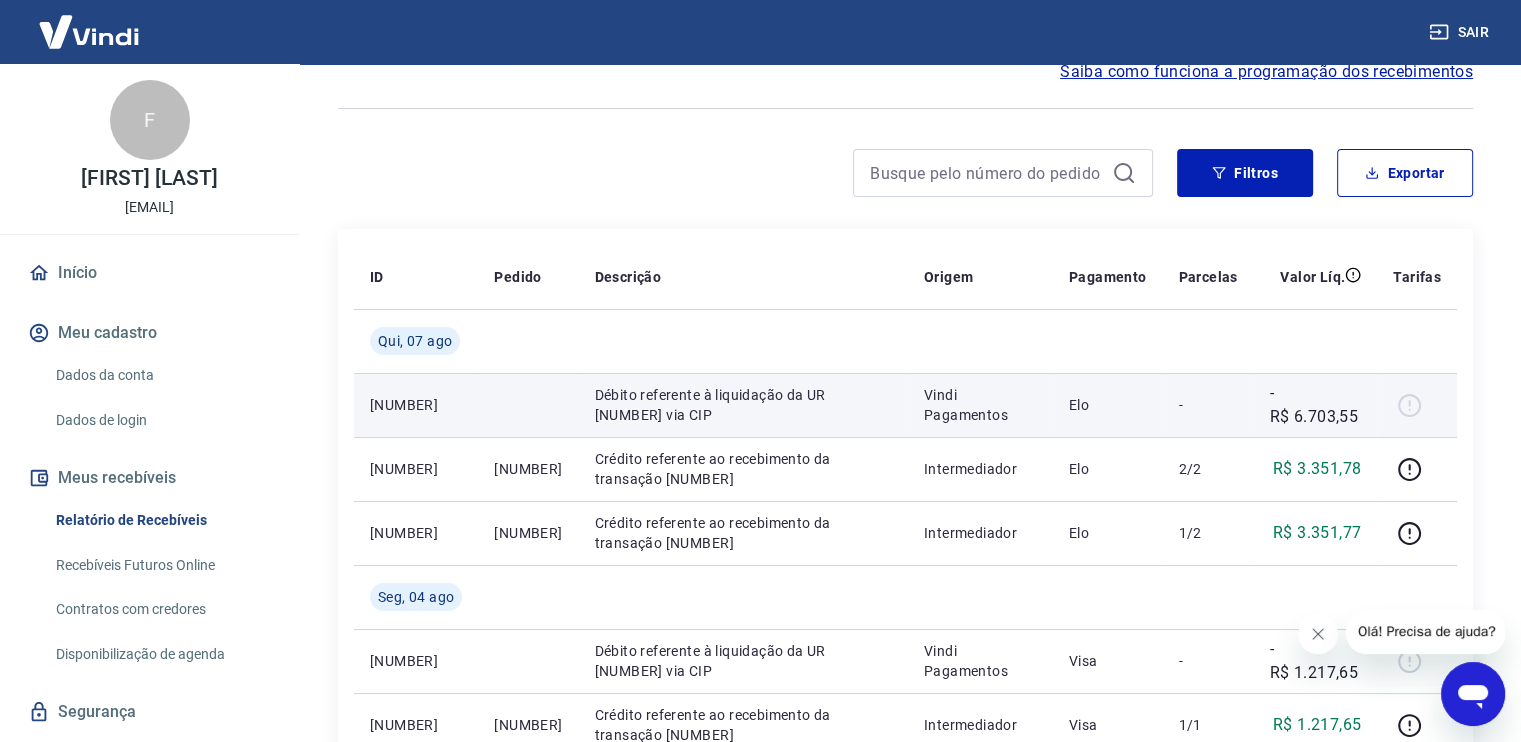 click on "Débito referente à liquidação da UR [NUMBER] via CIP" at bounding box center [743, 405] 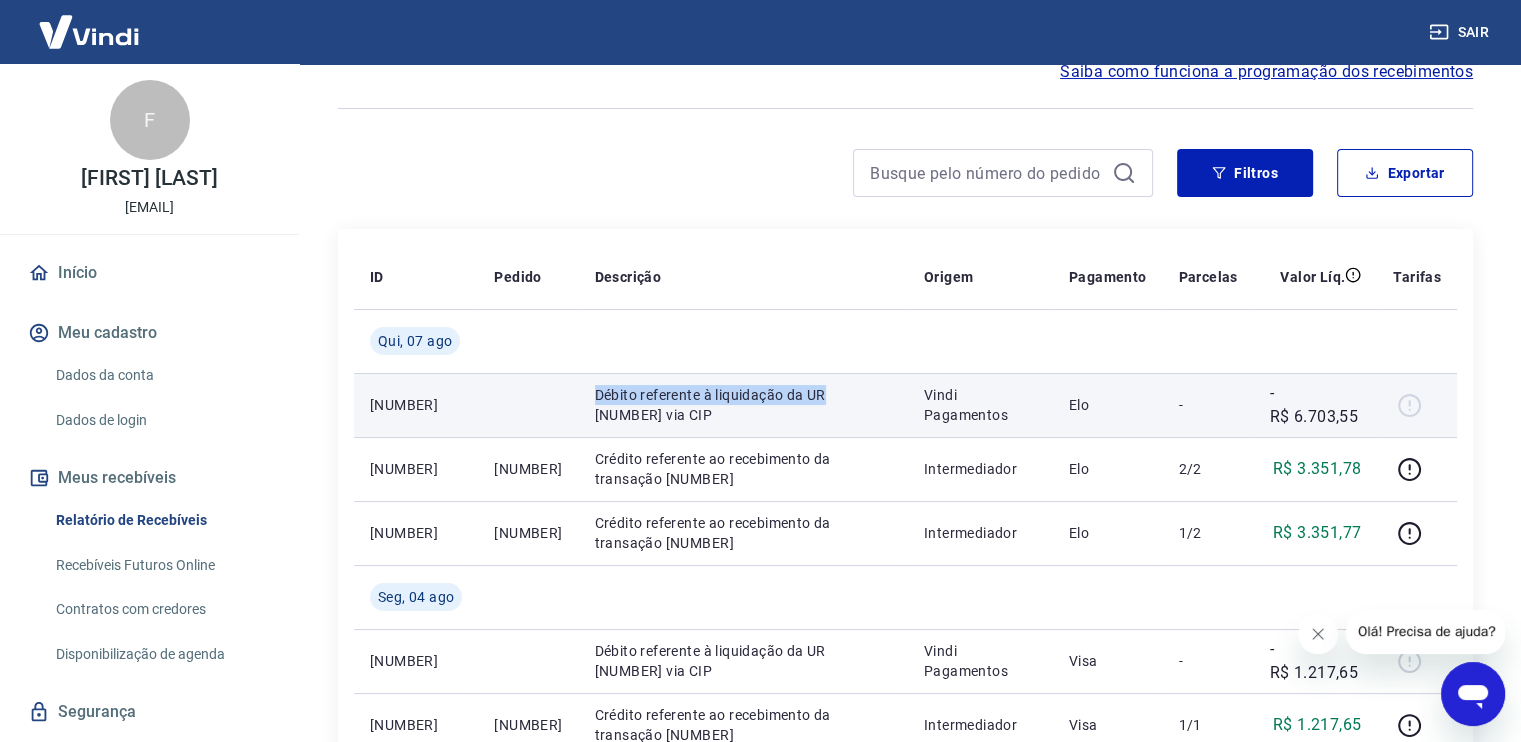 drag, startPoint x: 702, startPoint y: 393, endPoint x: 856, endPoint y: 403, distance: 154.32434 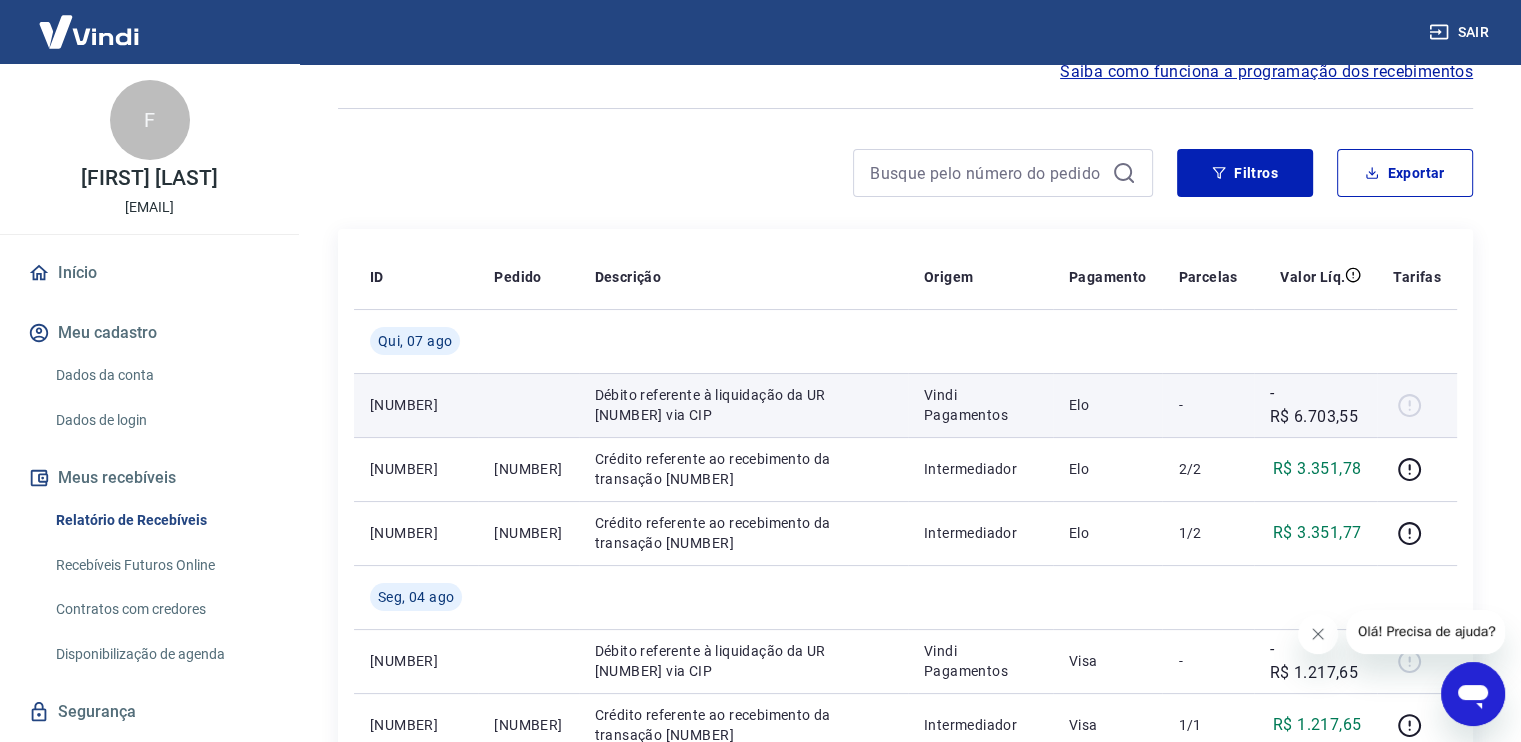 click on "Débito referente à liquidação da UR [NUMBER] via CIP" at bounding box center [743, 405] 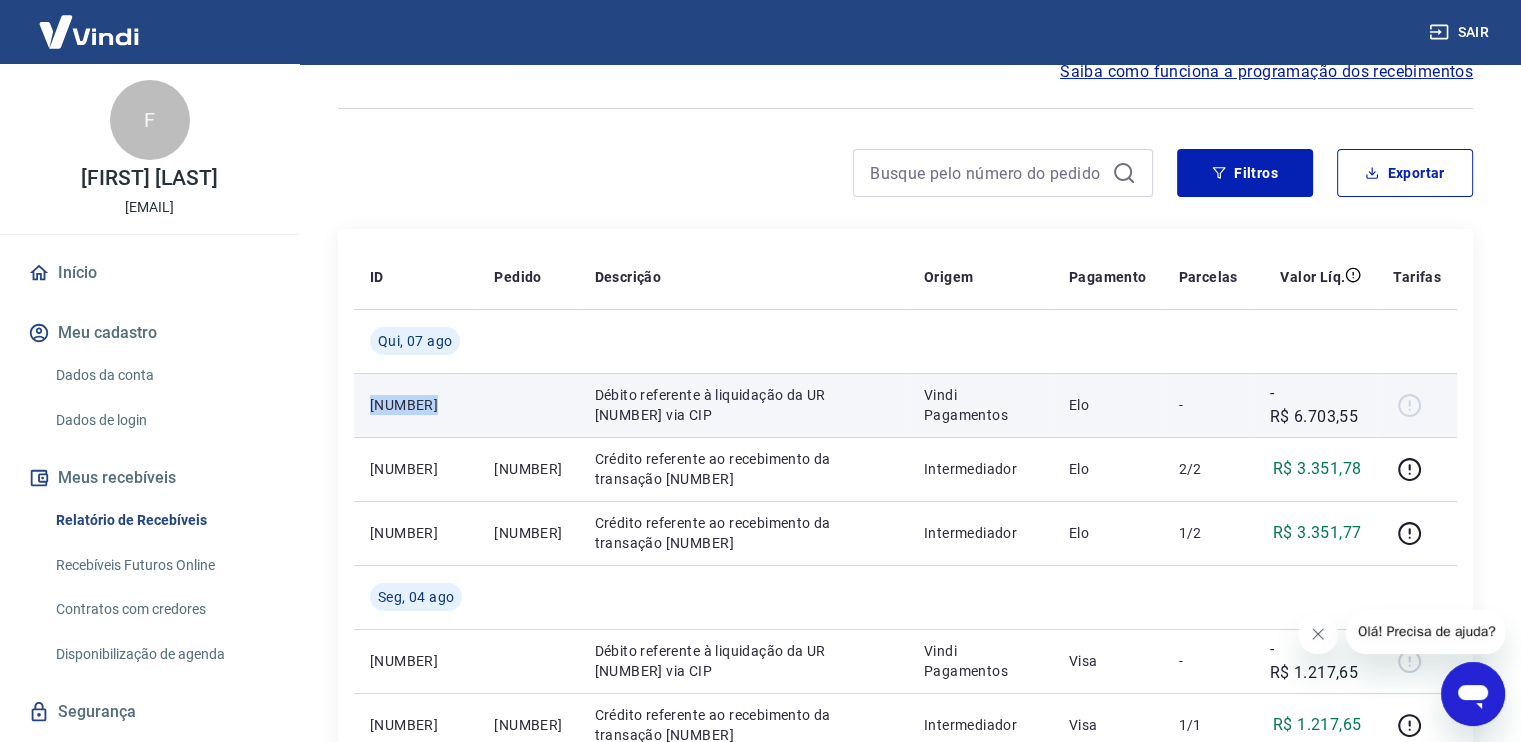 click on "[NUMBER]" at bounding box center [416, 405] 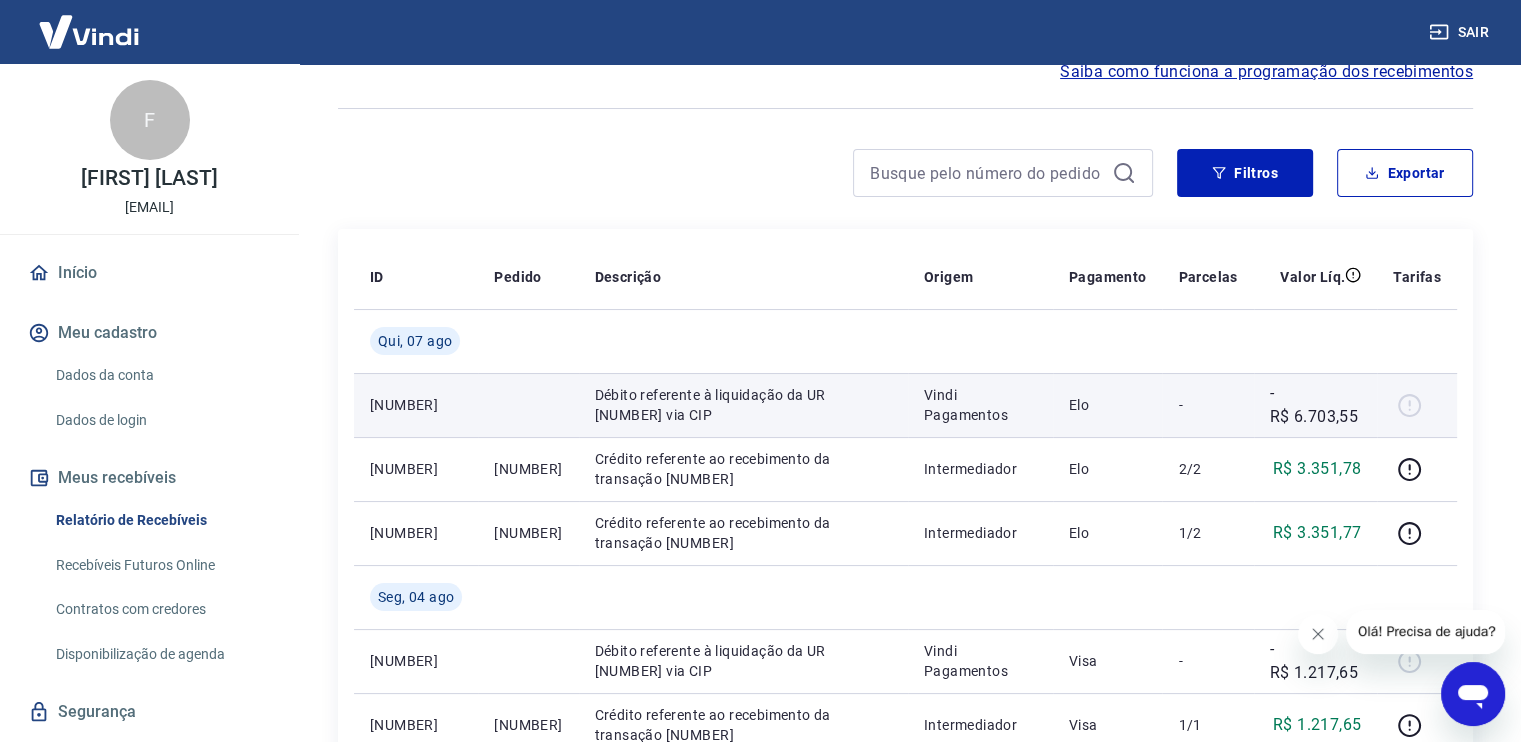 click at bounding box center [1417, 405] 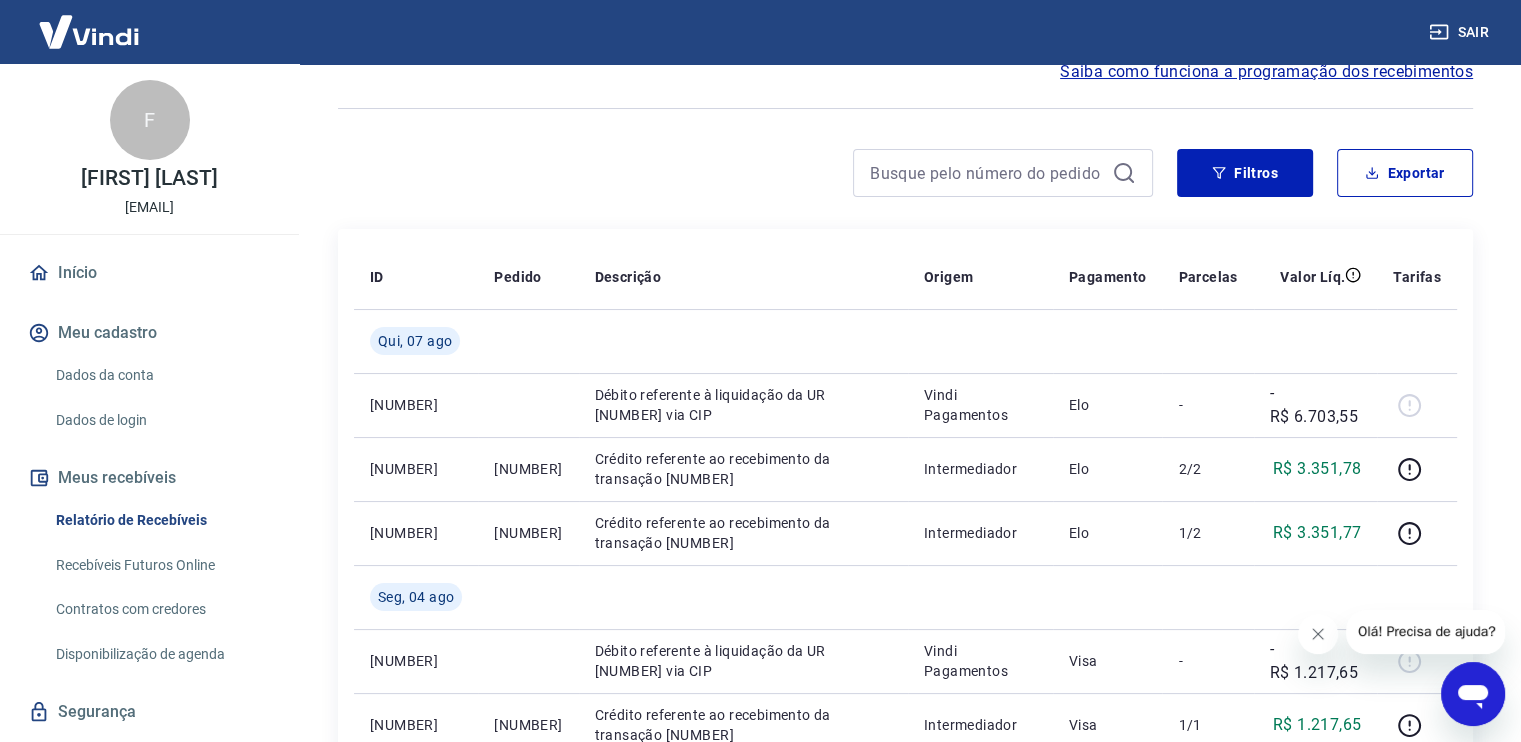 click 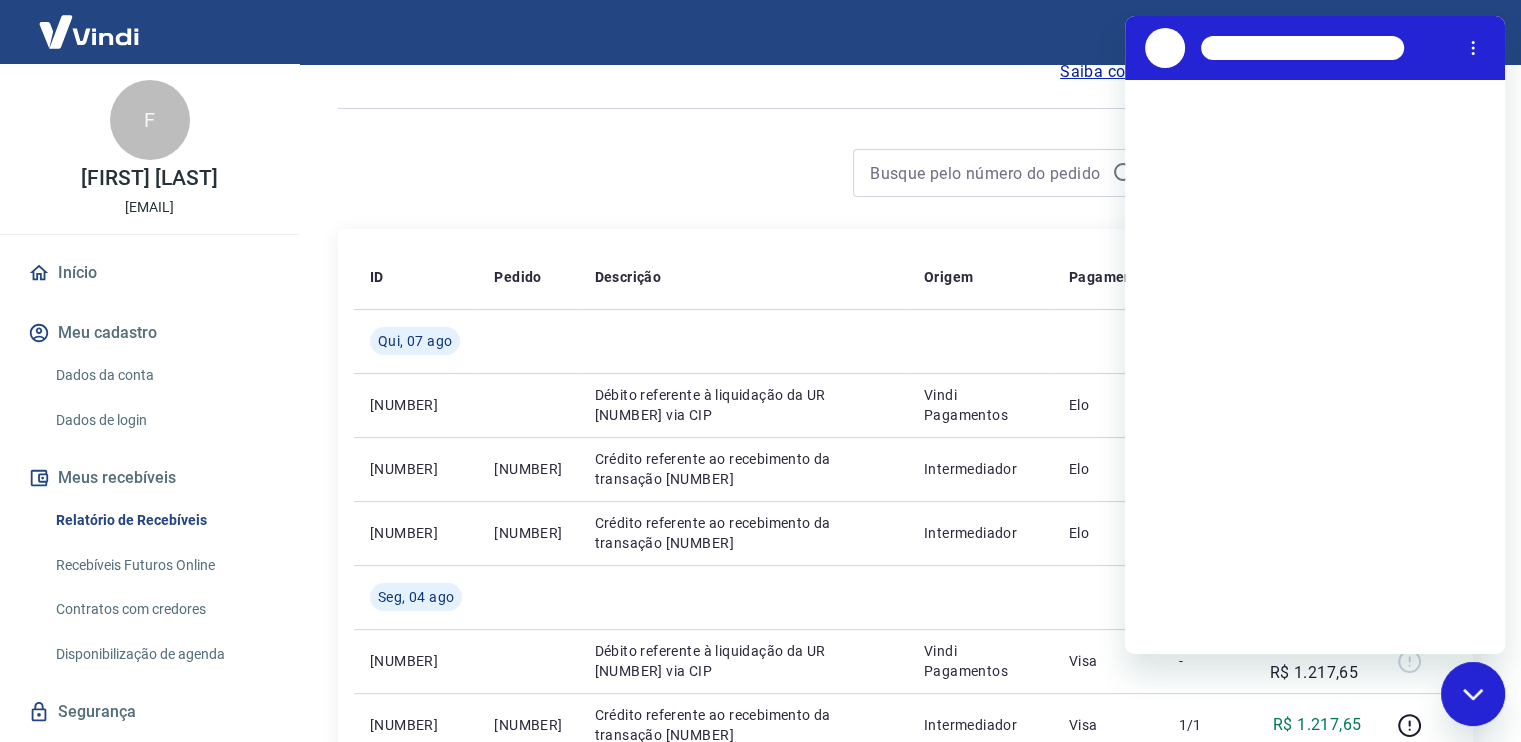 scroll, scrollTop: 0, scrollLeft: 0, axis: both 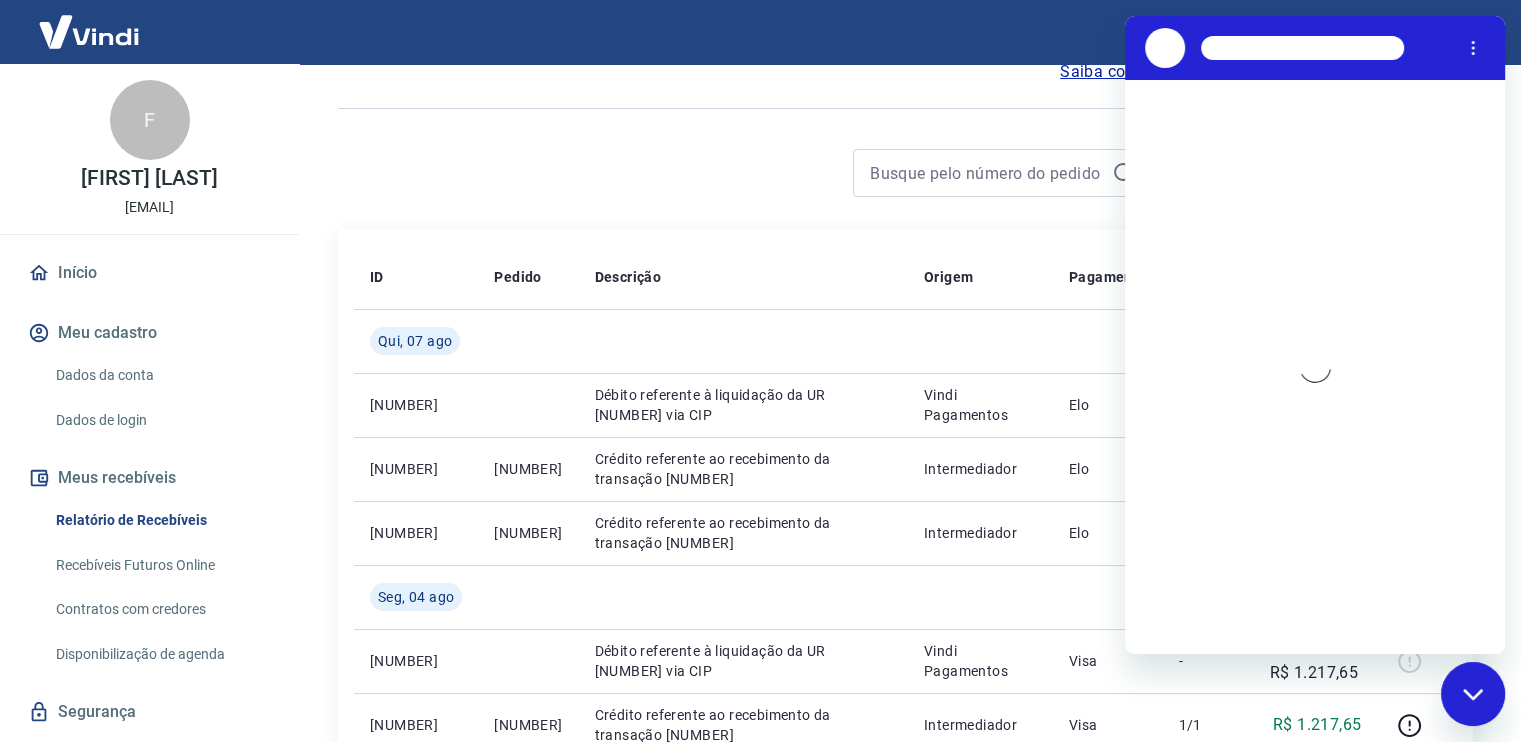type 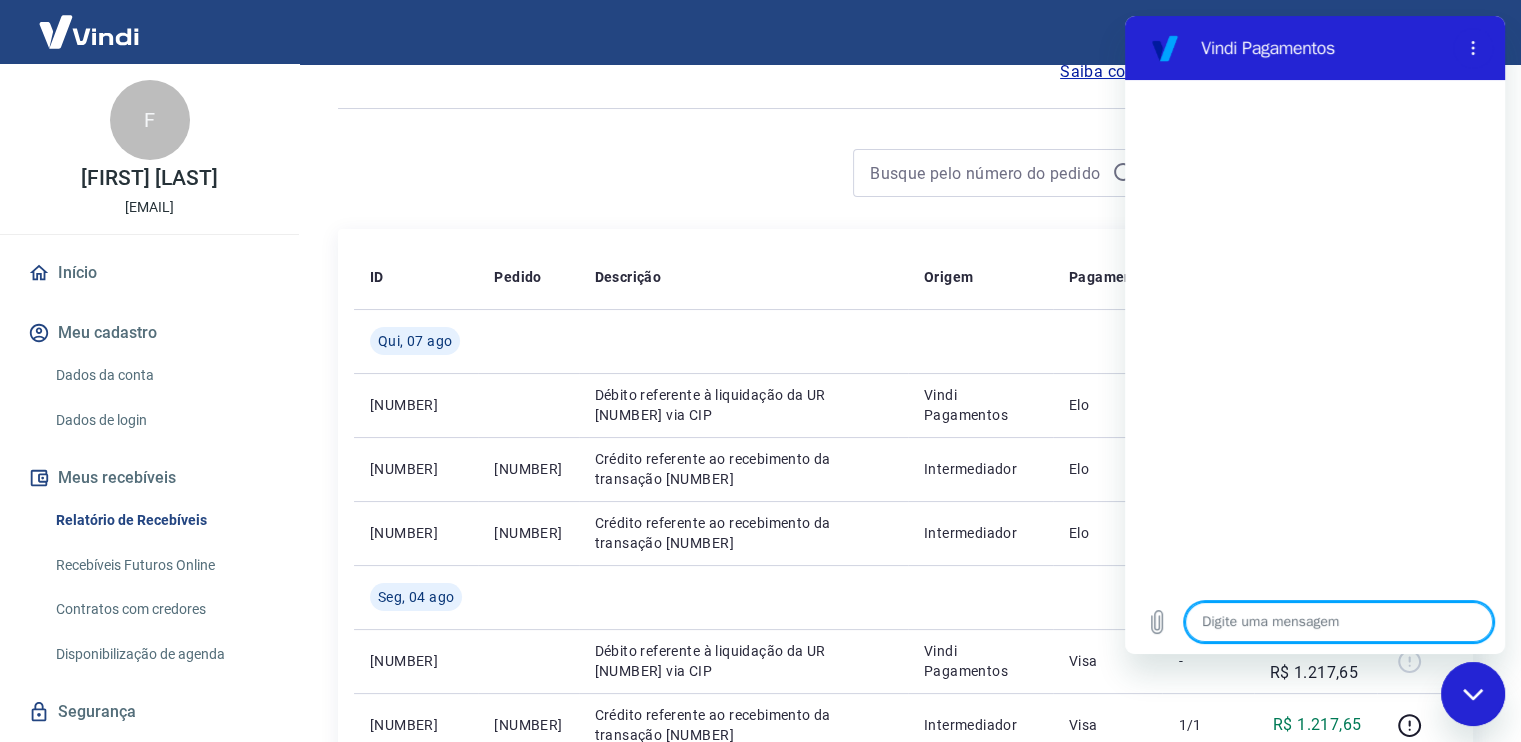 type on "P" 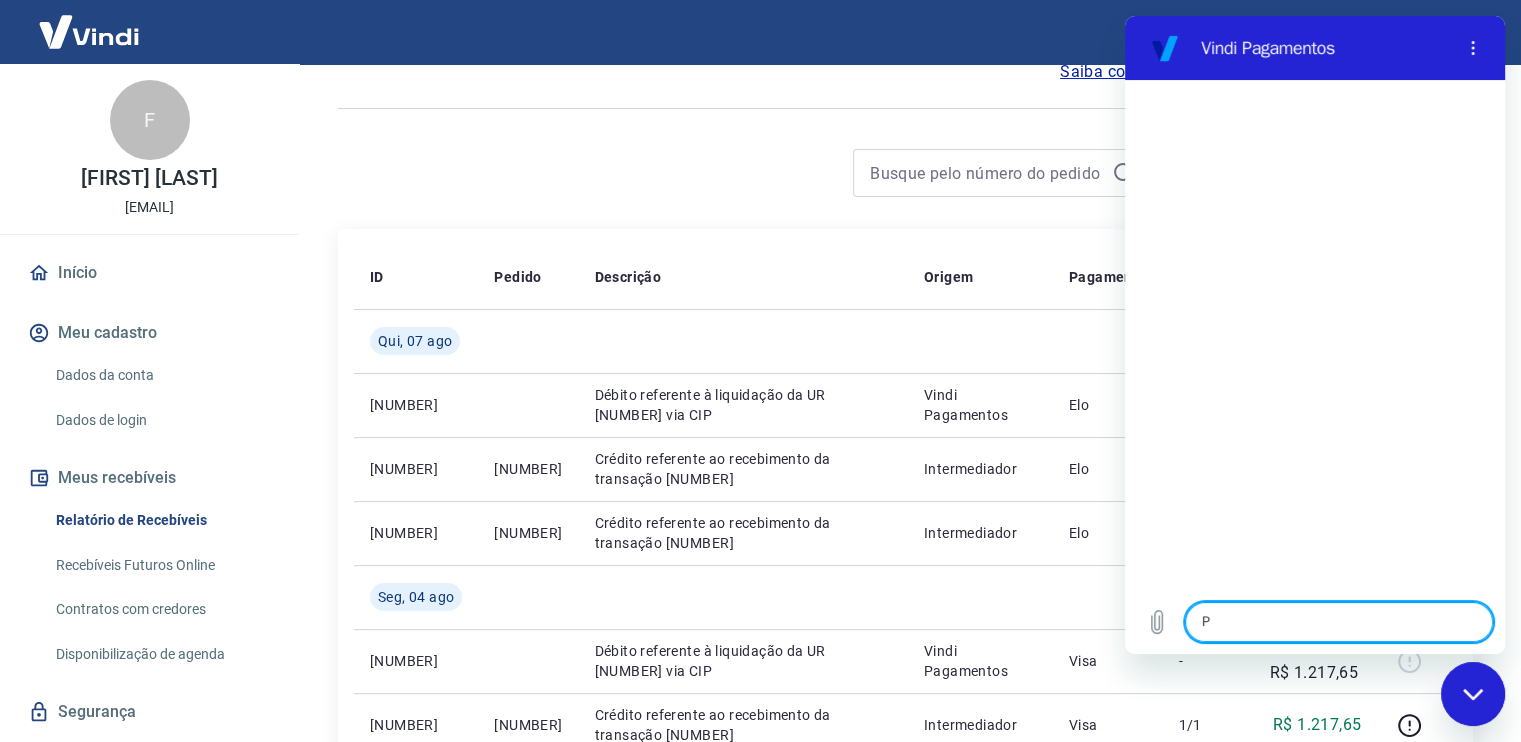 type on "PR" 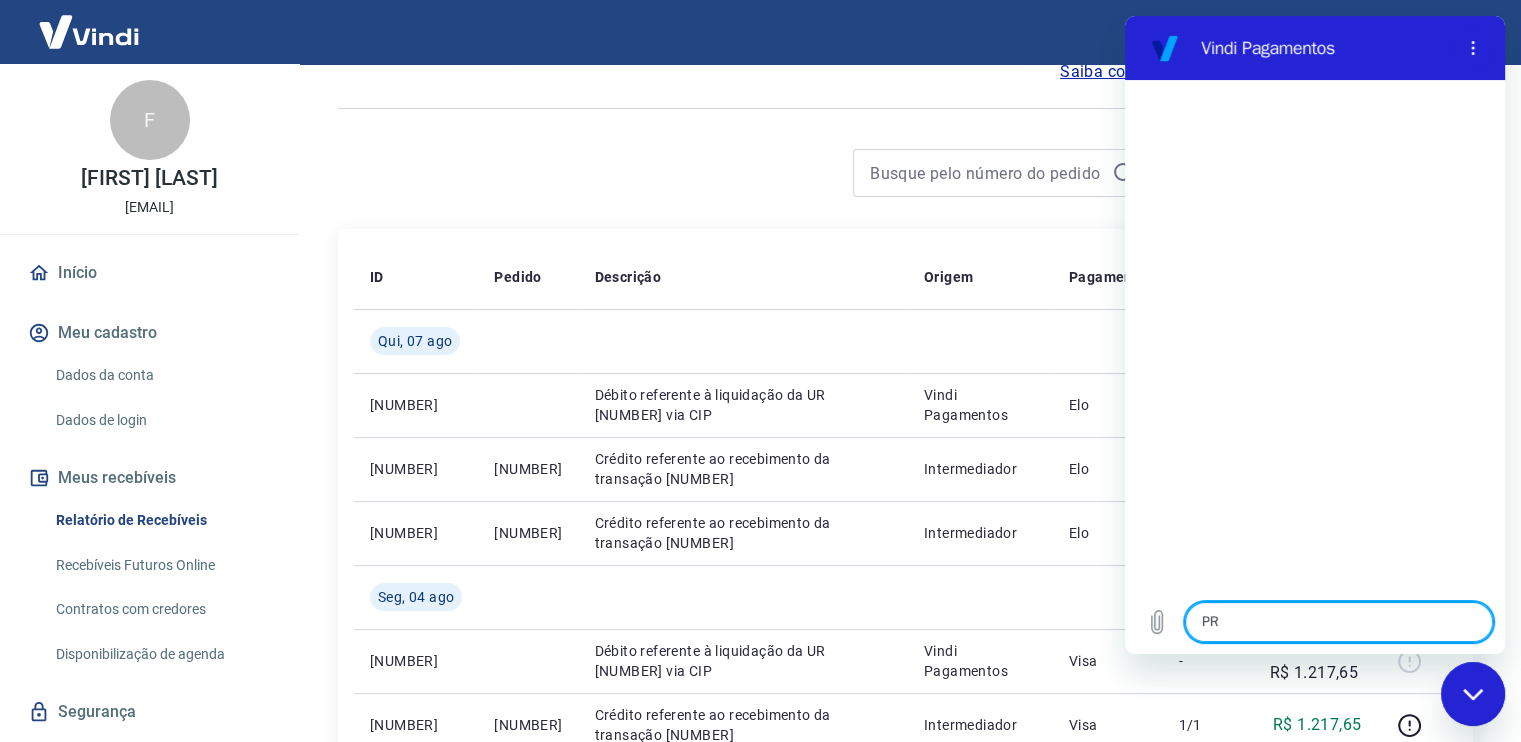 type on "PRE" 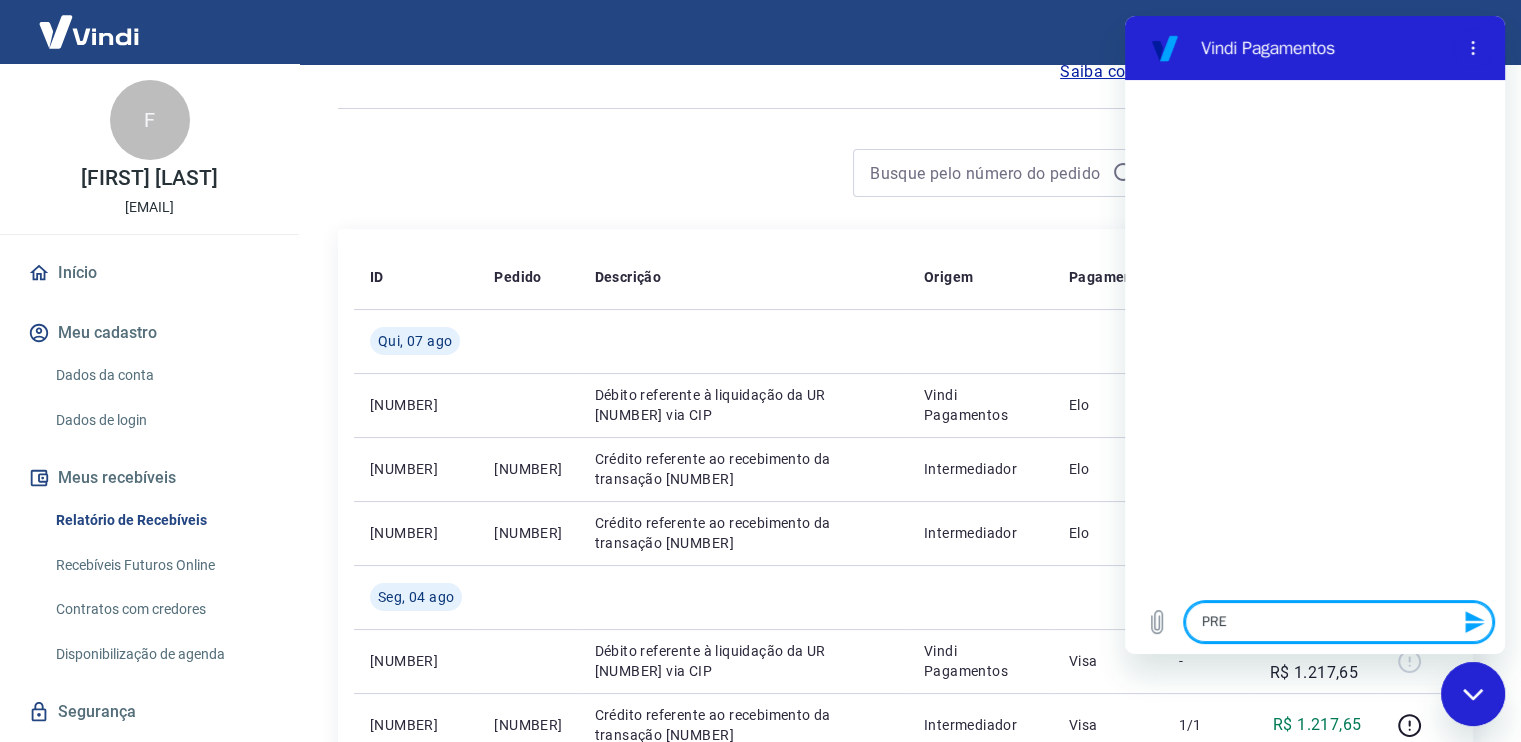 type on "PREC" 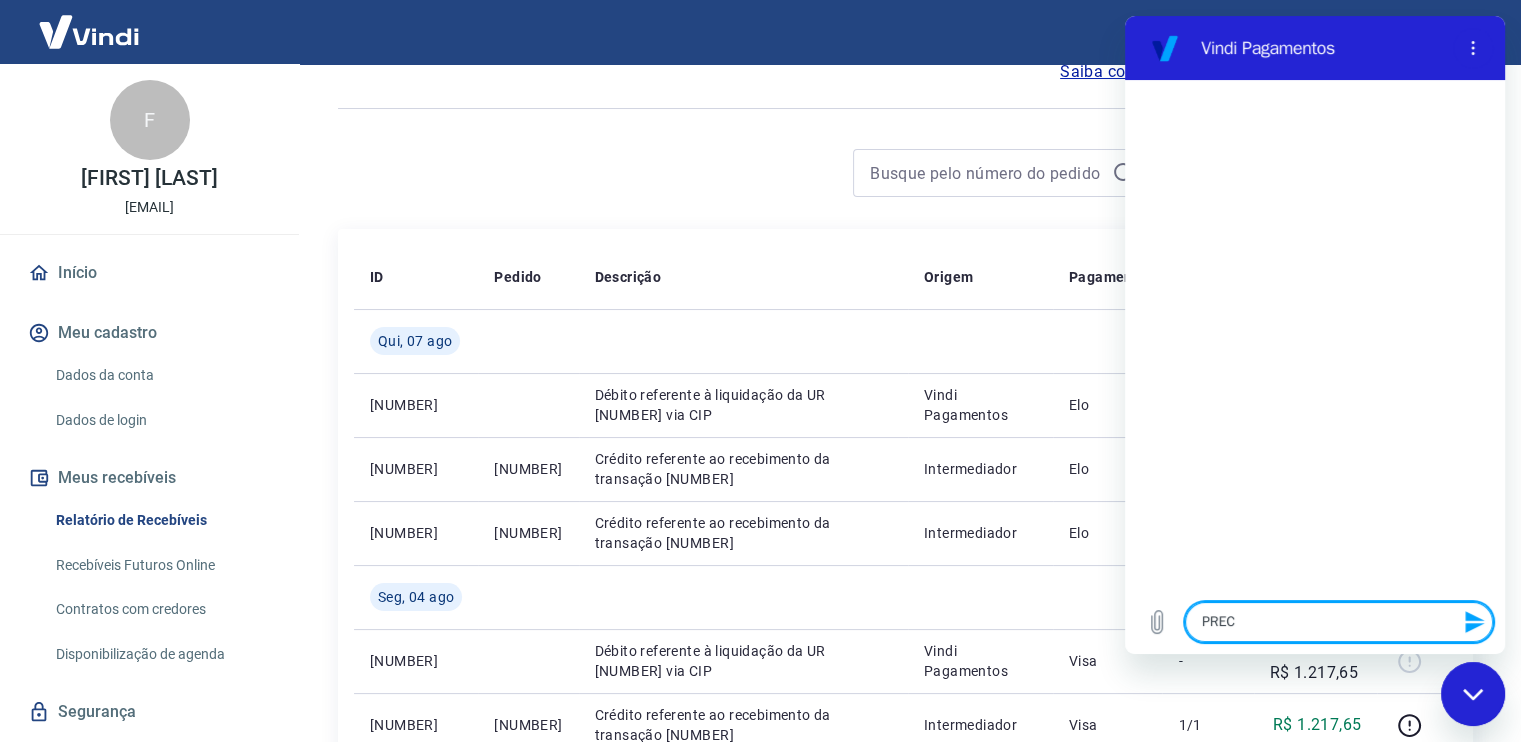 type on "PRECI" 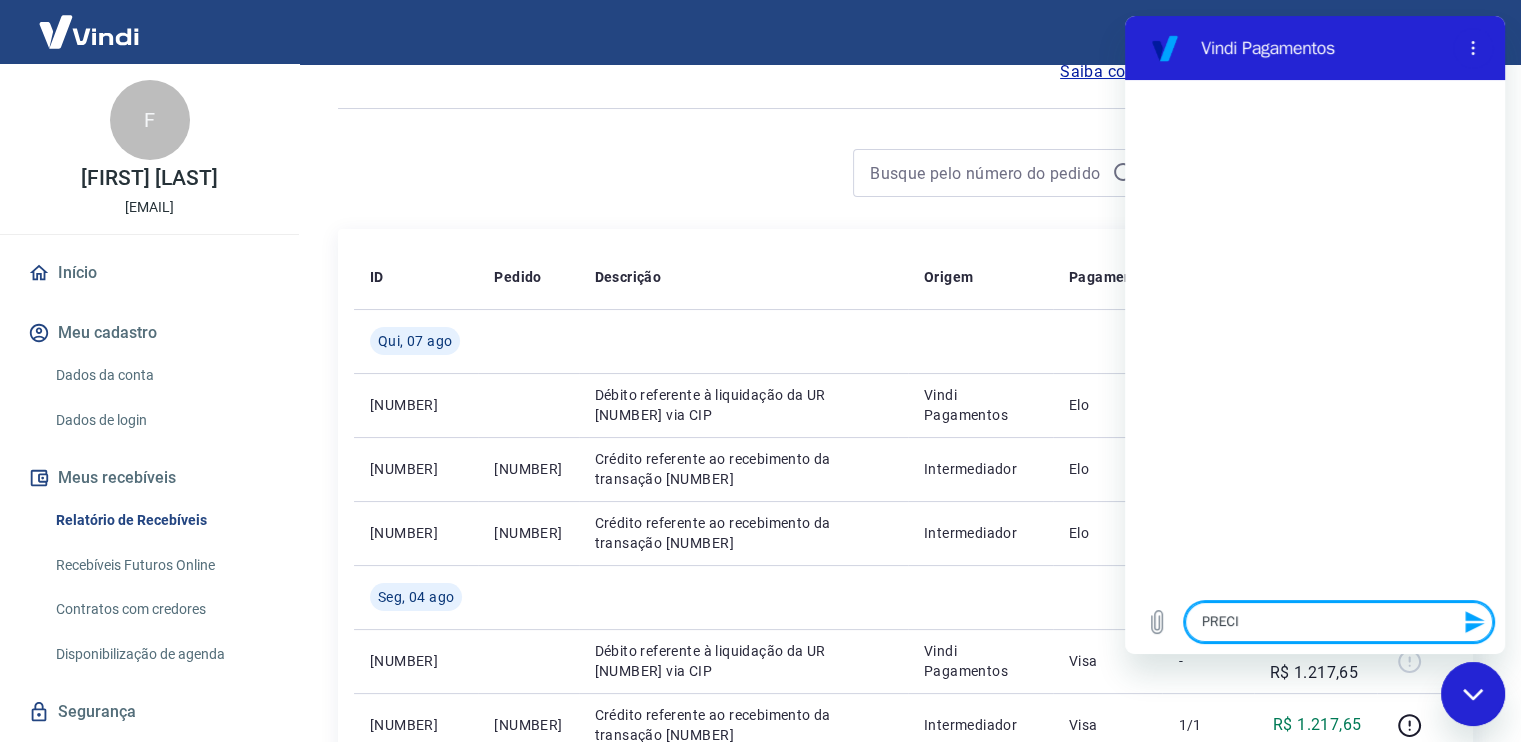 type on "PRECIS" 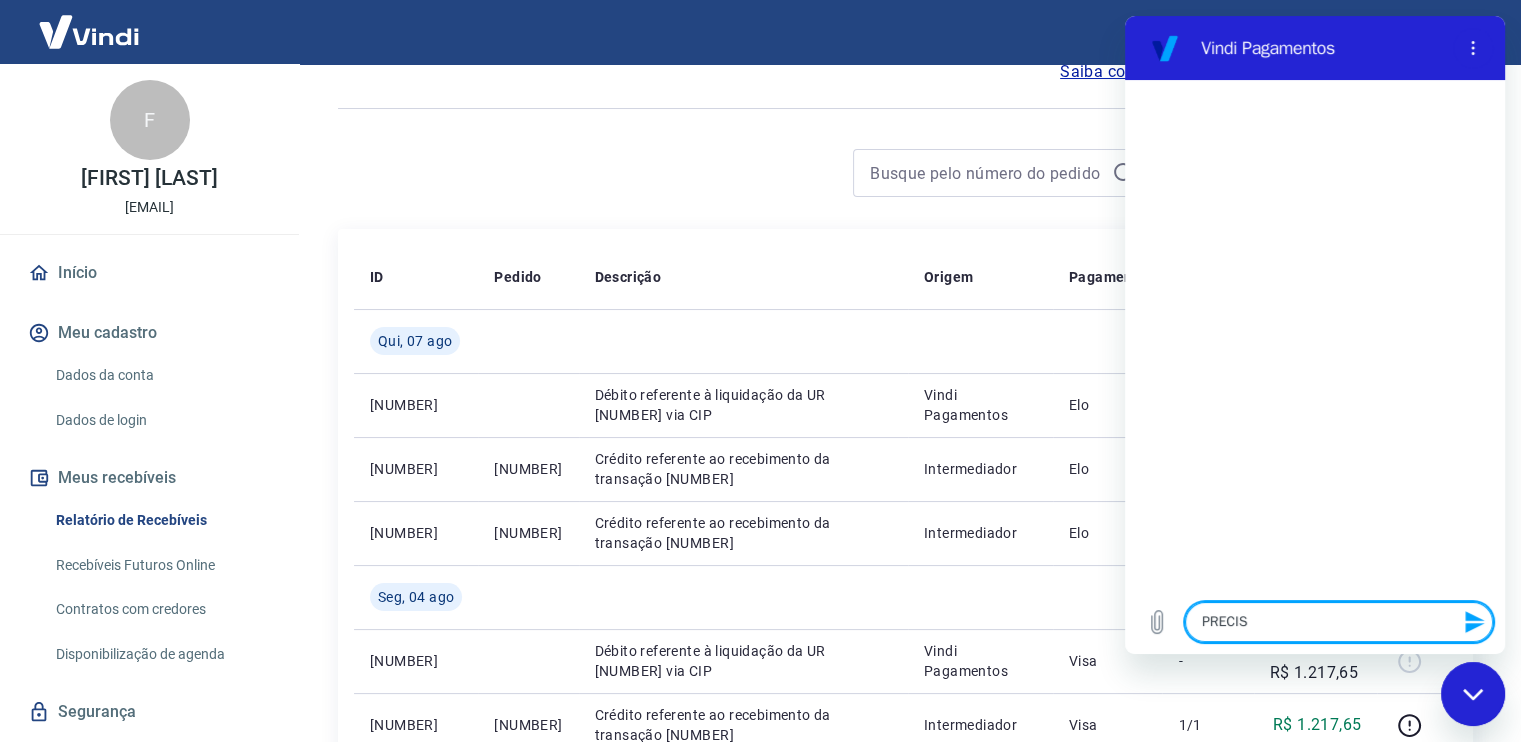 type on "PRECISO" 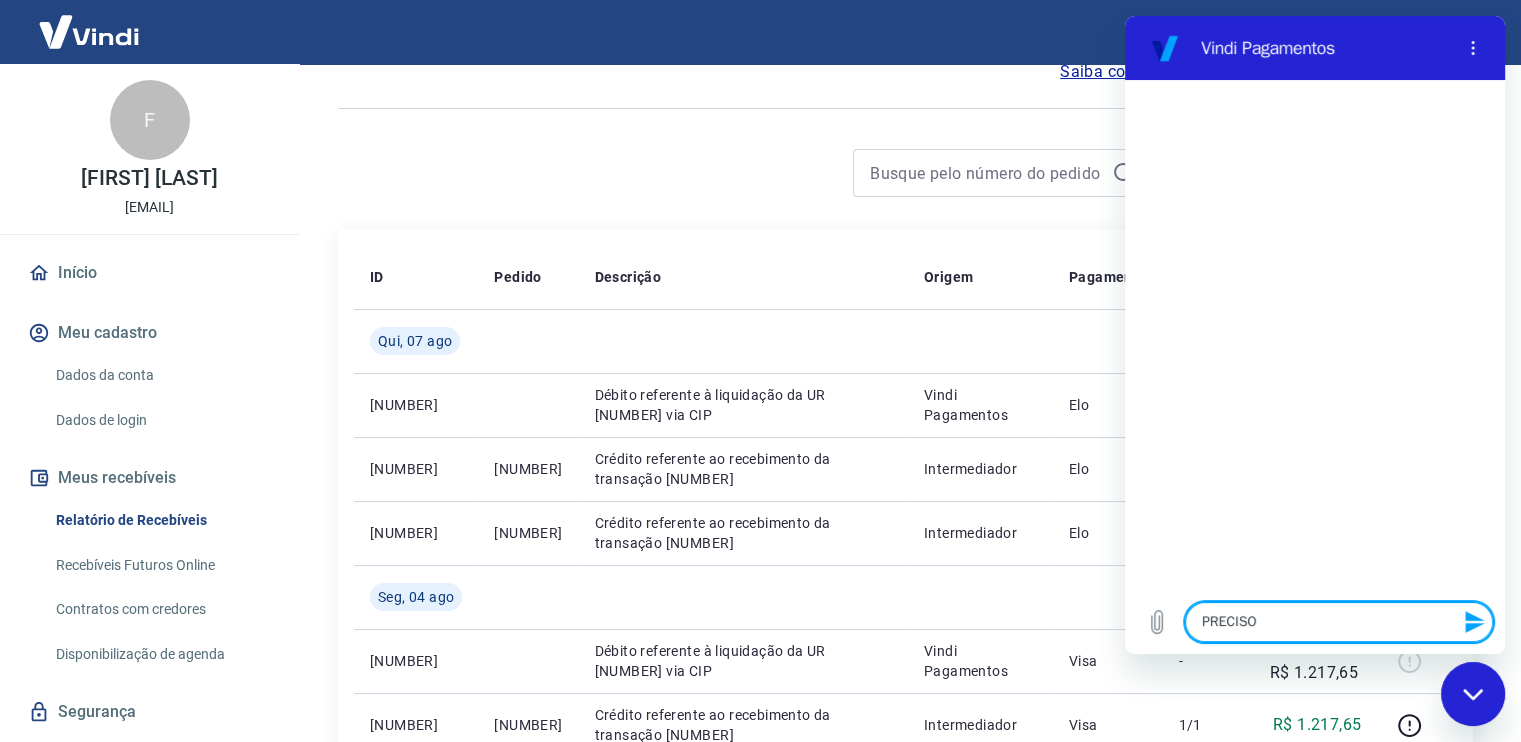 type on "PRECISO" 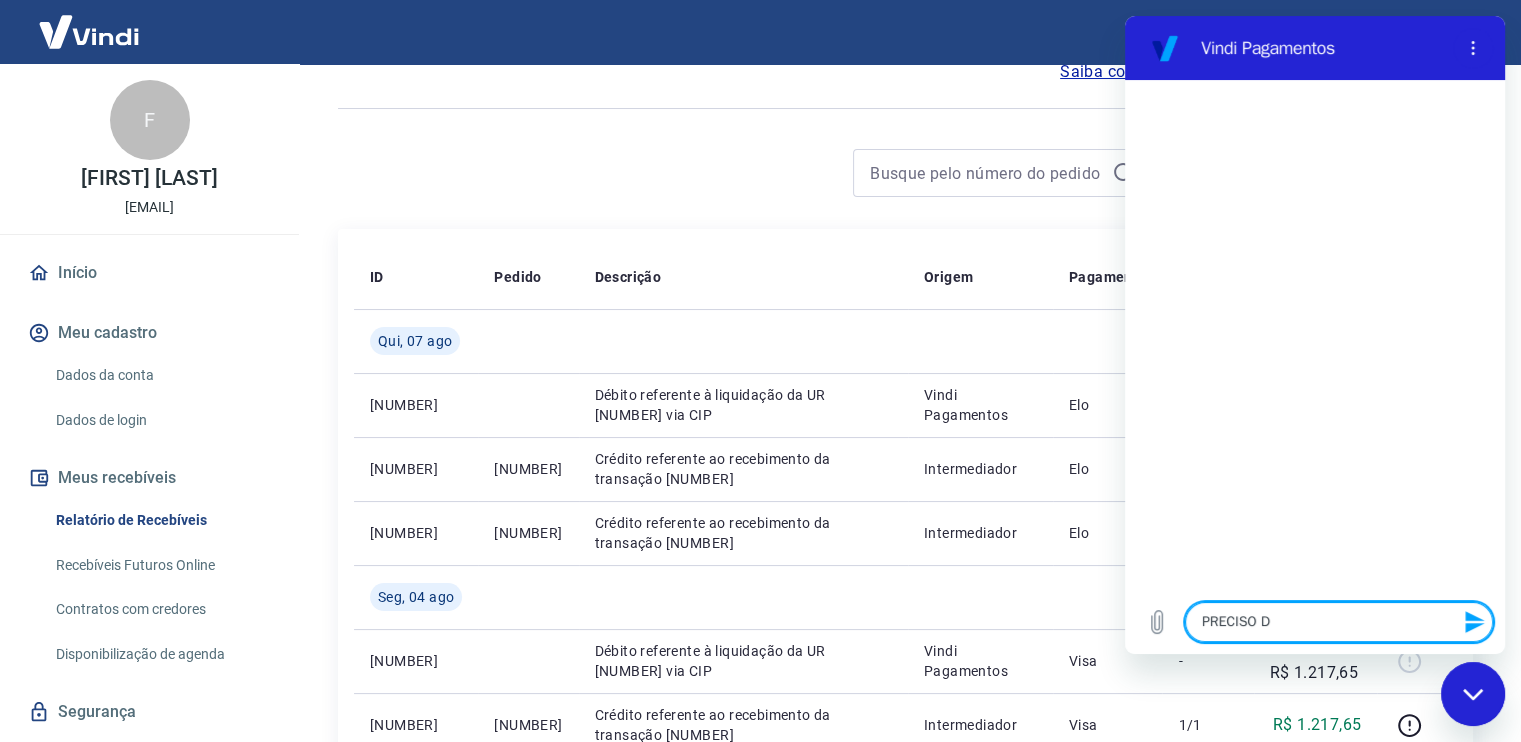 type on "PRECISO DE" 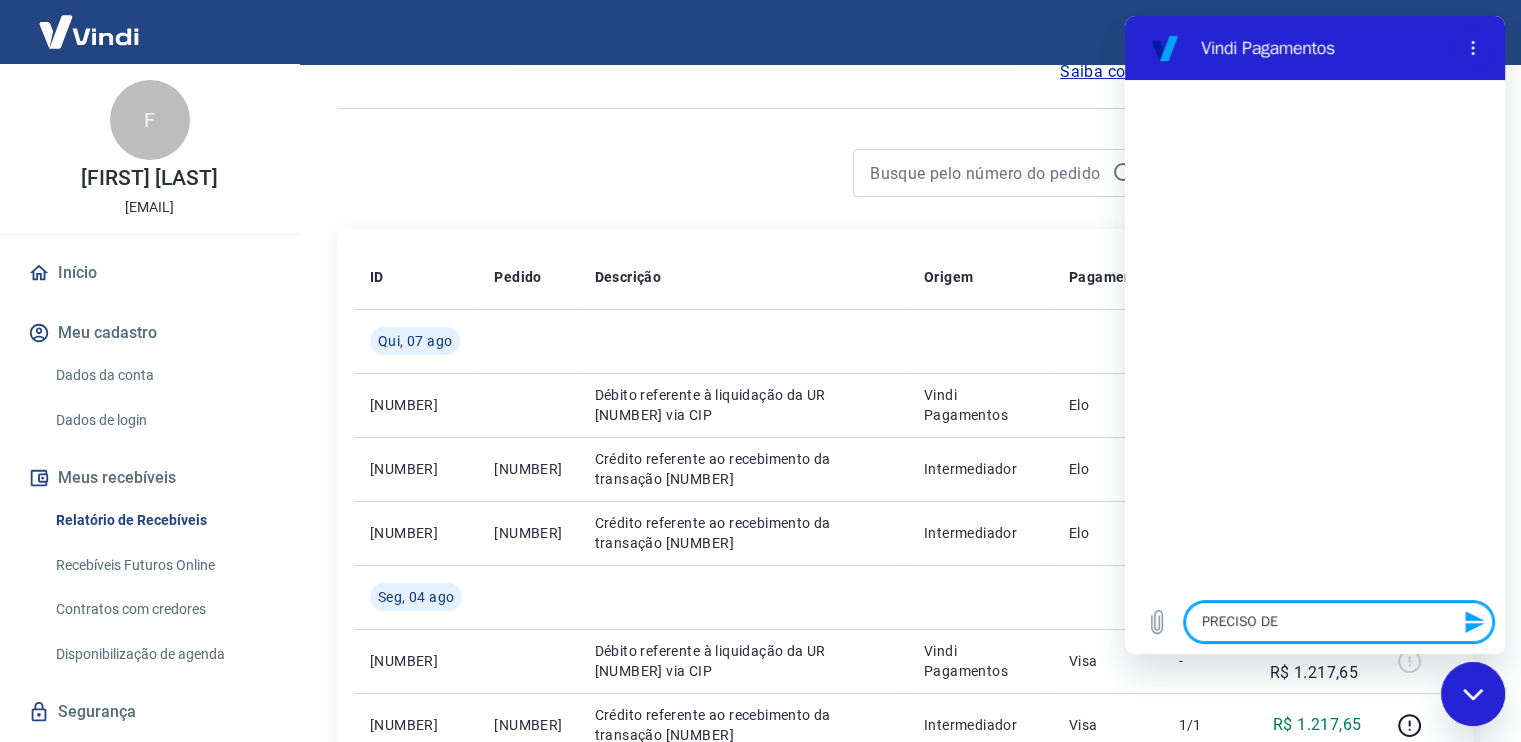 type on "PRECISO DE" 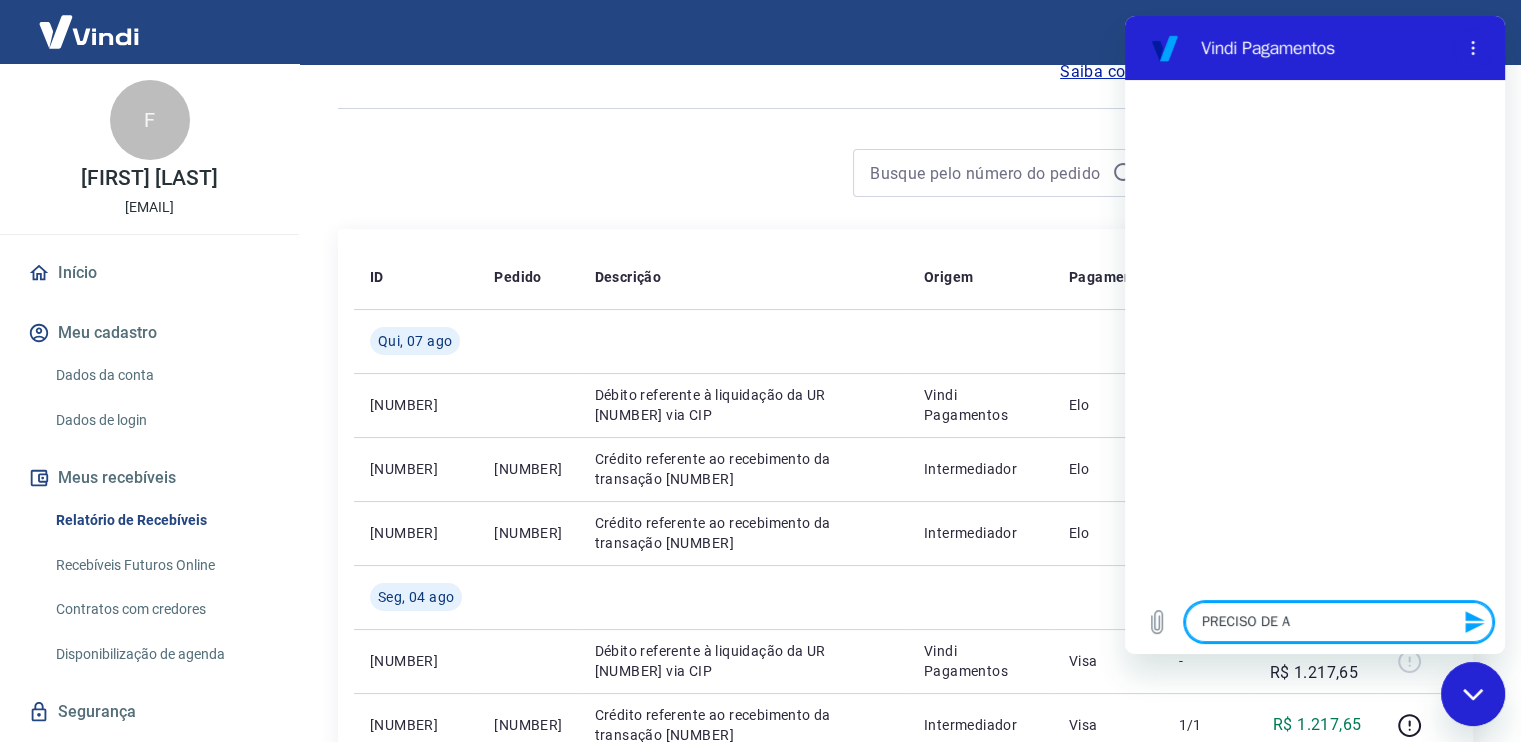 type on "PRECISO DE" 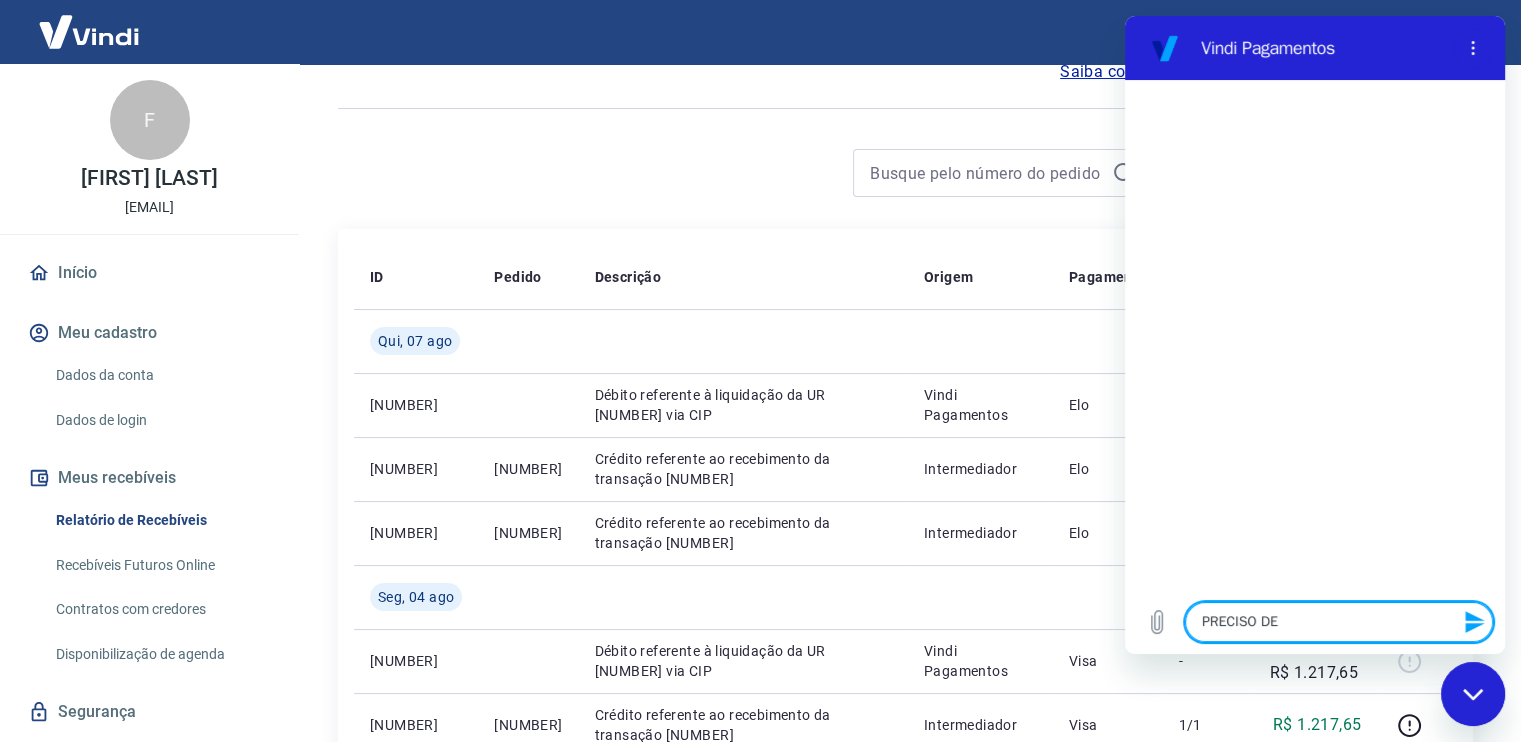 type on "PRECISO DE" 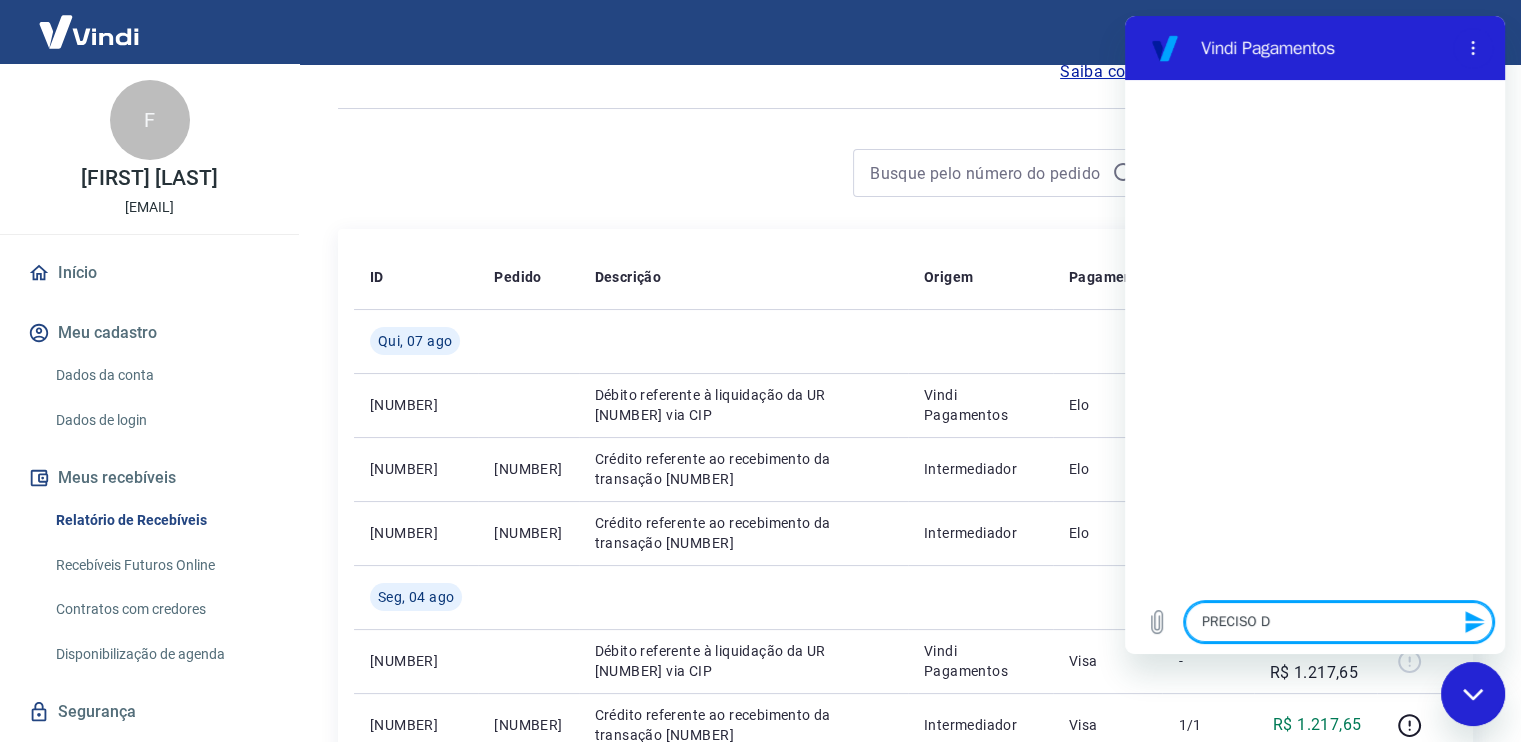 type on "PRECISO" 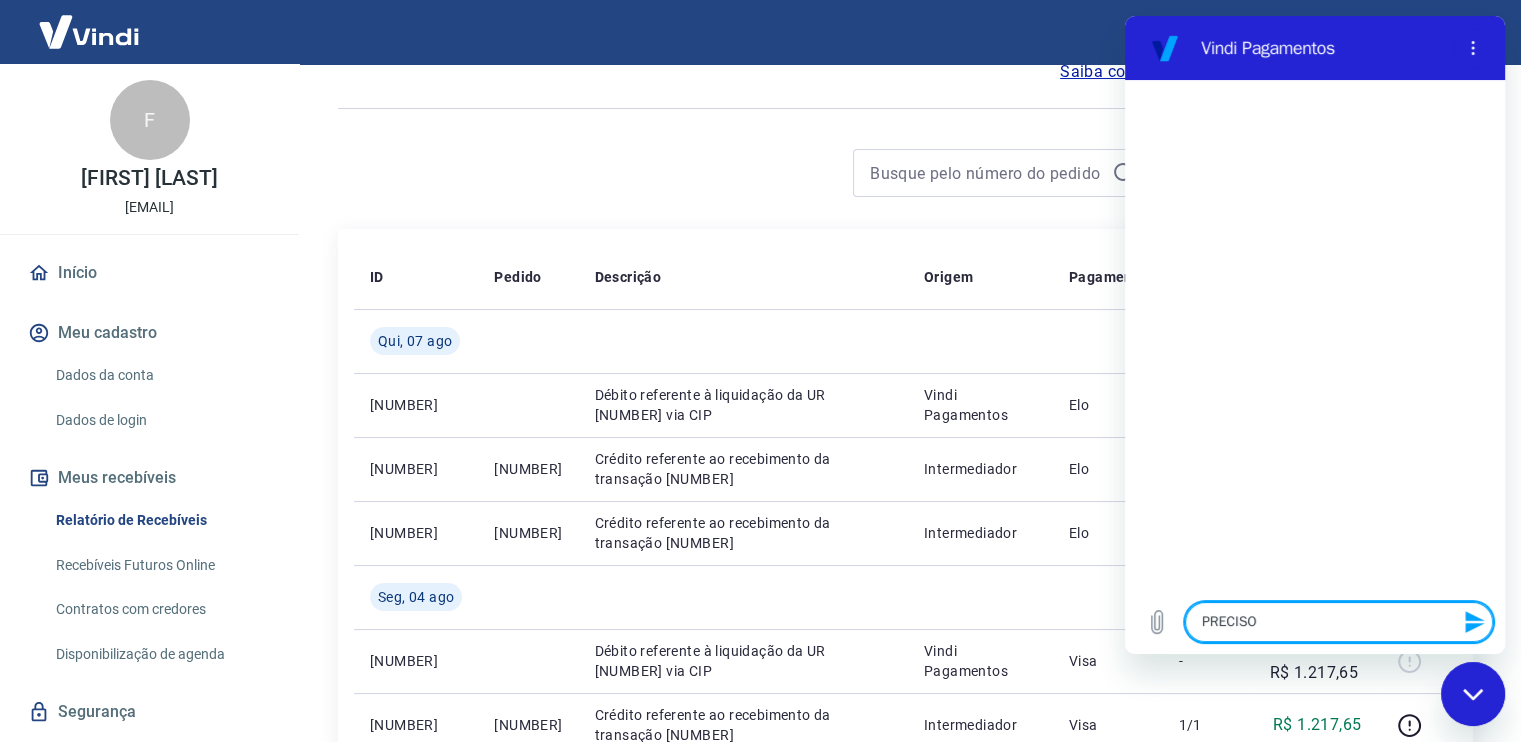 type on "PRECISO" 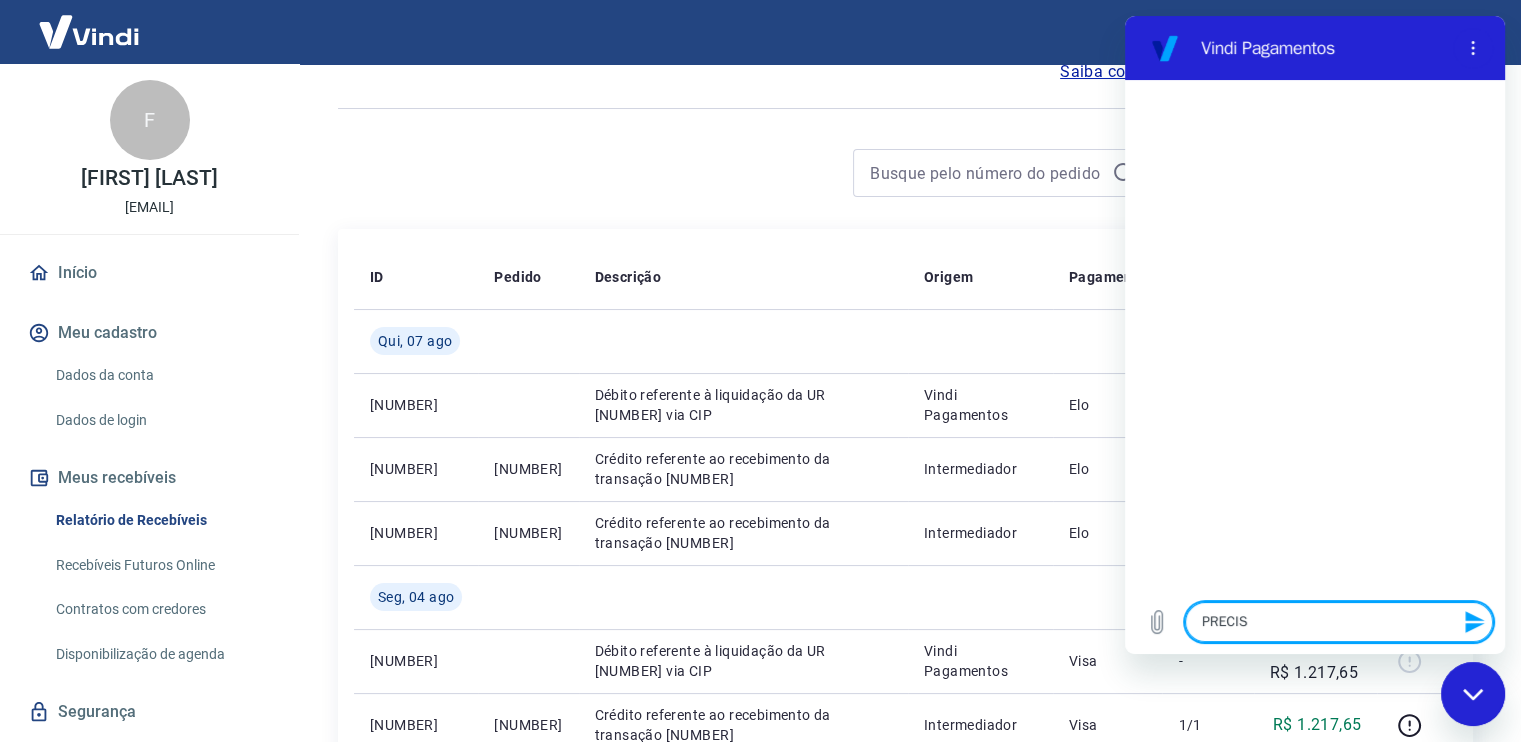 type on "PRECI" 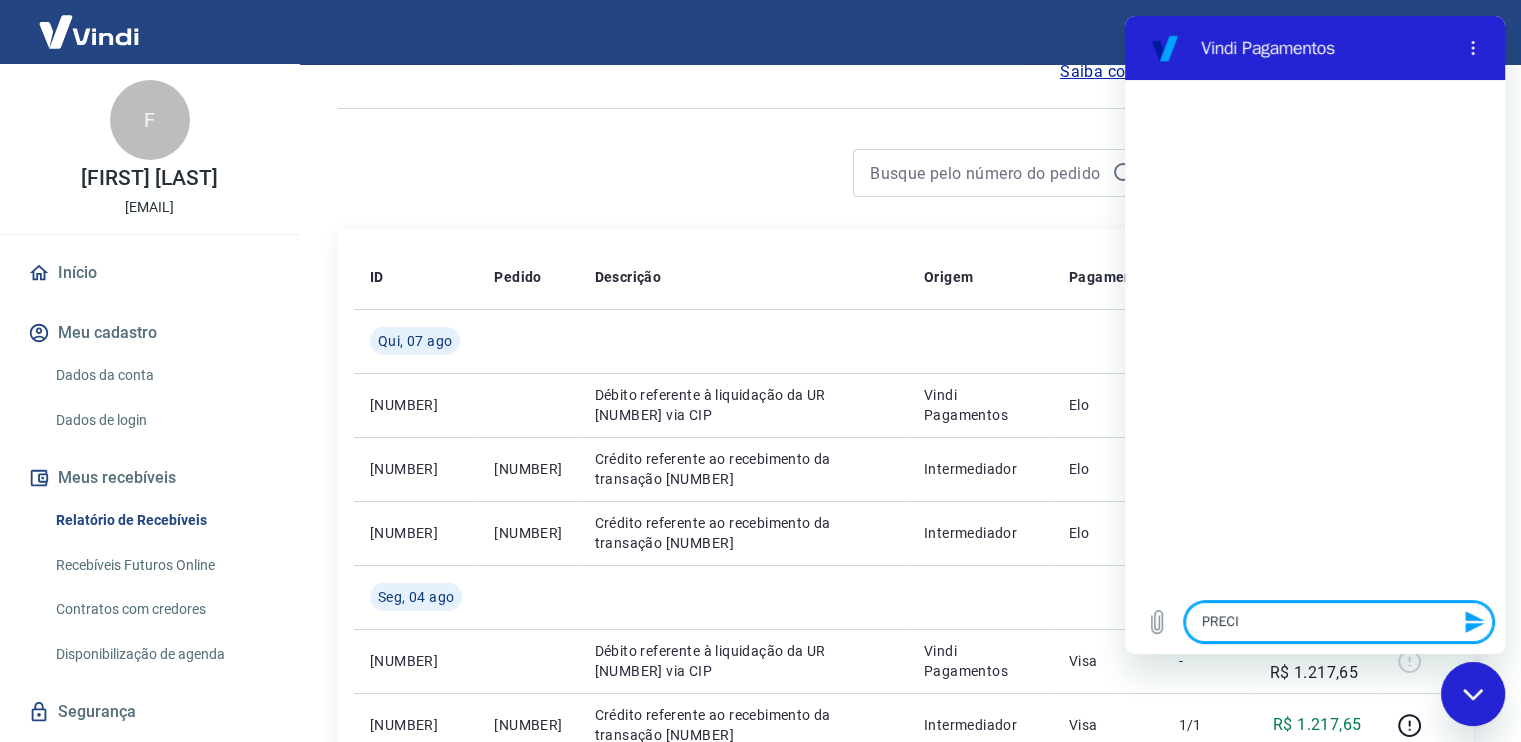 type on "PREC" 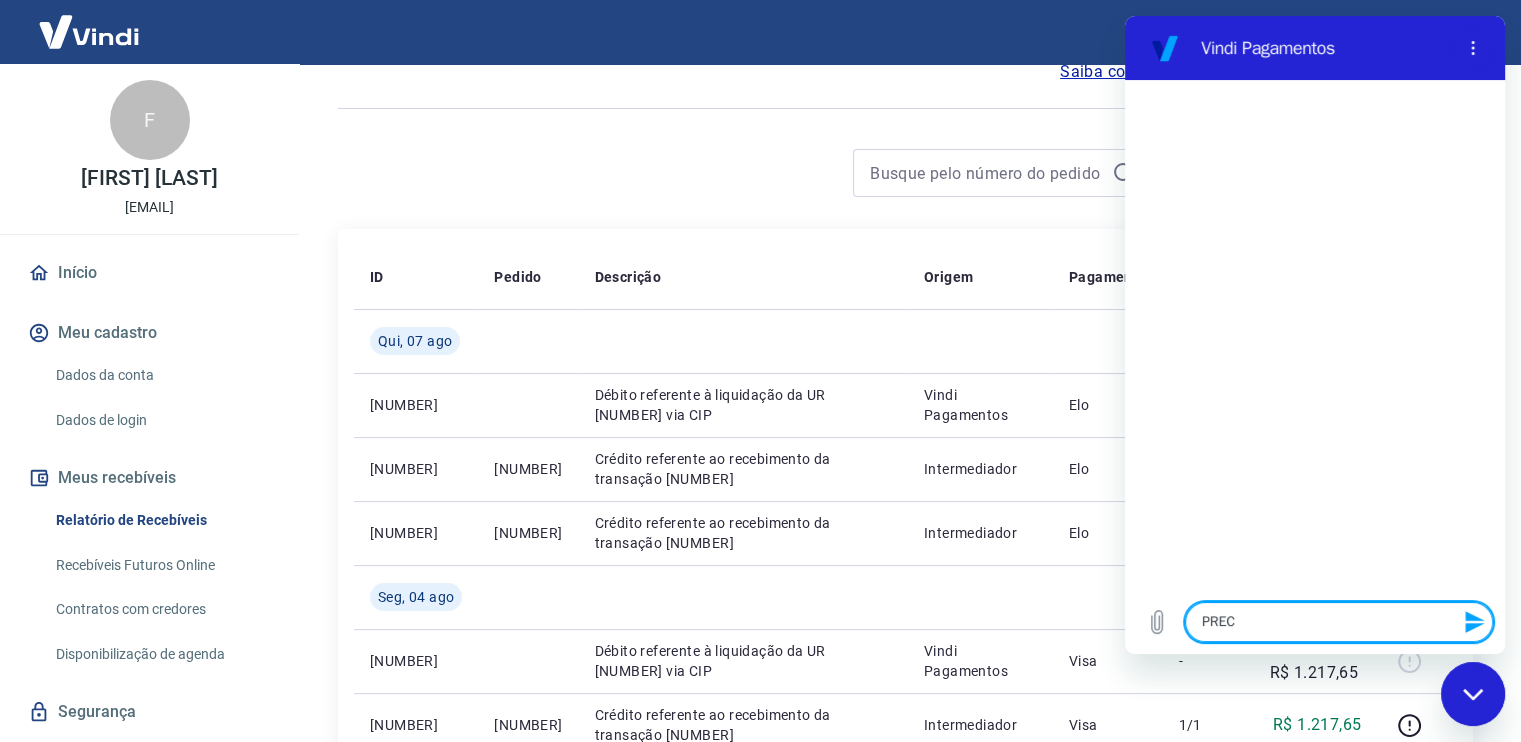 type on "PRE" 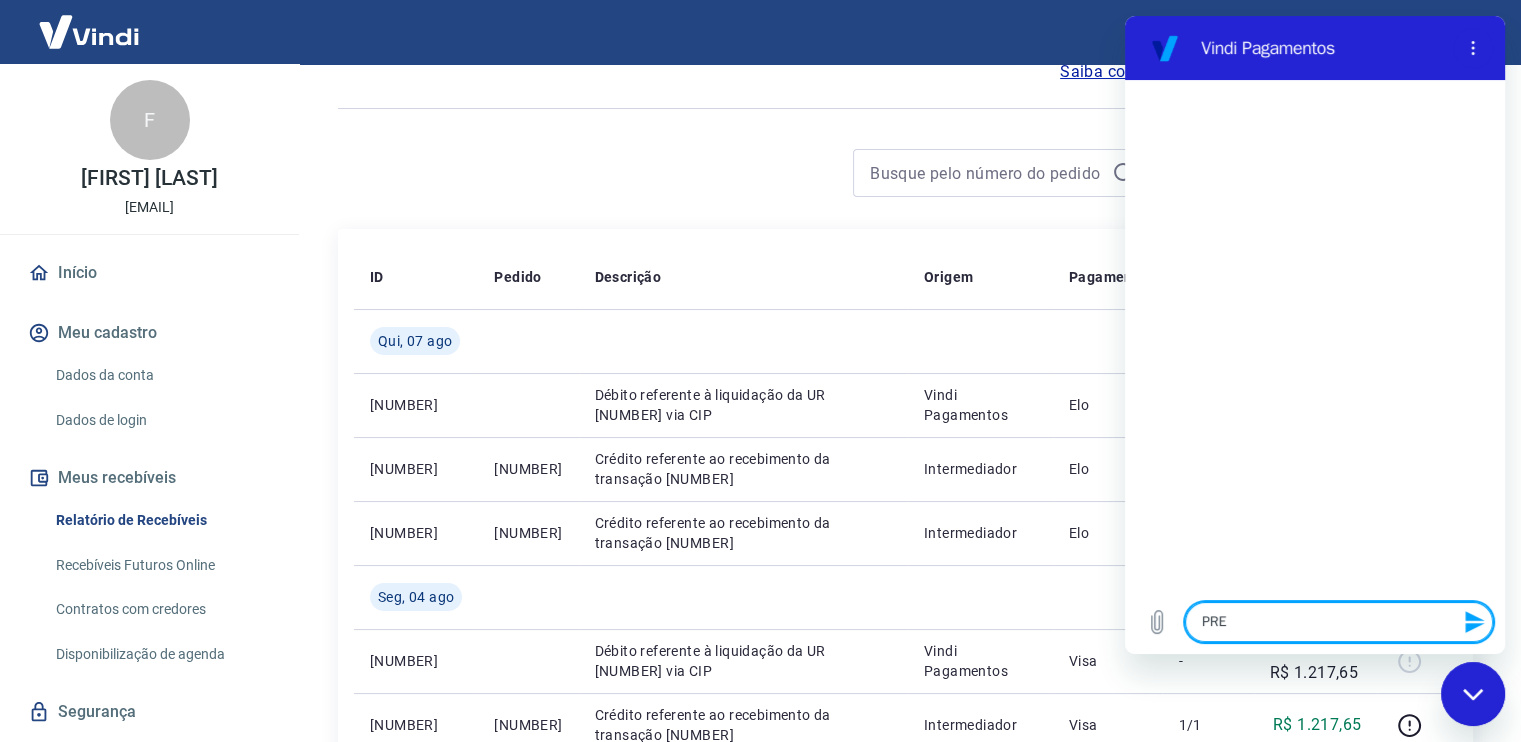 type on "PR" 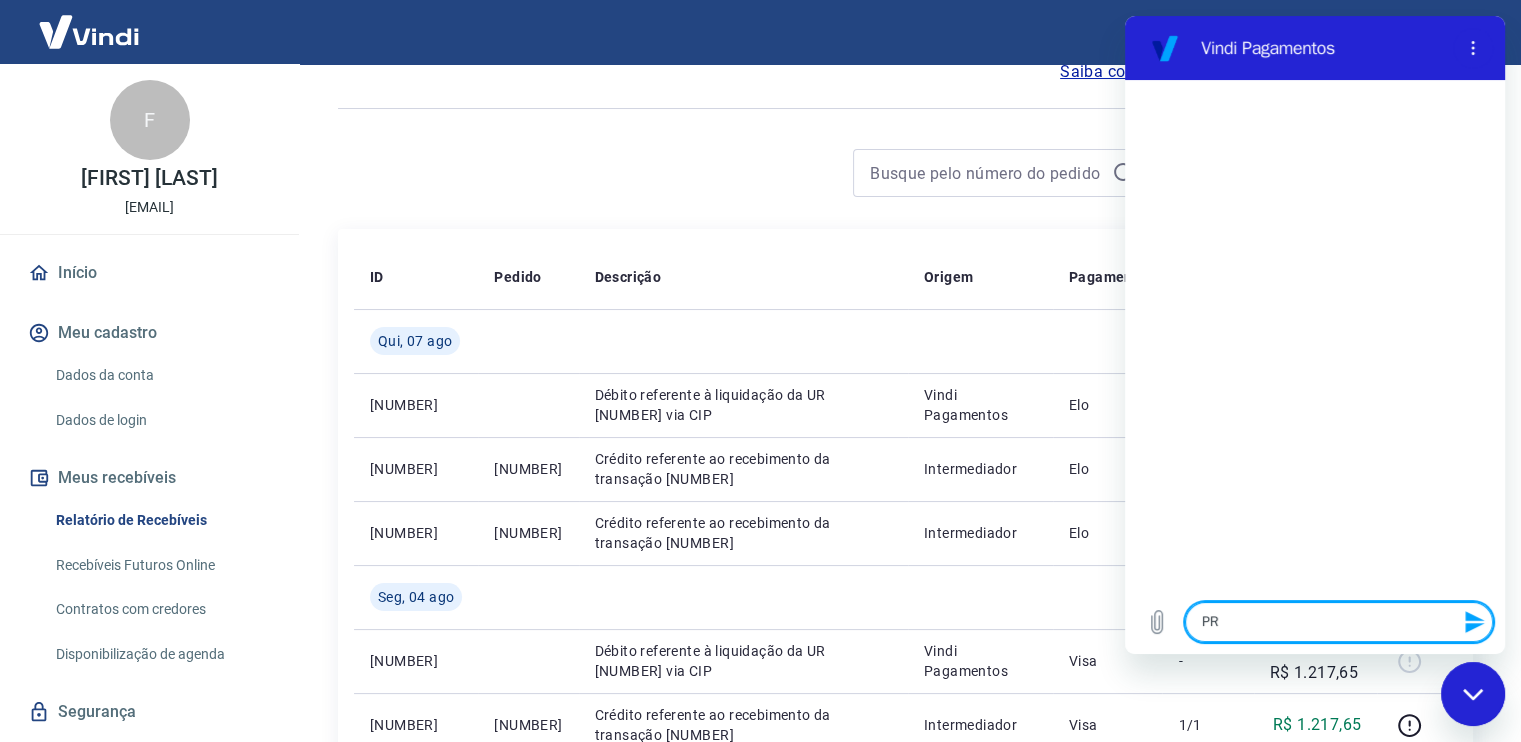 type on "P" 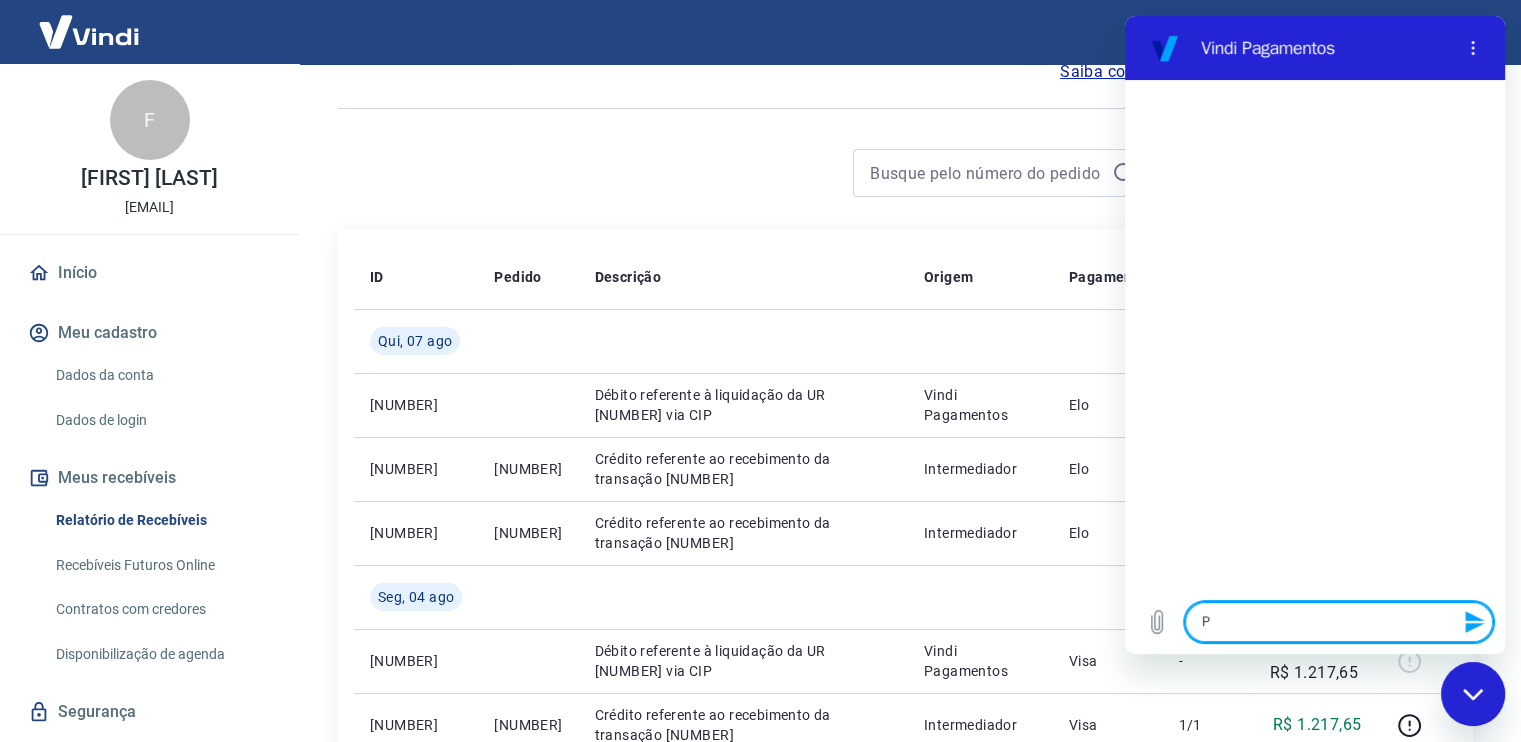 type on "Pp" 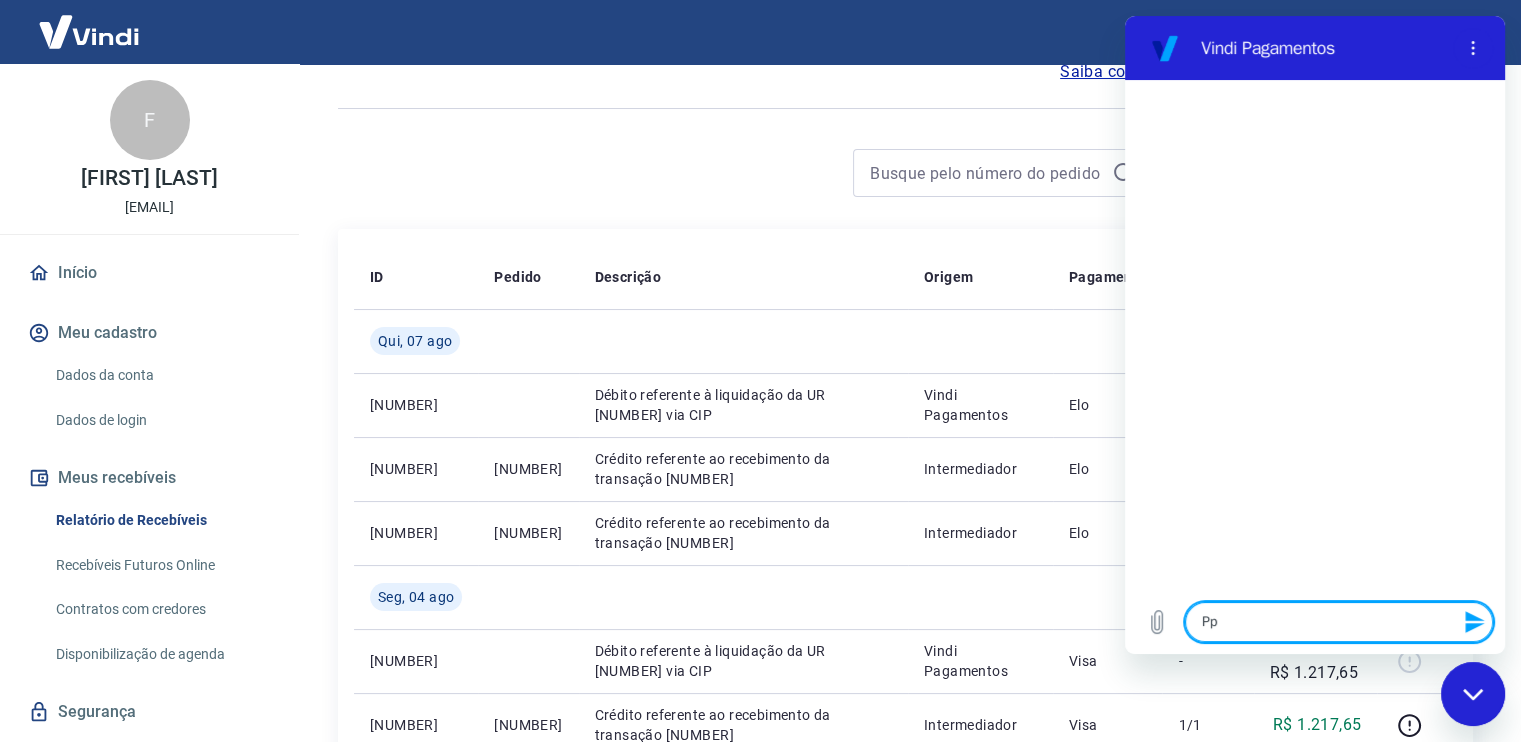 type on "Ppr" 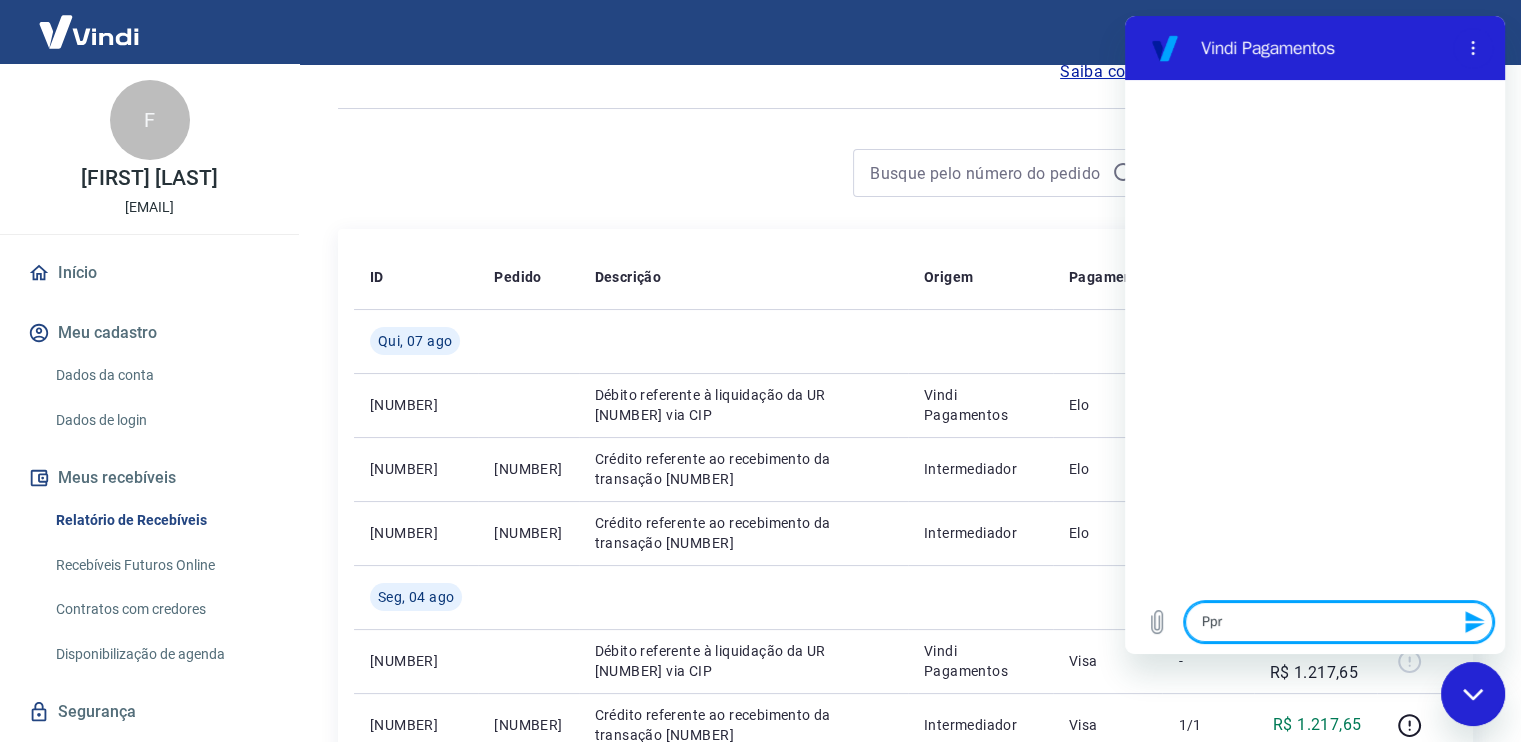 type on "Pp" 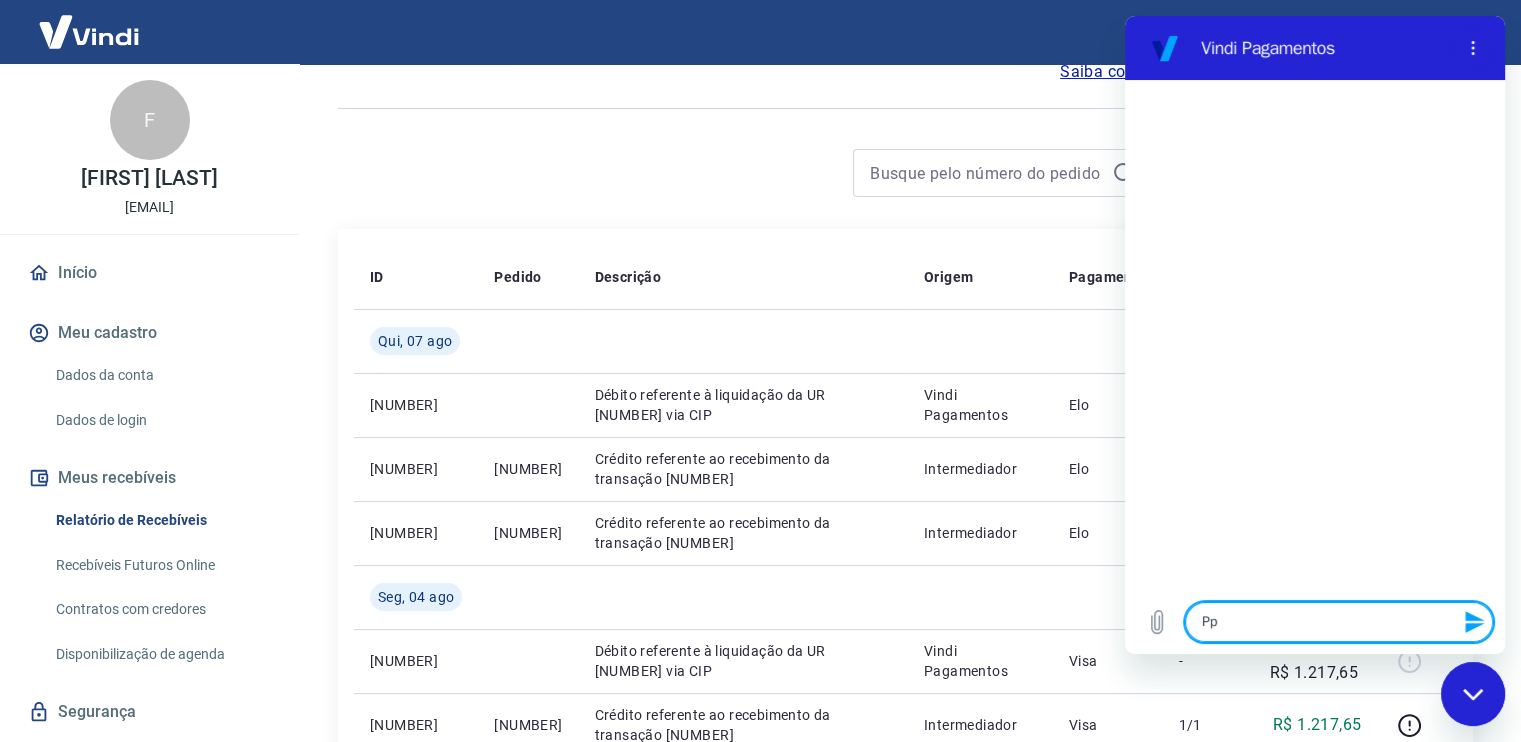 type on "P" 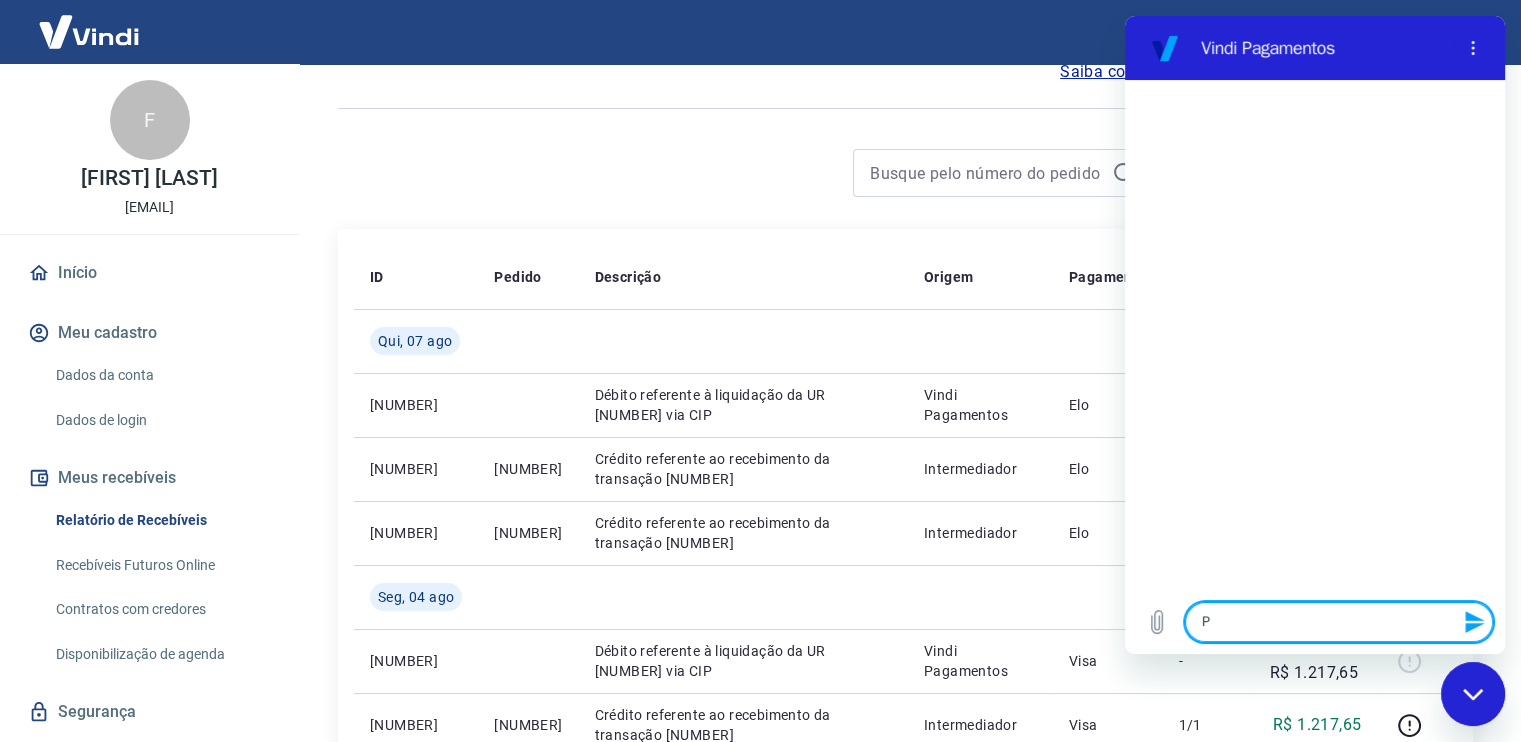 type 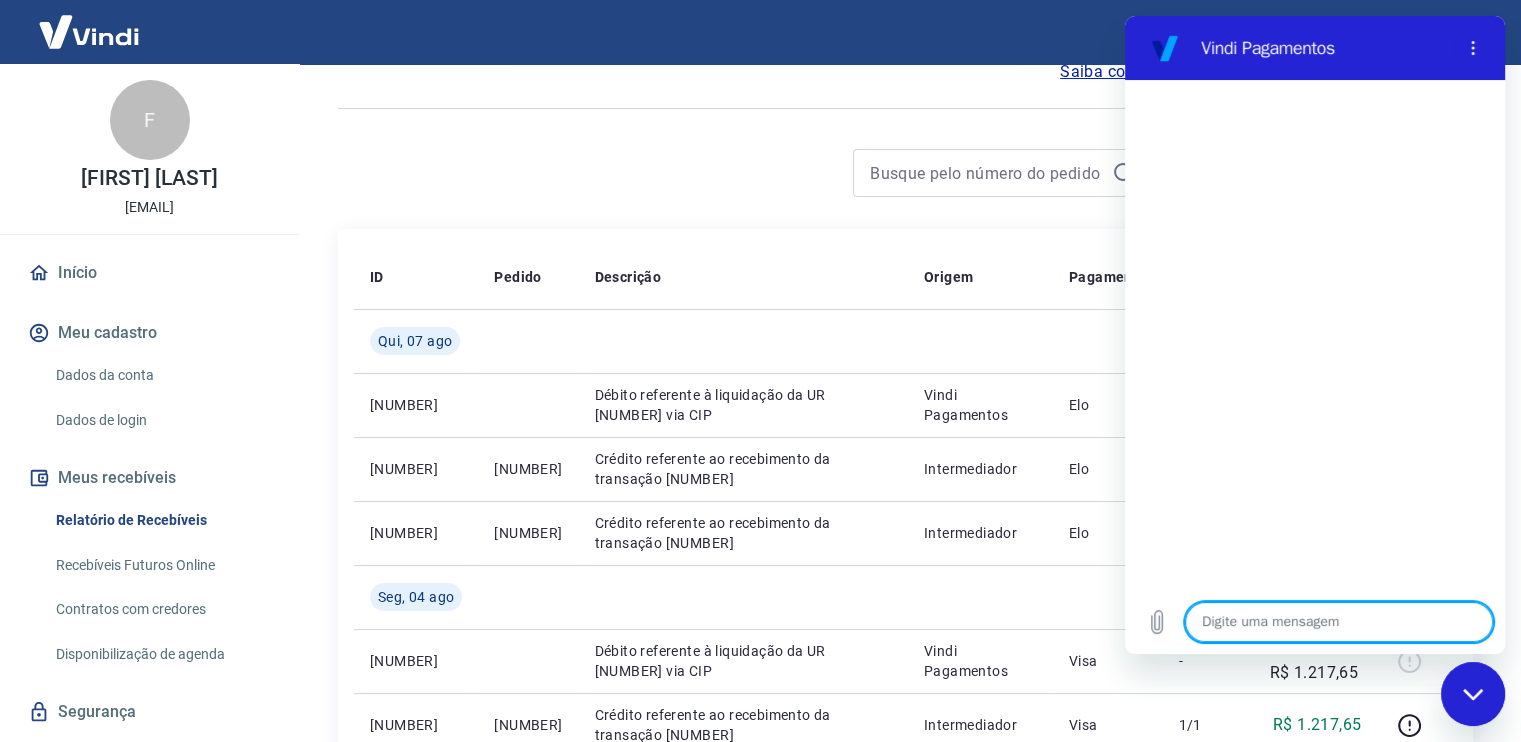 type on "p" 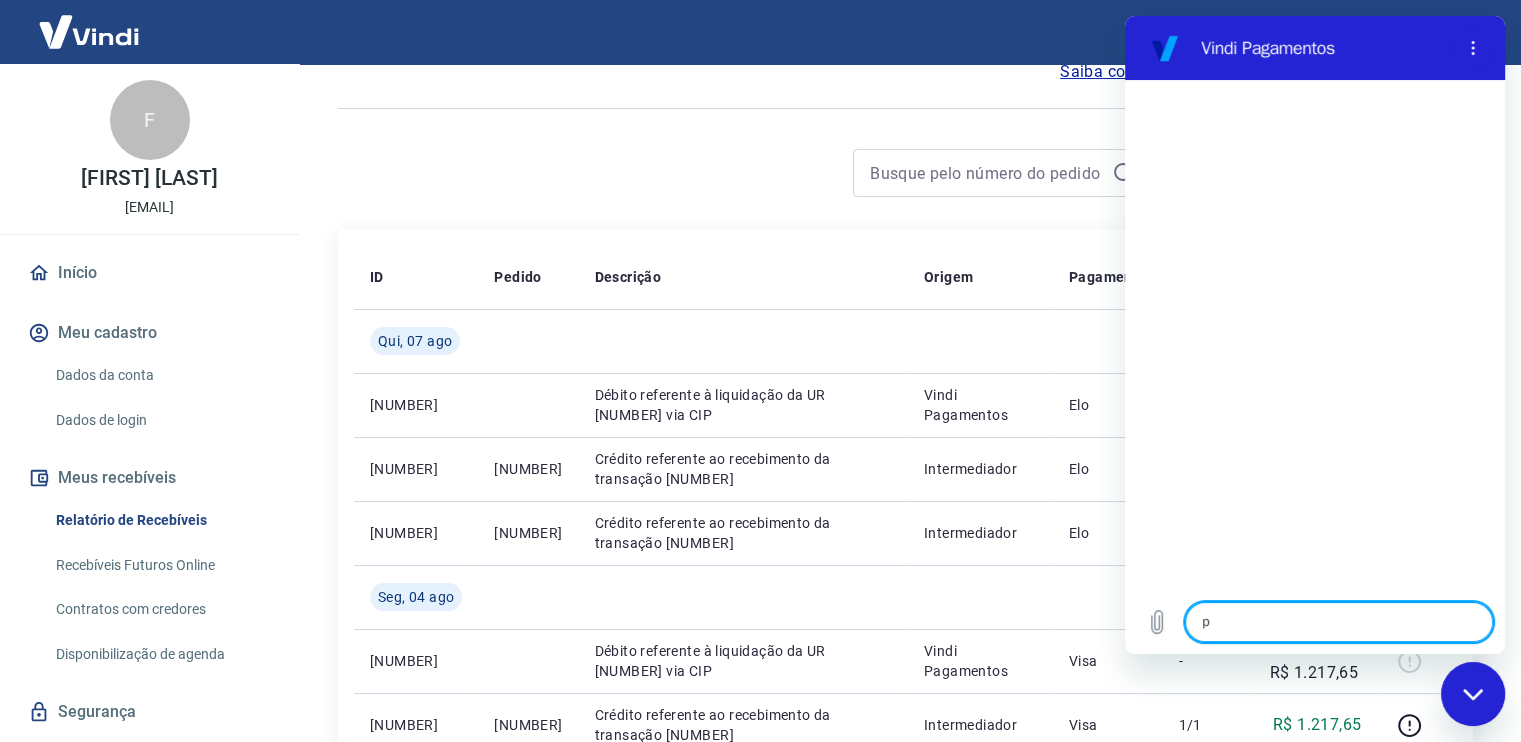 type on "pr" 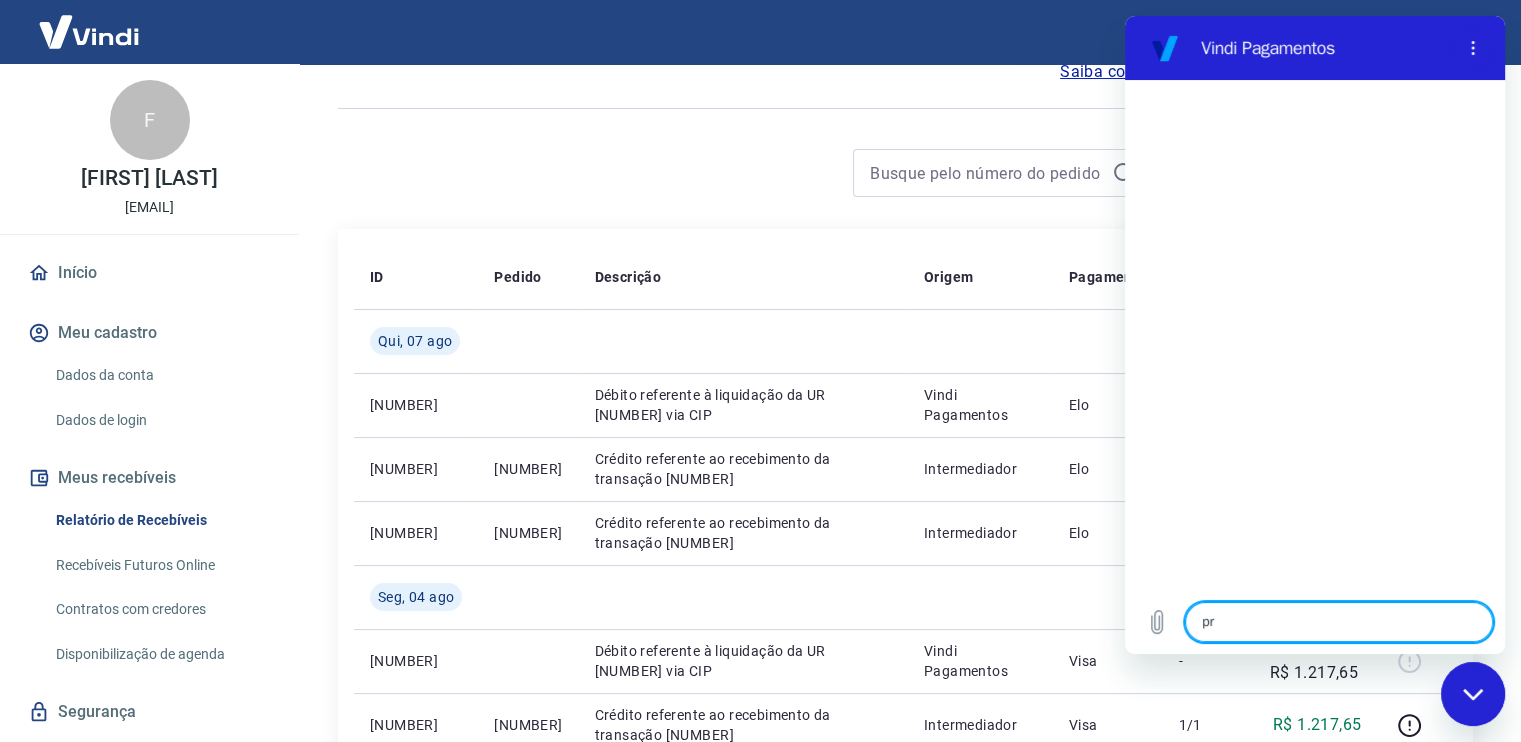 type on "x" 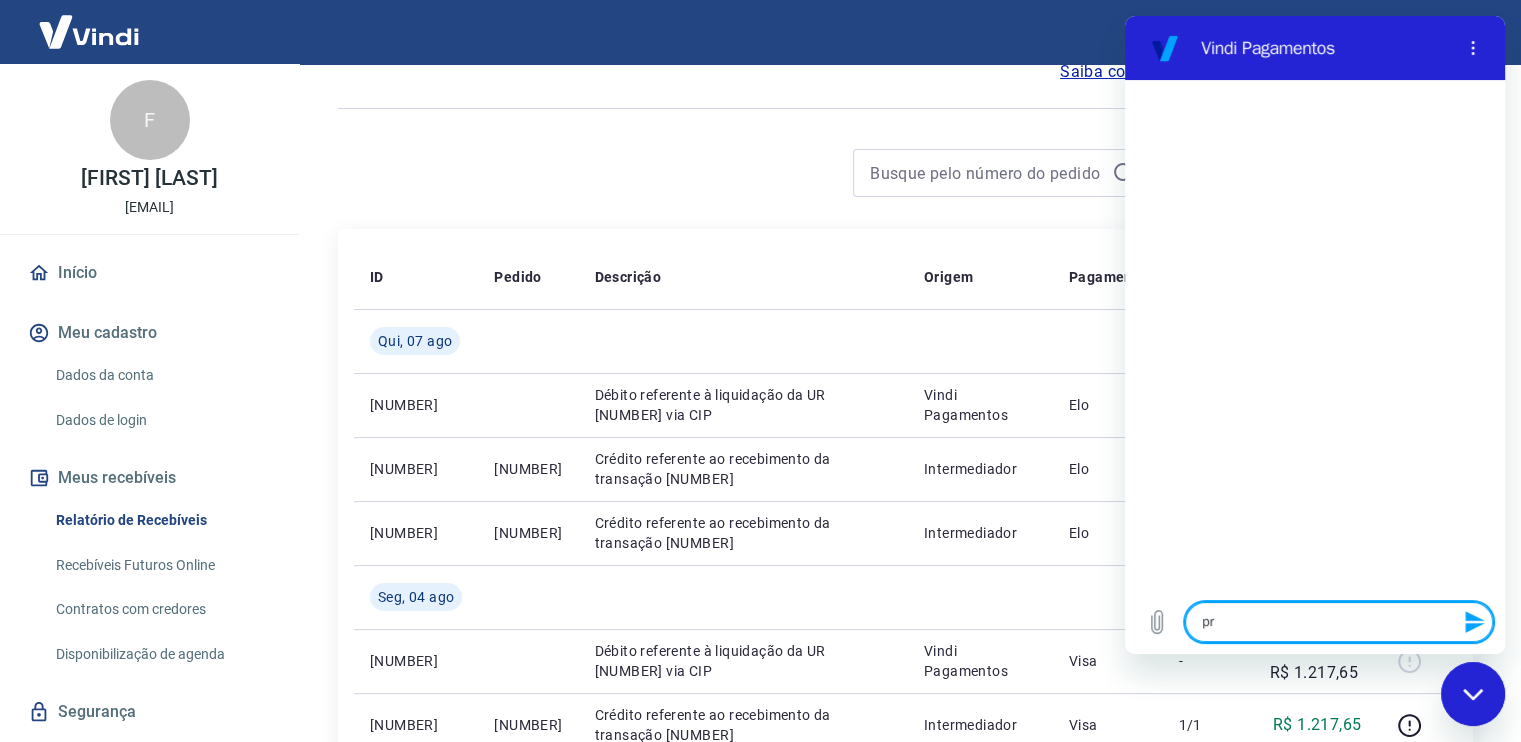 type on "pre" 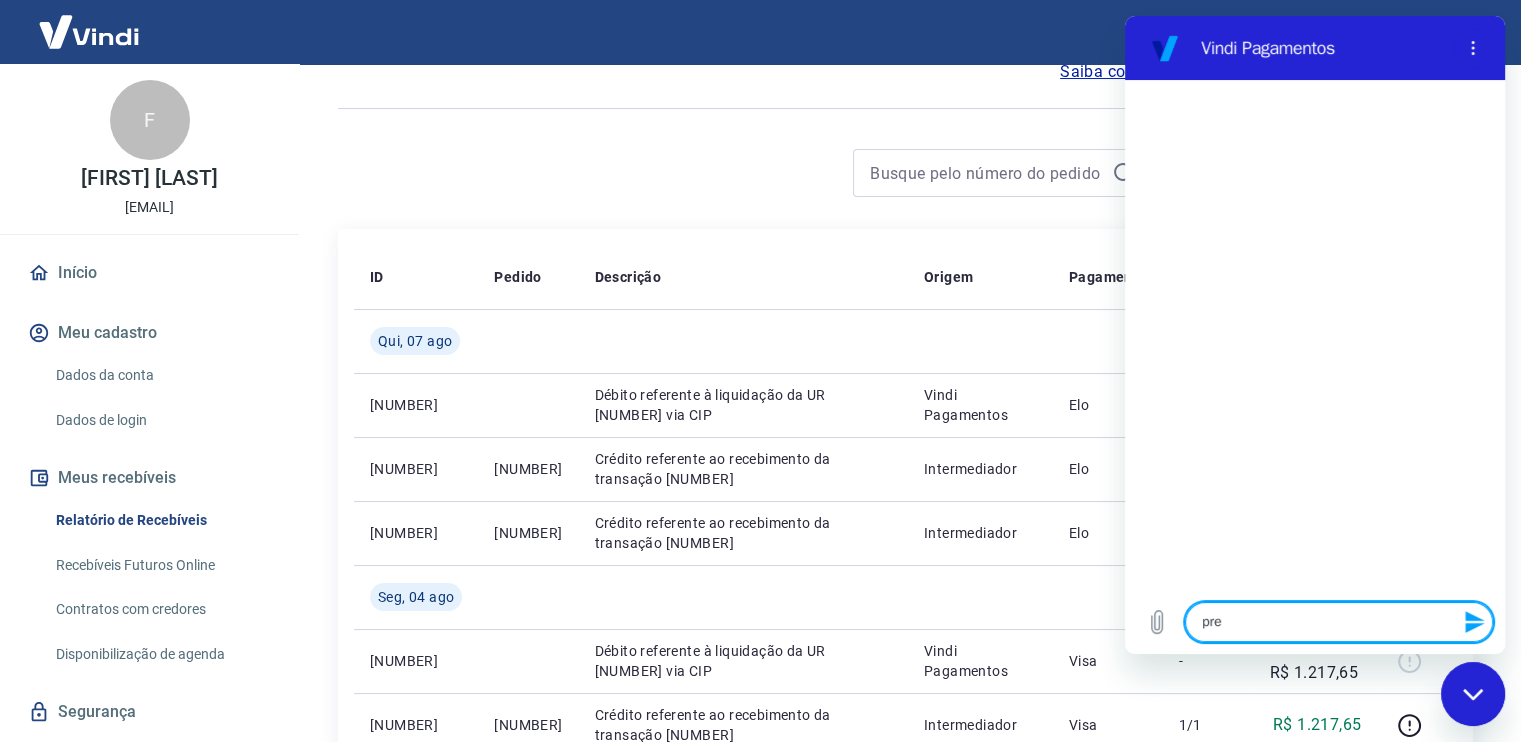 type on "x" 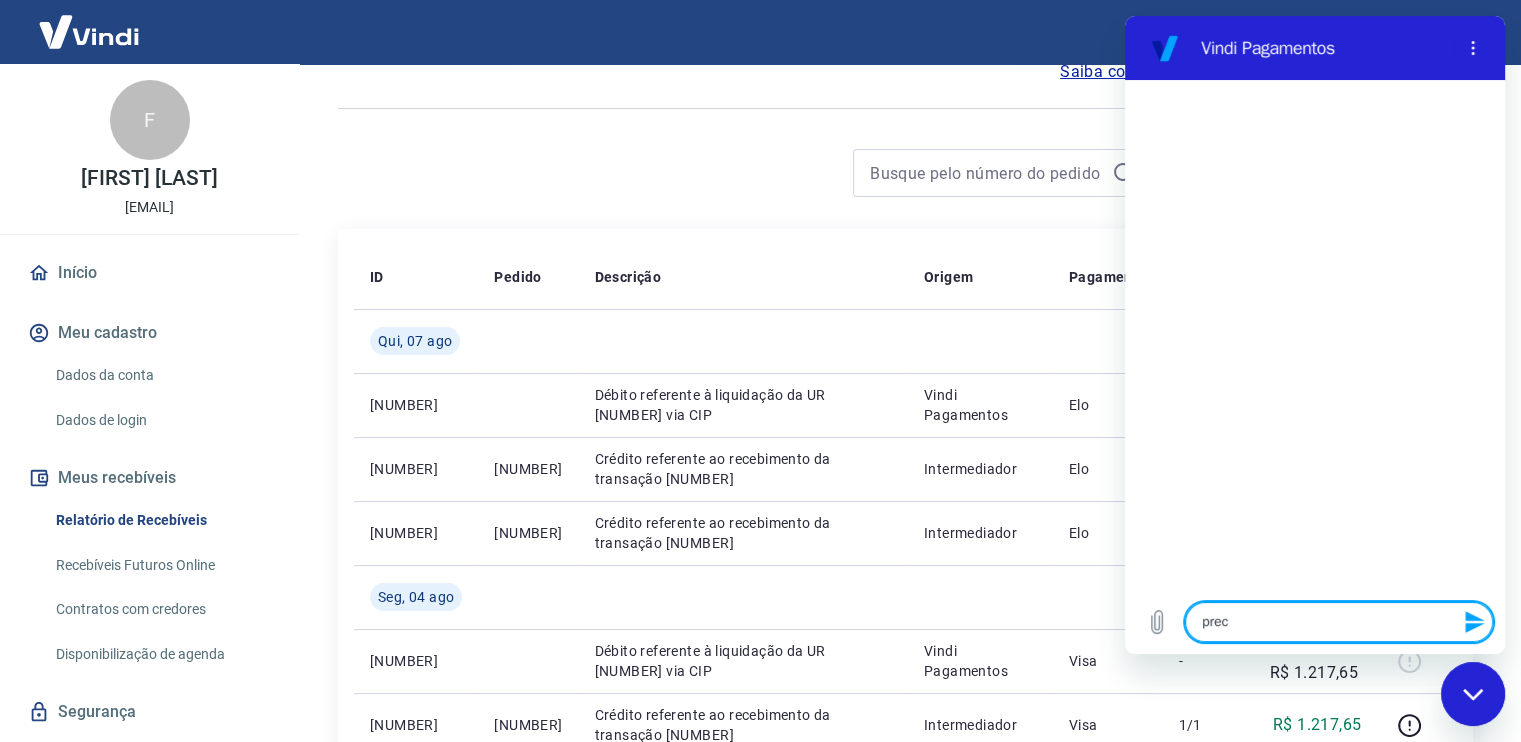 type on "preci" 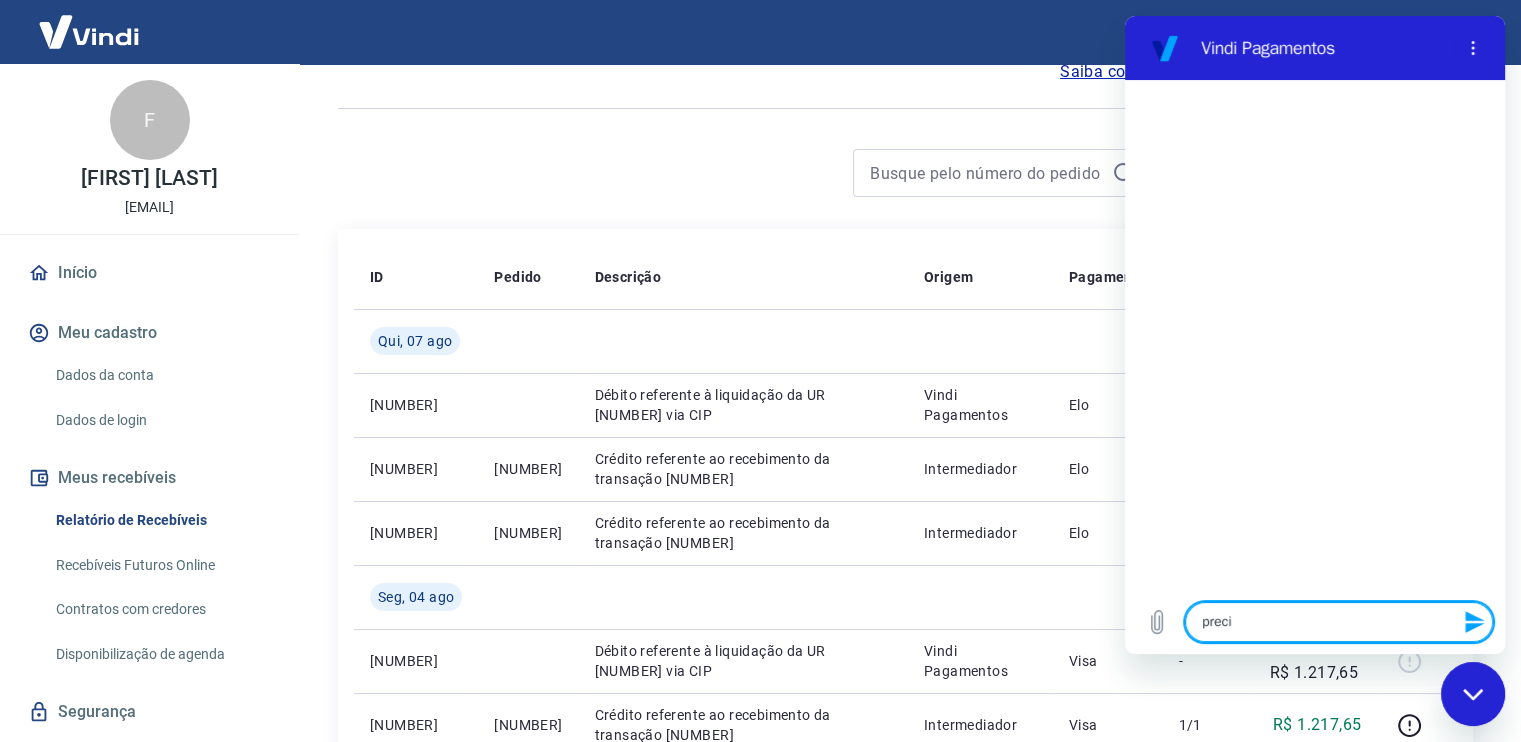 type on "precis" 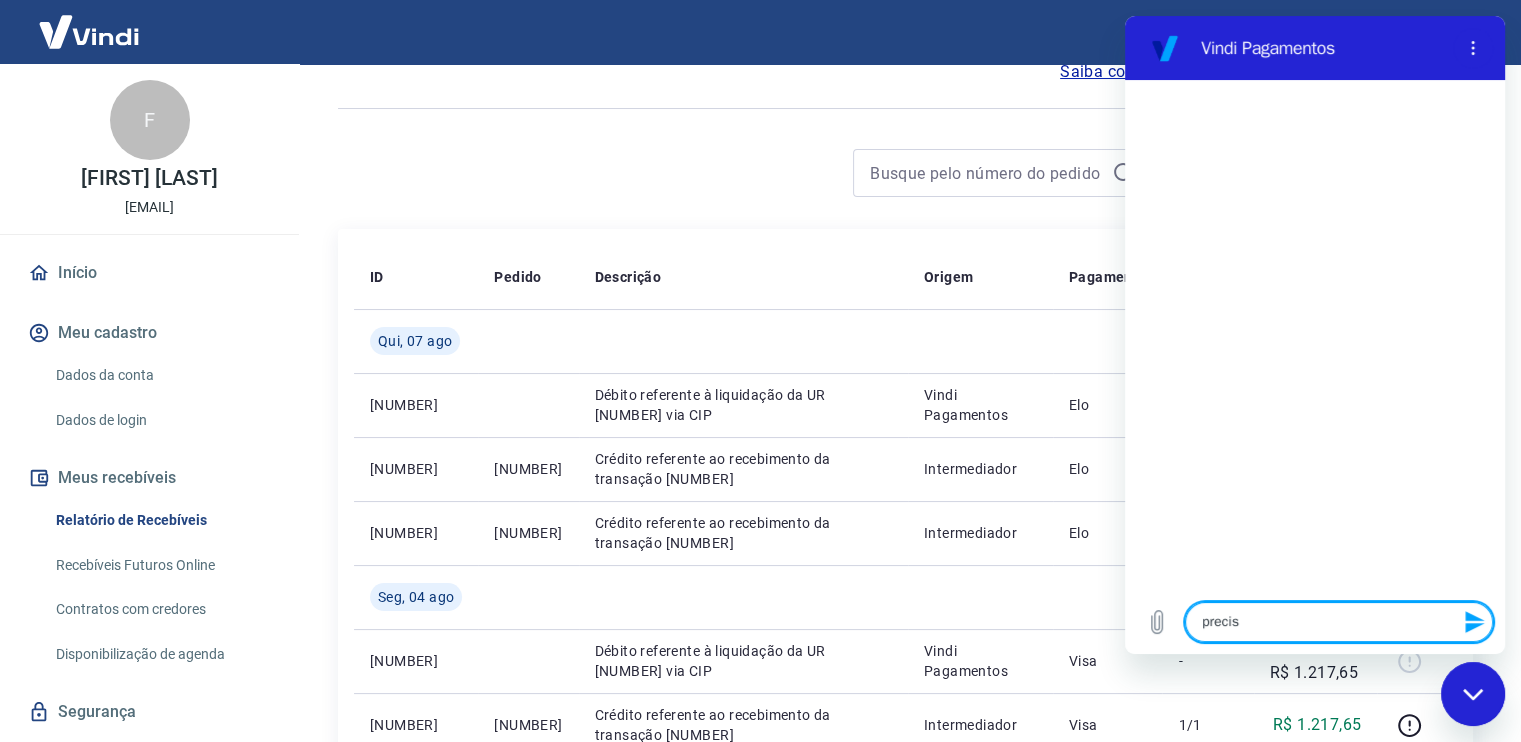 type on "preciso" 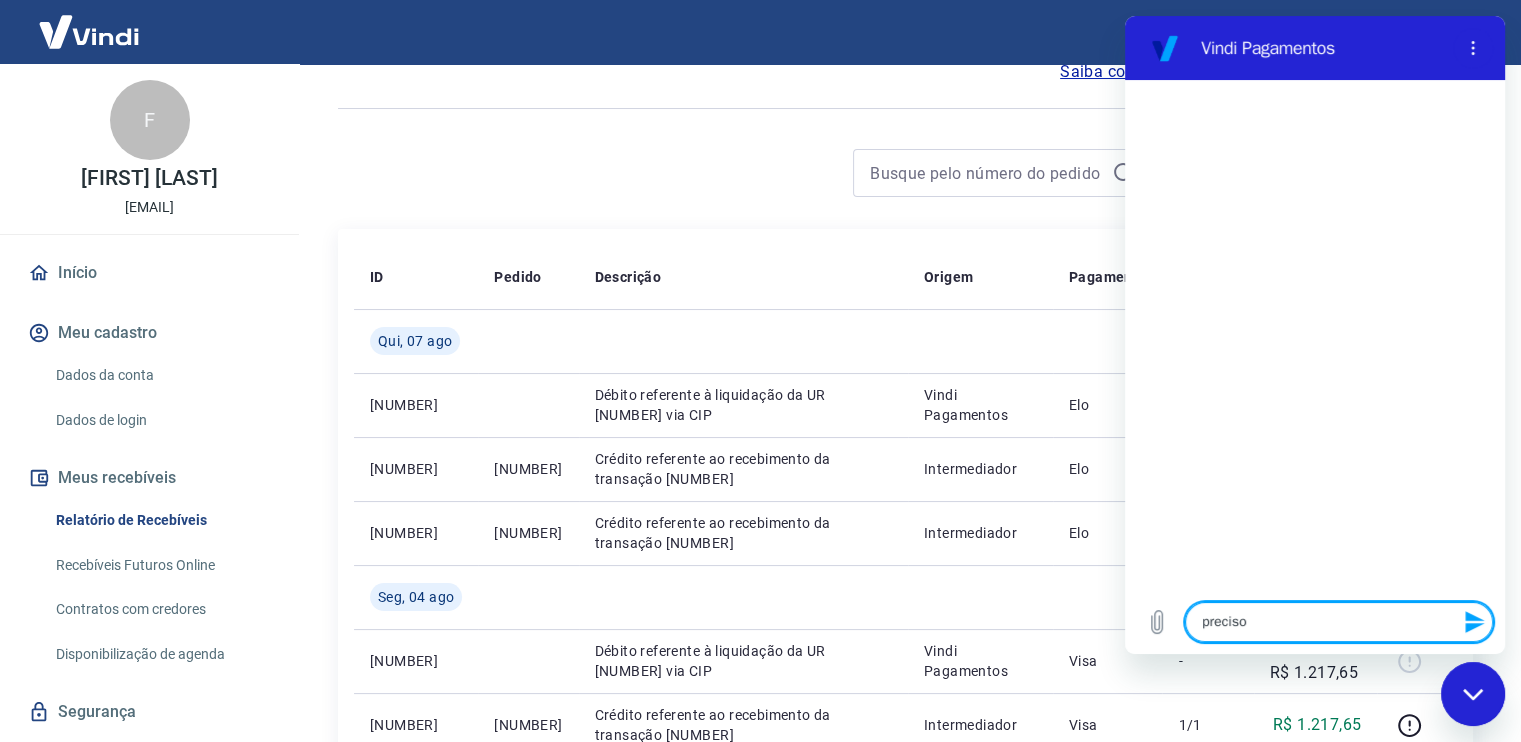 type on "x" 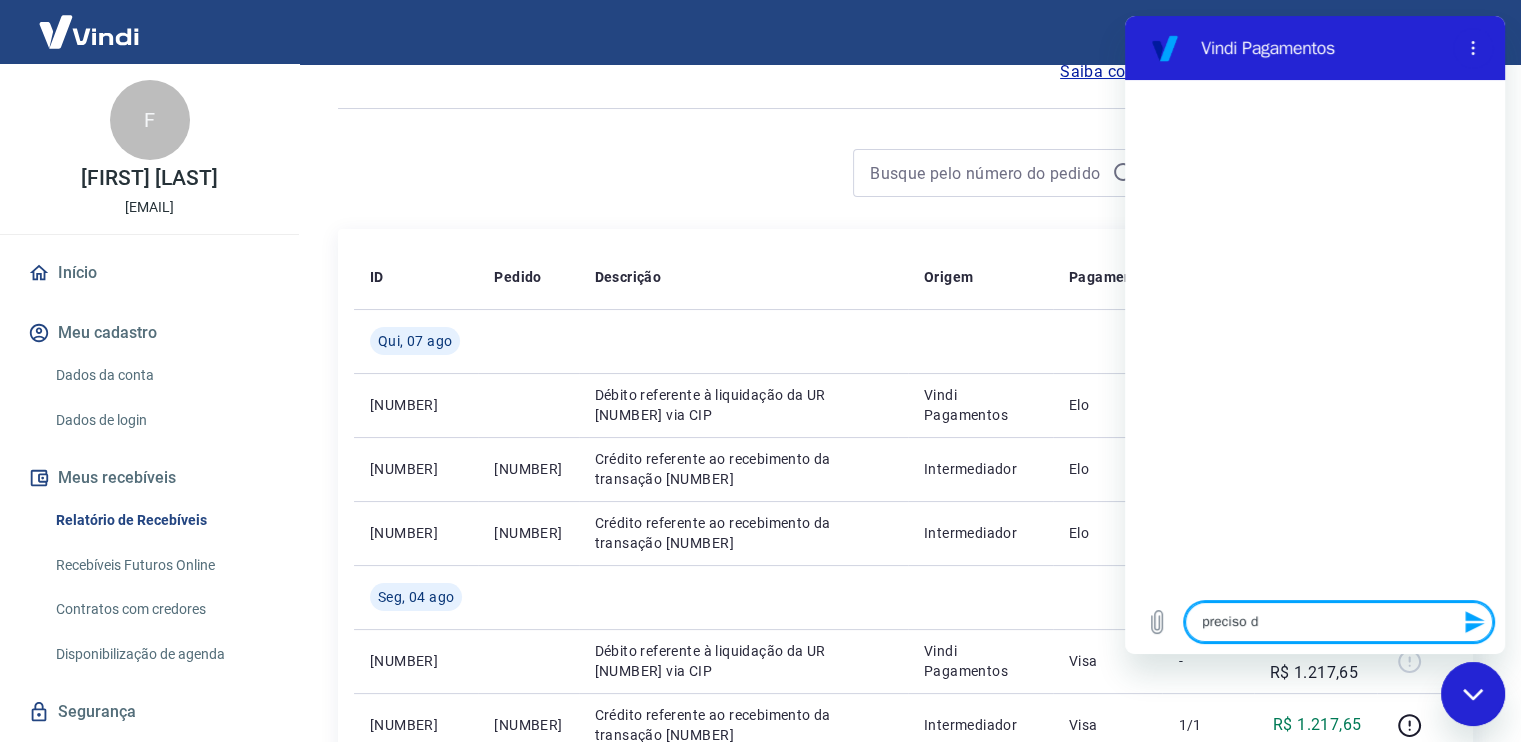 type on "x" 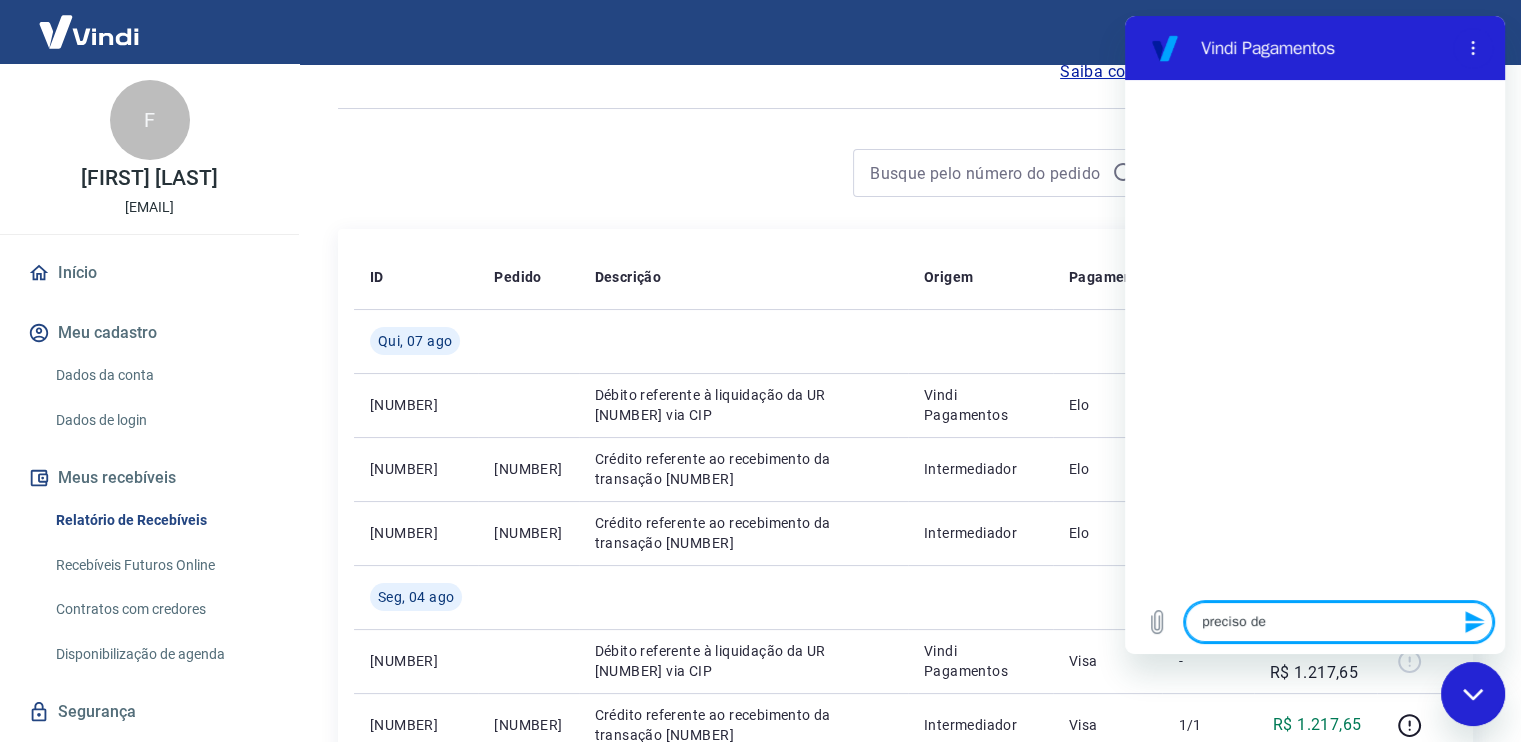 type on "preciso de" 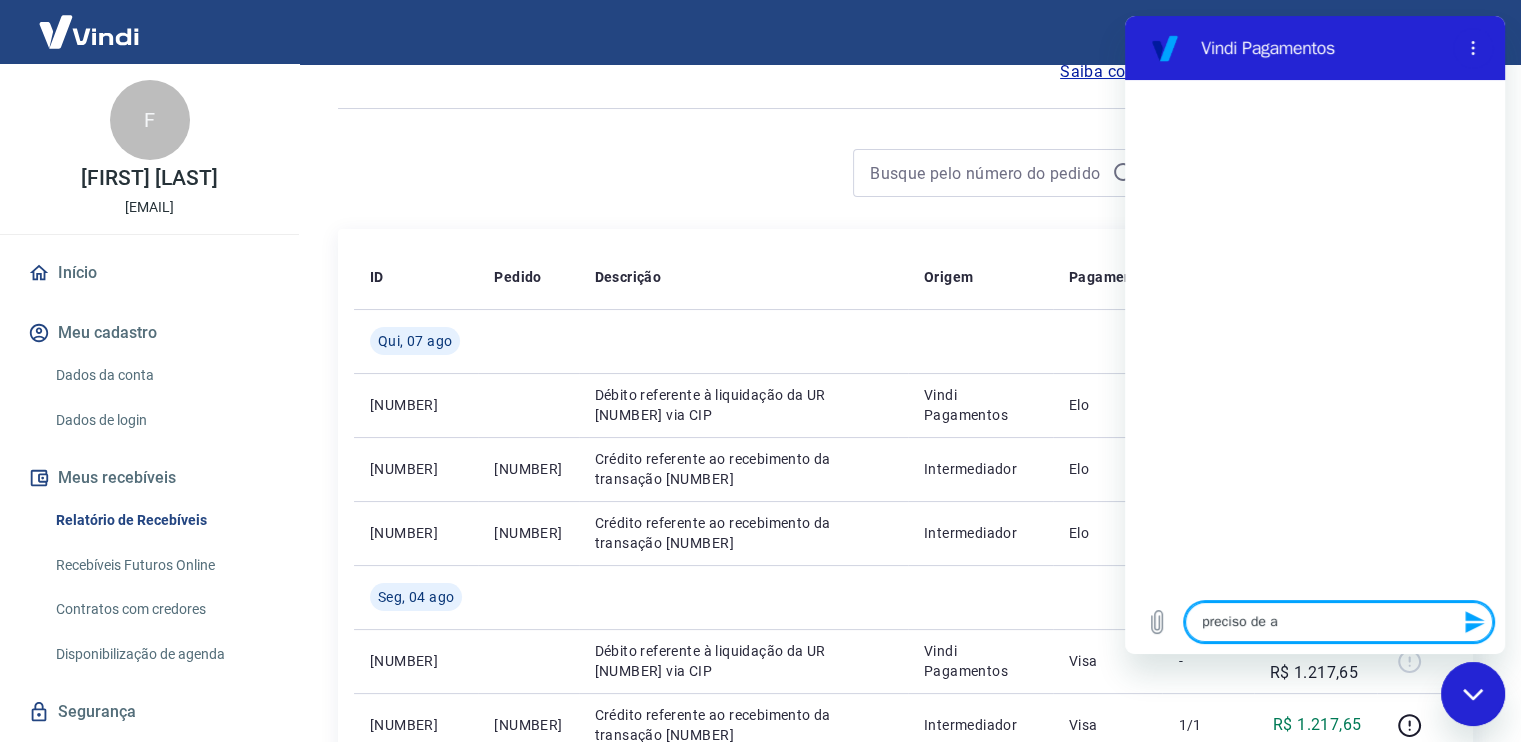 type on "preciso de aj" 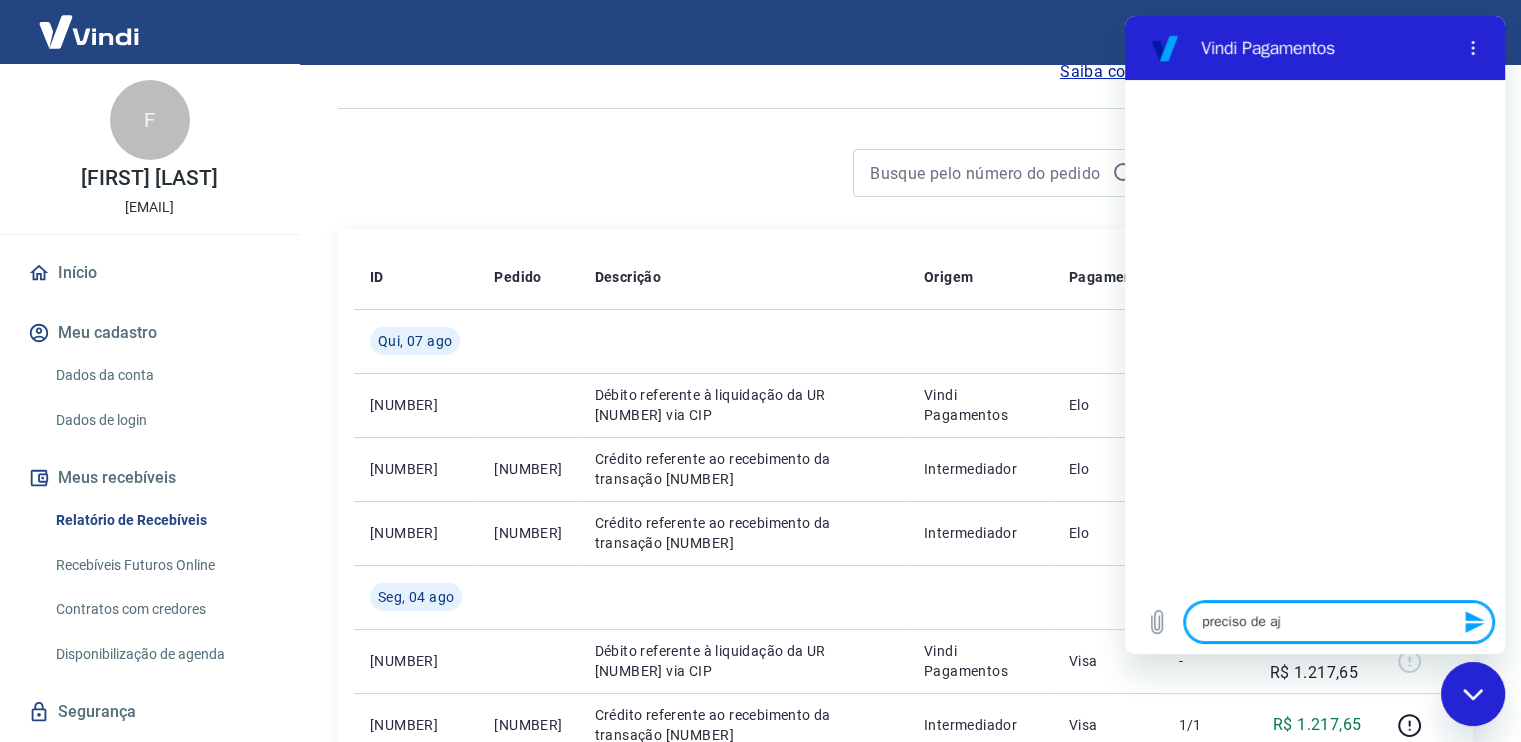 type on "preciso de aju" 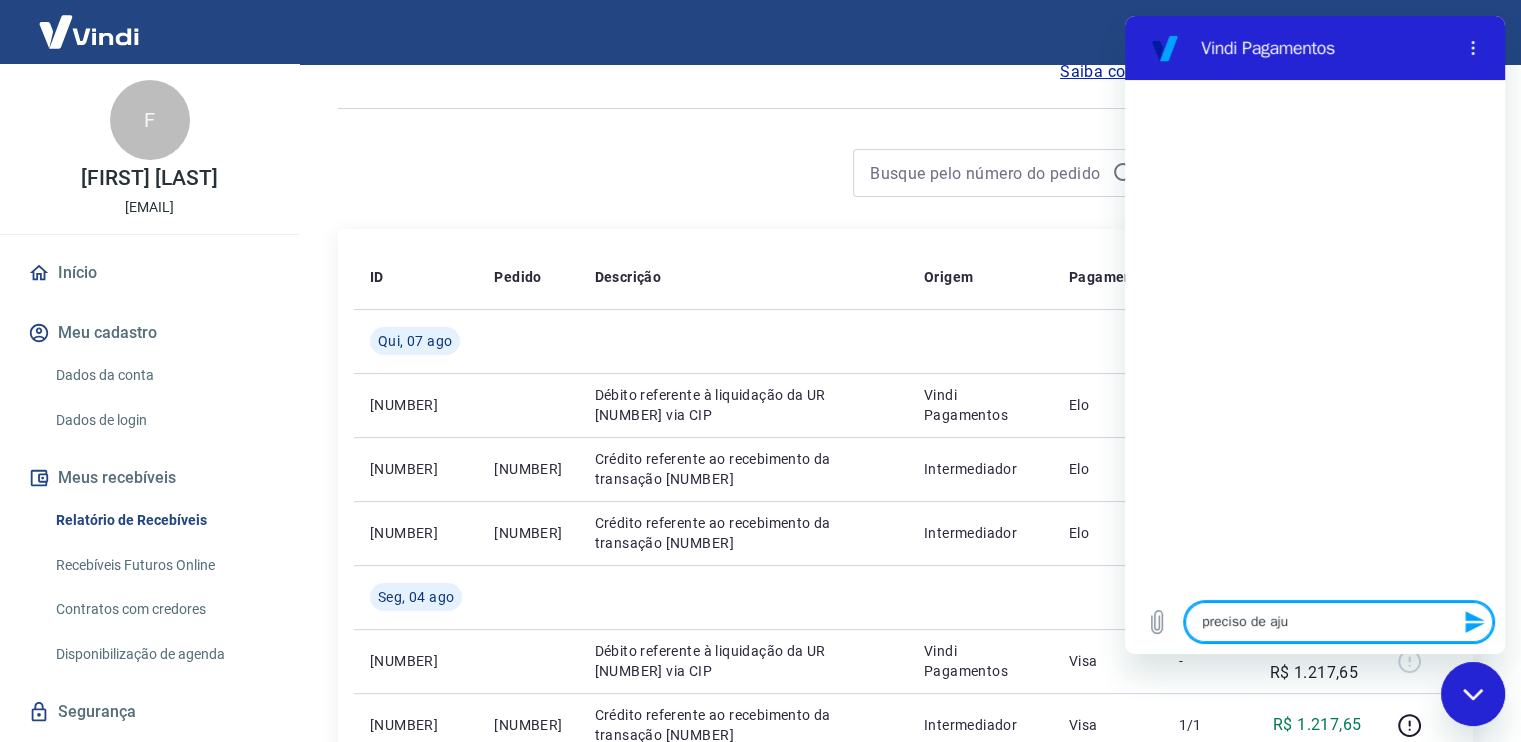 type on "preciso de ajud" 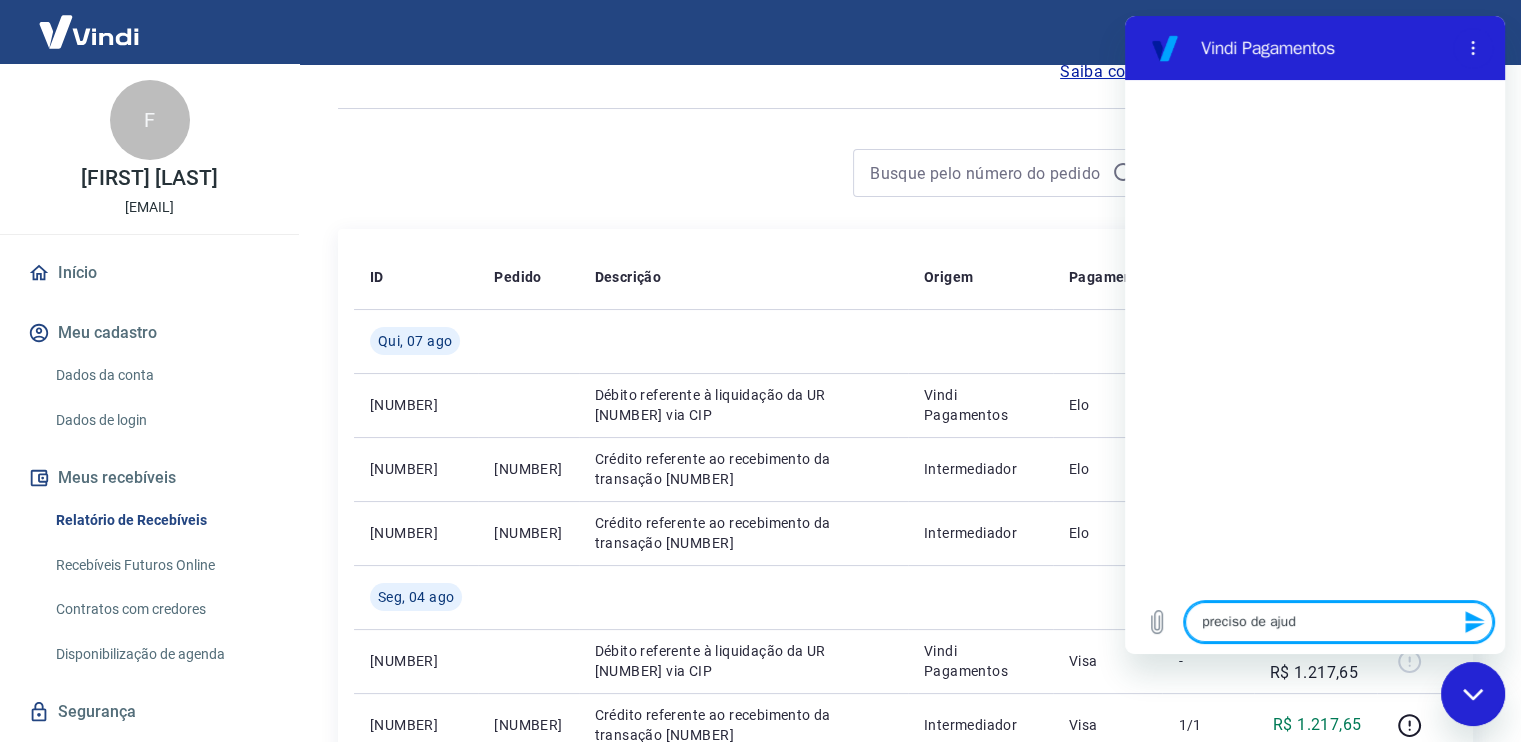 type on "preciso de ajuda" 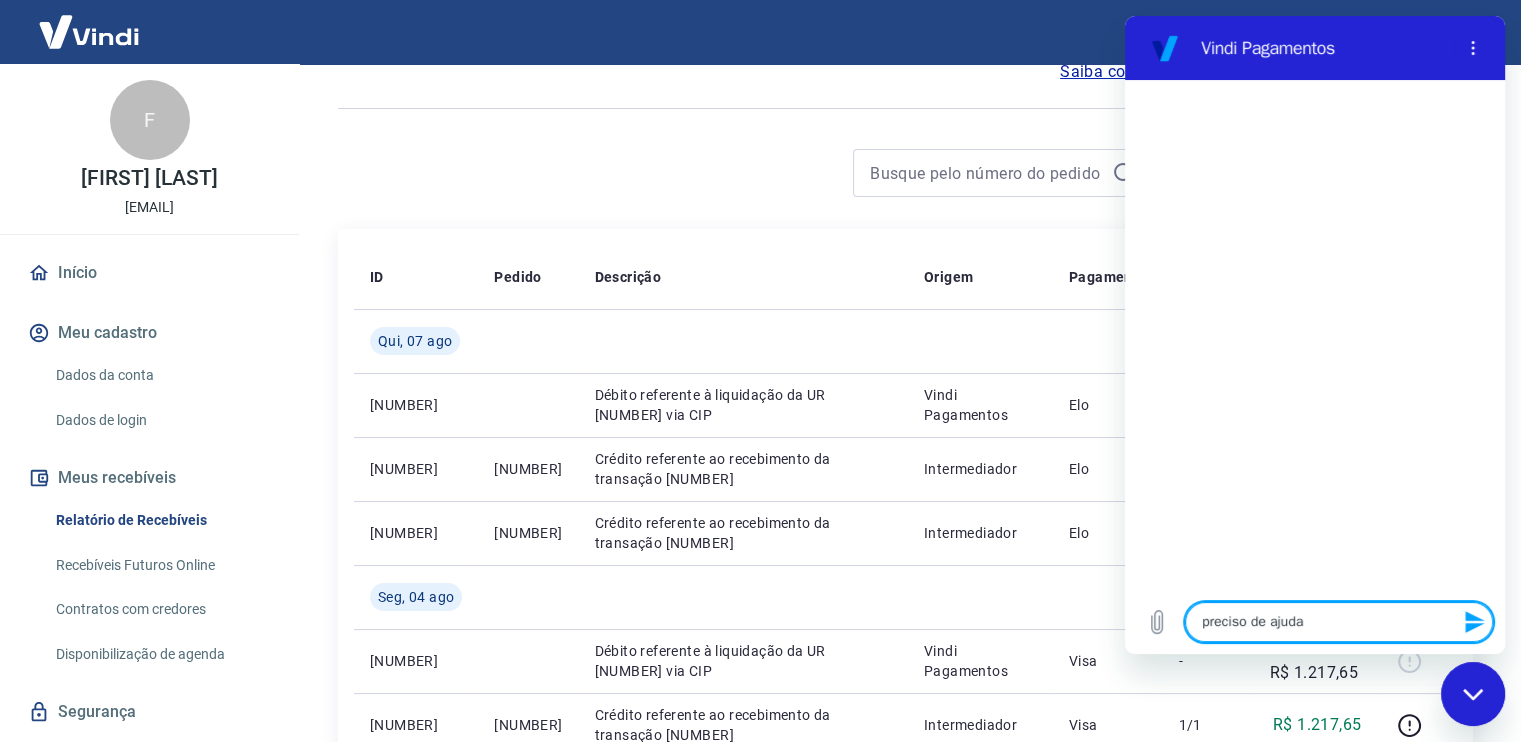 type on "preciso de ajuda" 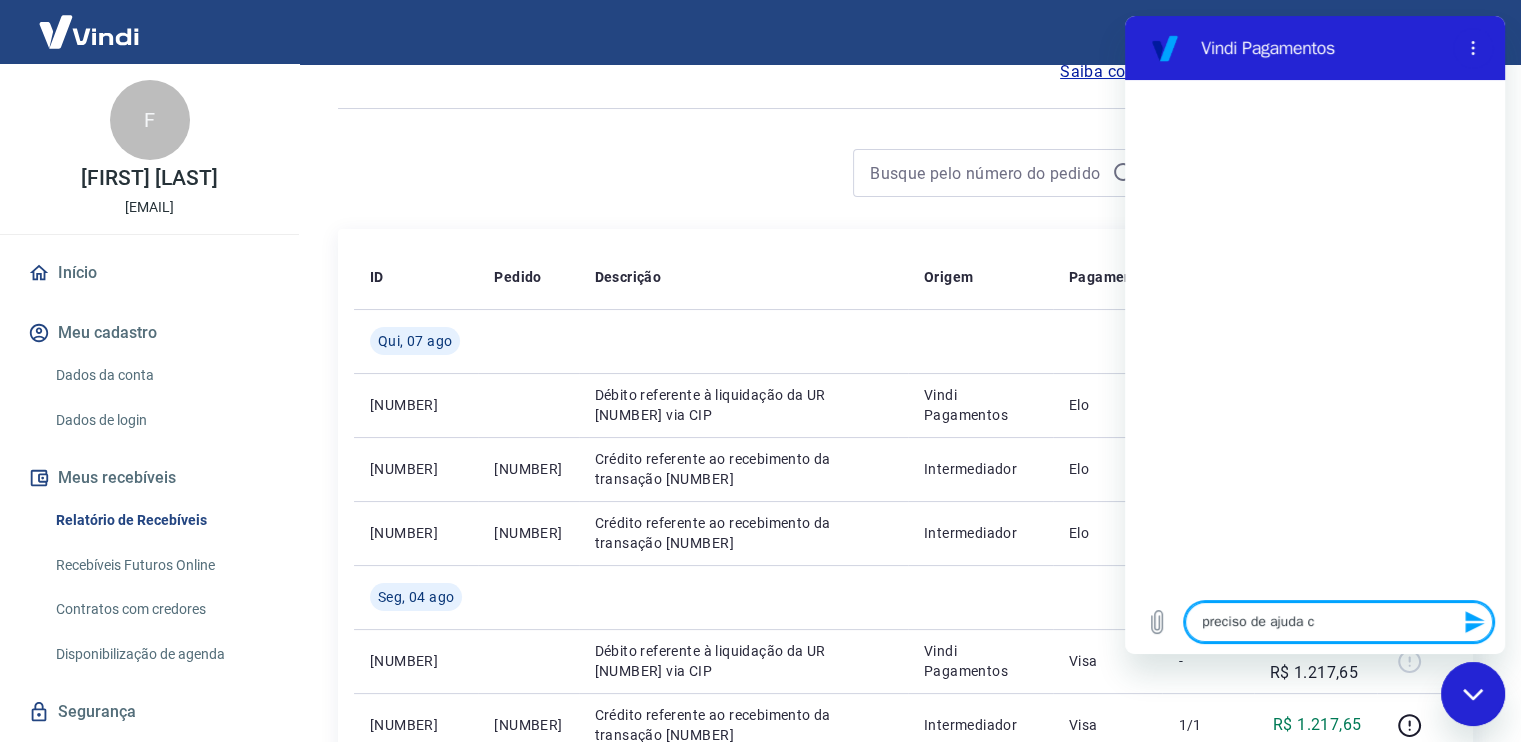 type on "preciso de ajuda co" 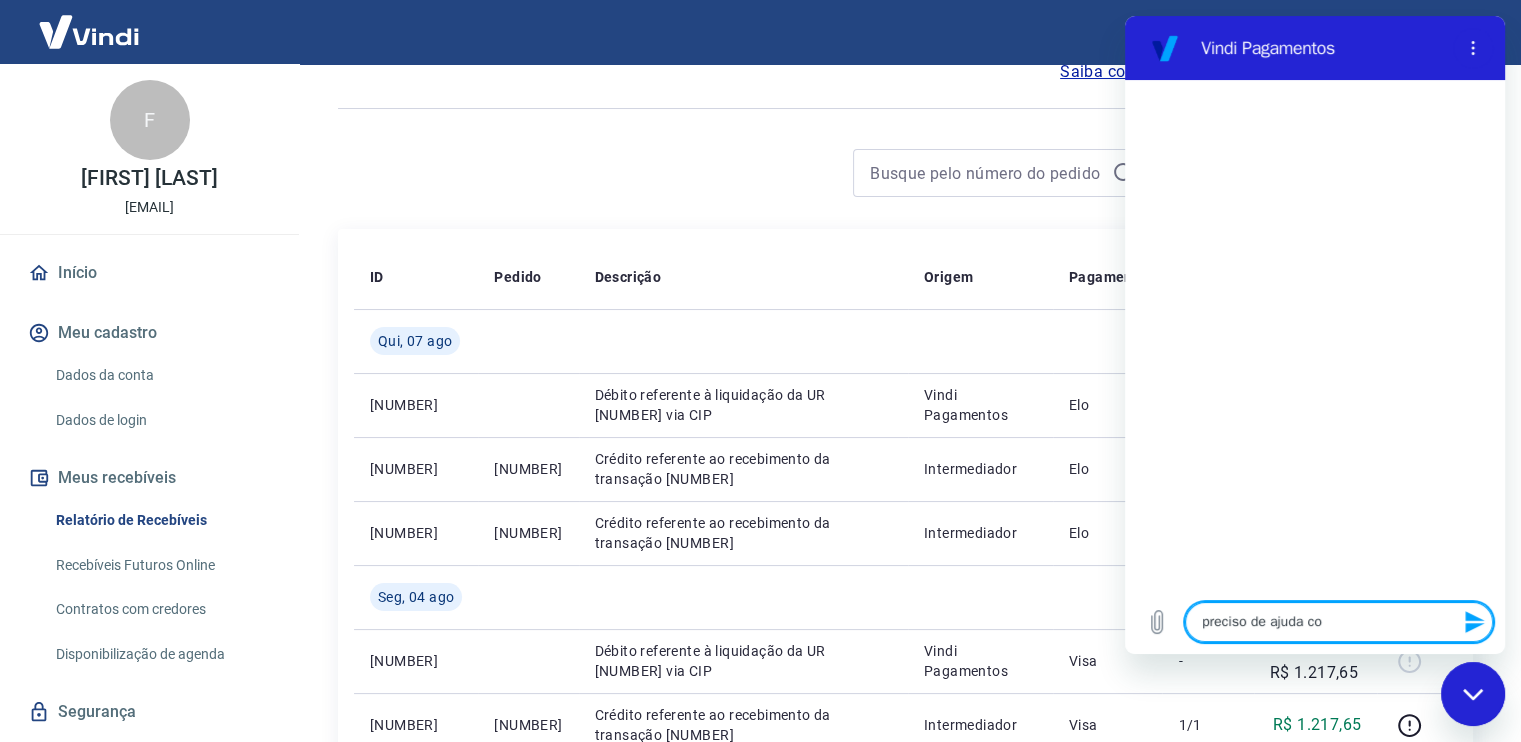 type on "preciso de ajuda com" 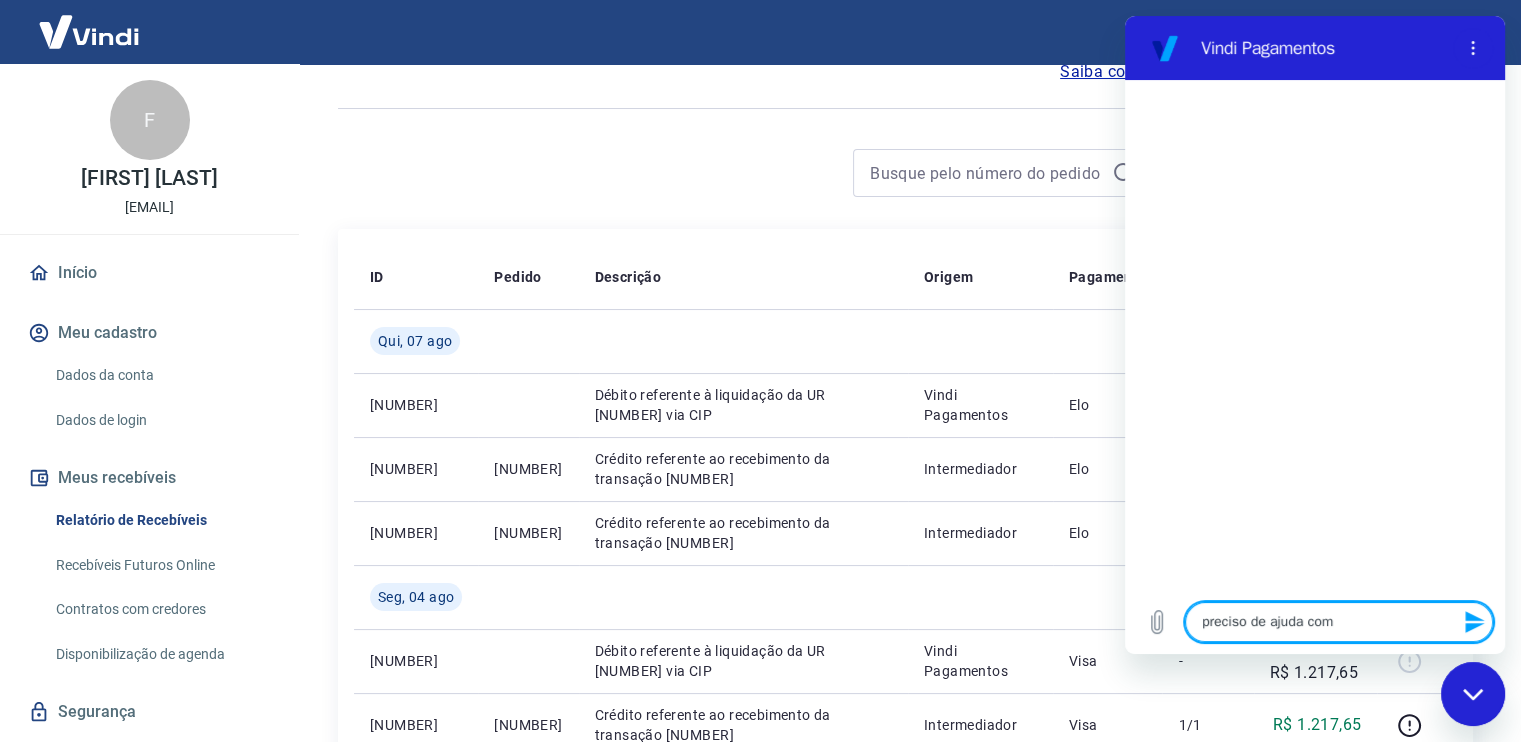 type on "preciso de ajuda com" 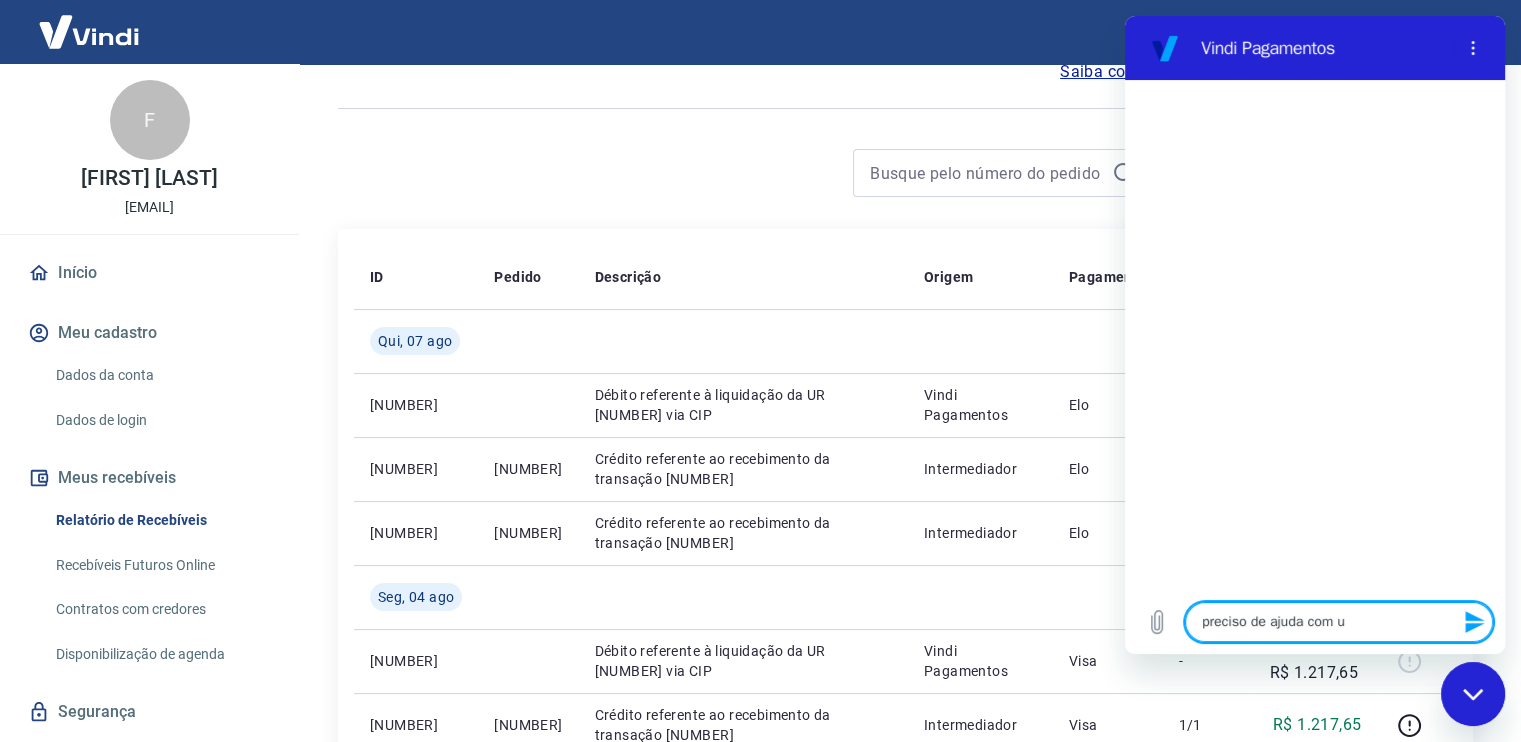 type on "preciso de ajuda com um" 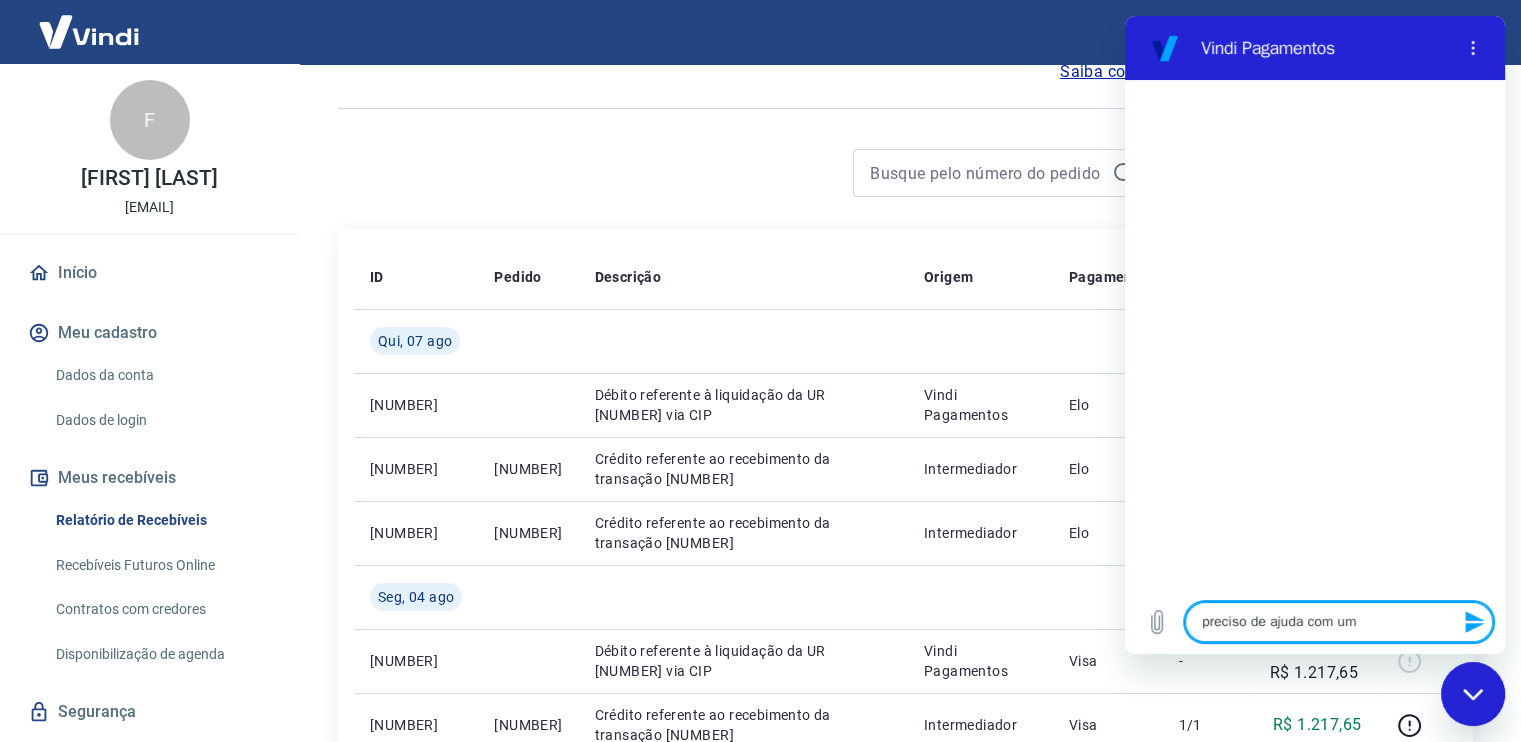 type on "preciso de ajuda com um" 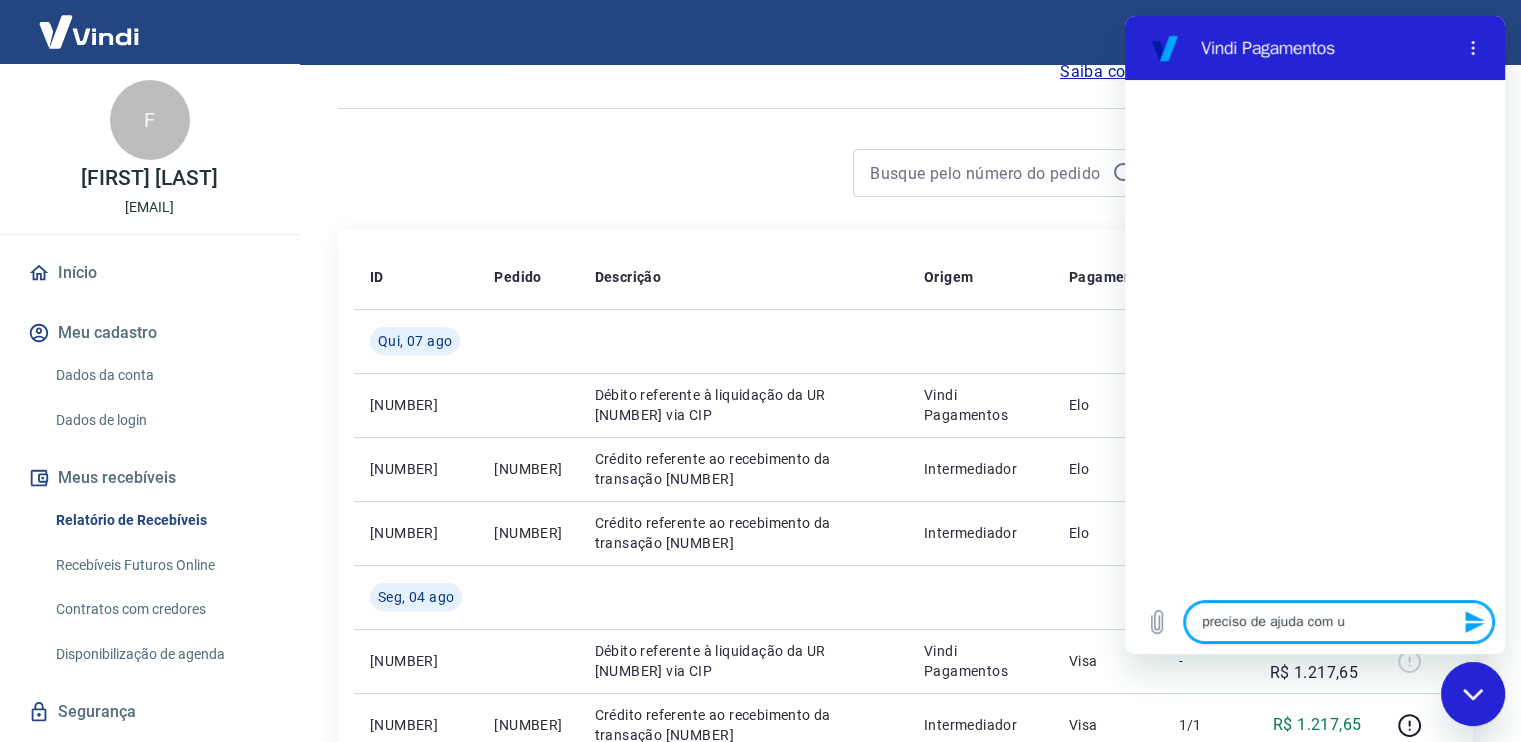 type on "preciso de ajuda com u" 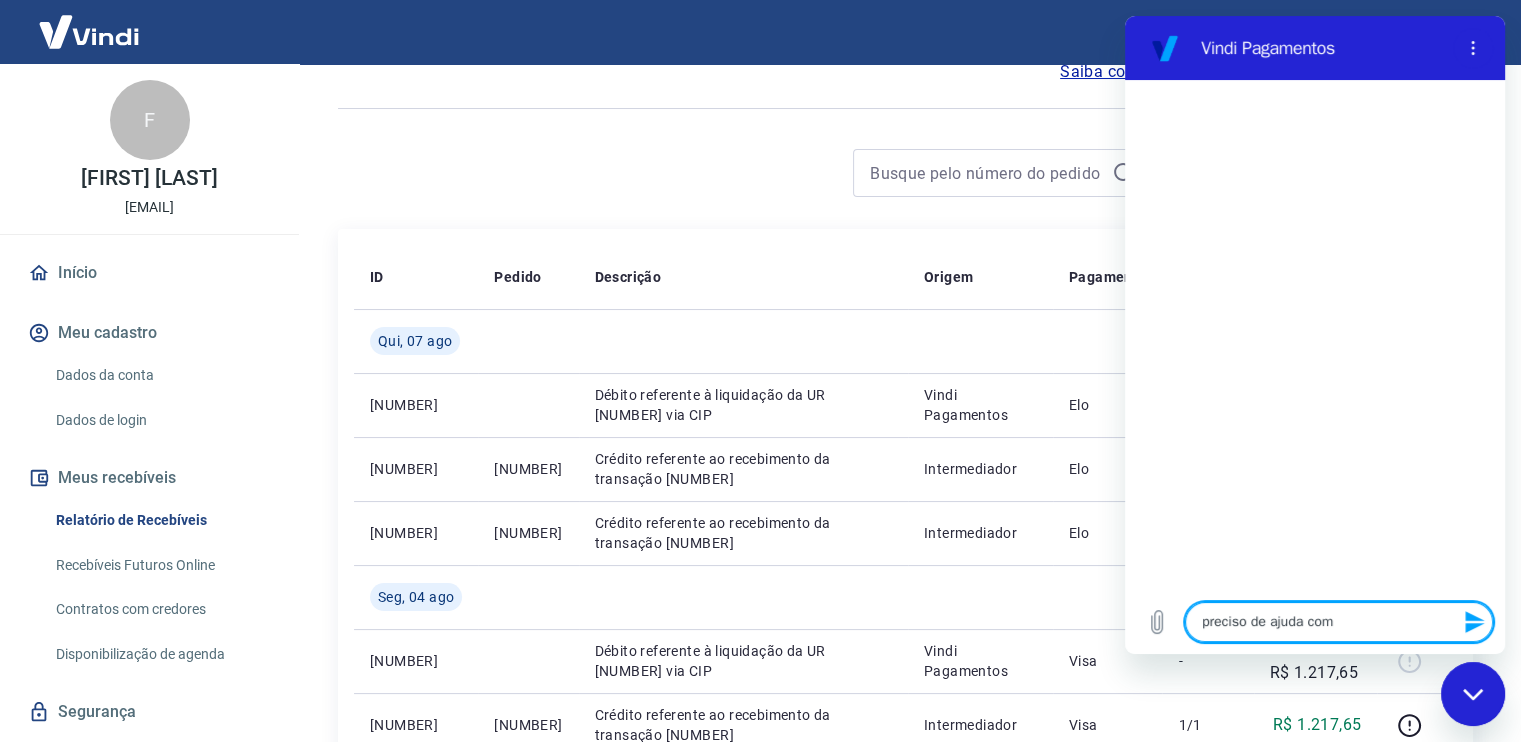 type on "preciso de ajuda com u" 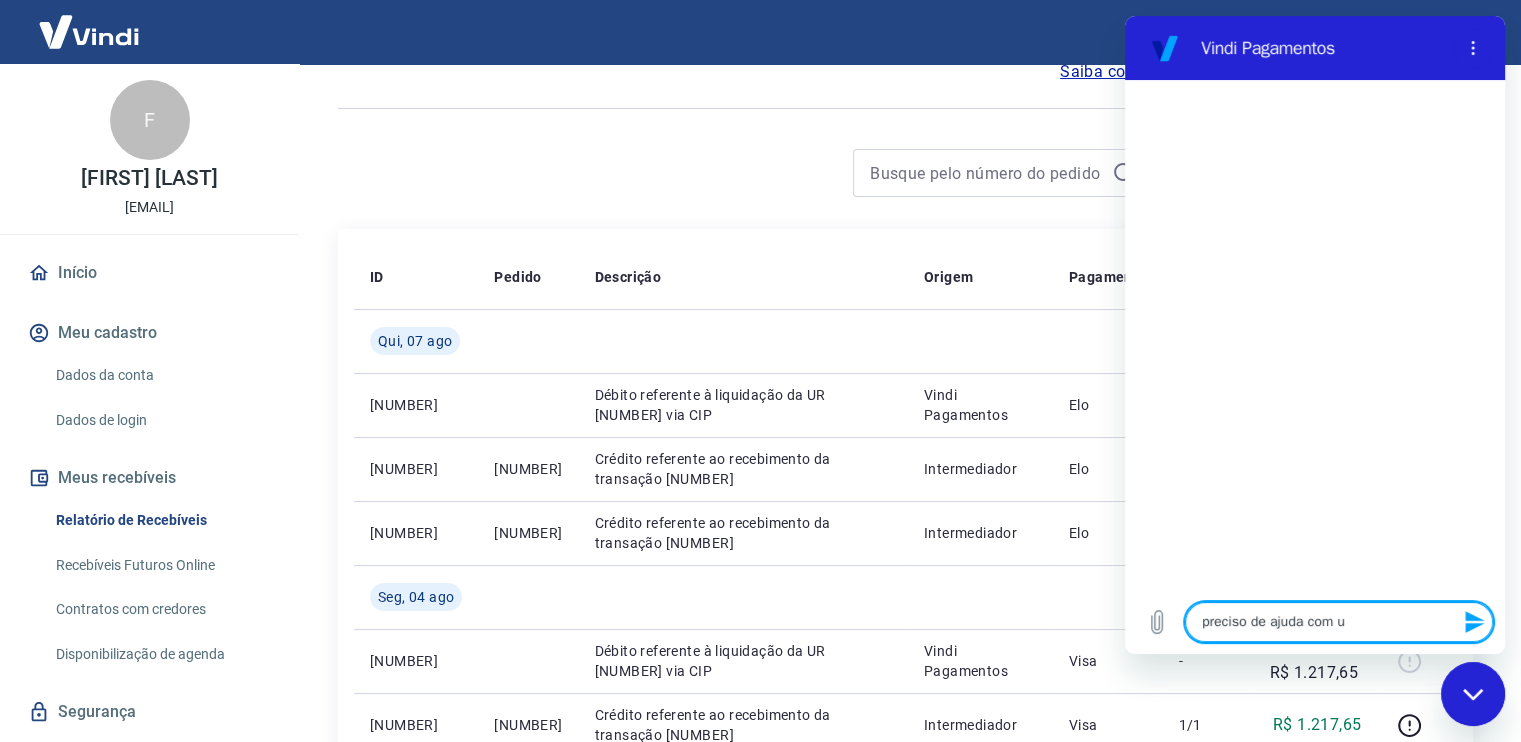 type on "preciso de ajuda com um" 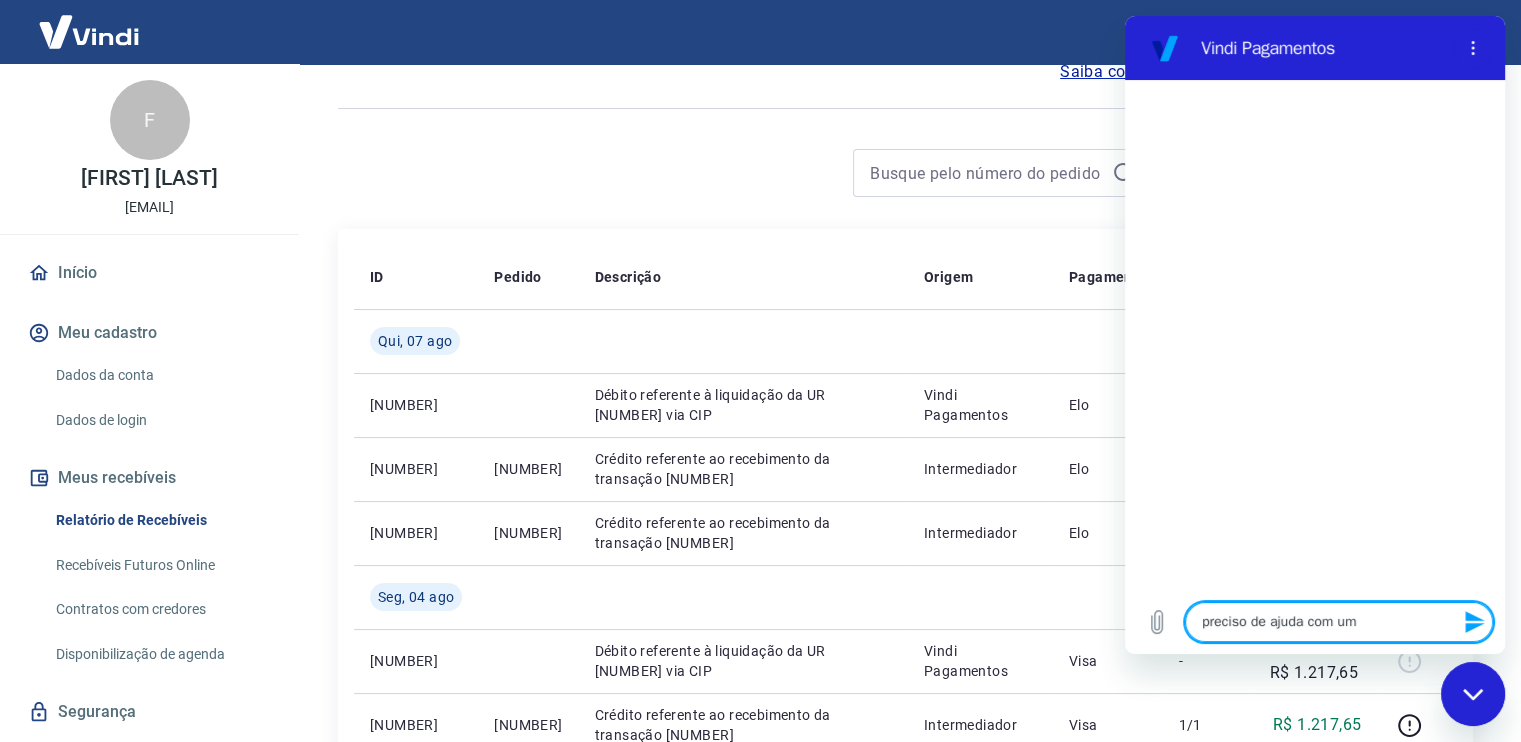 type on "preciso de ajuda com um" 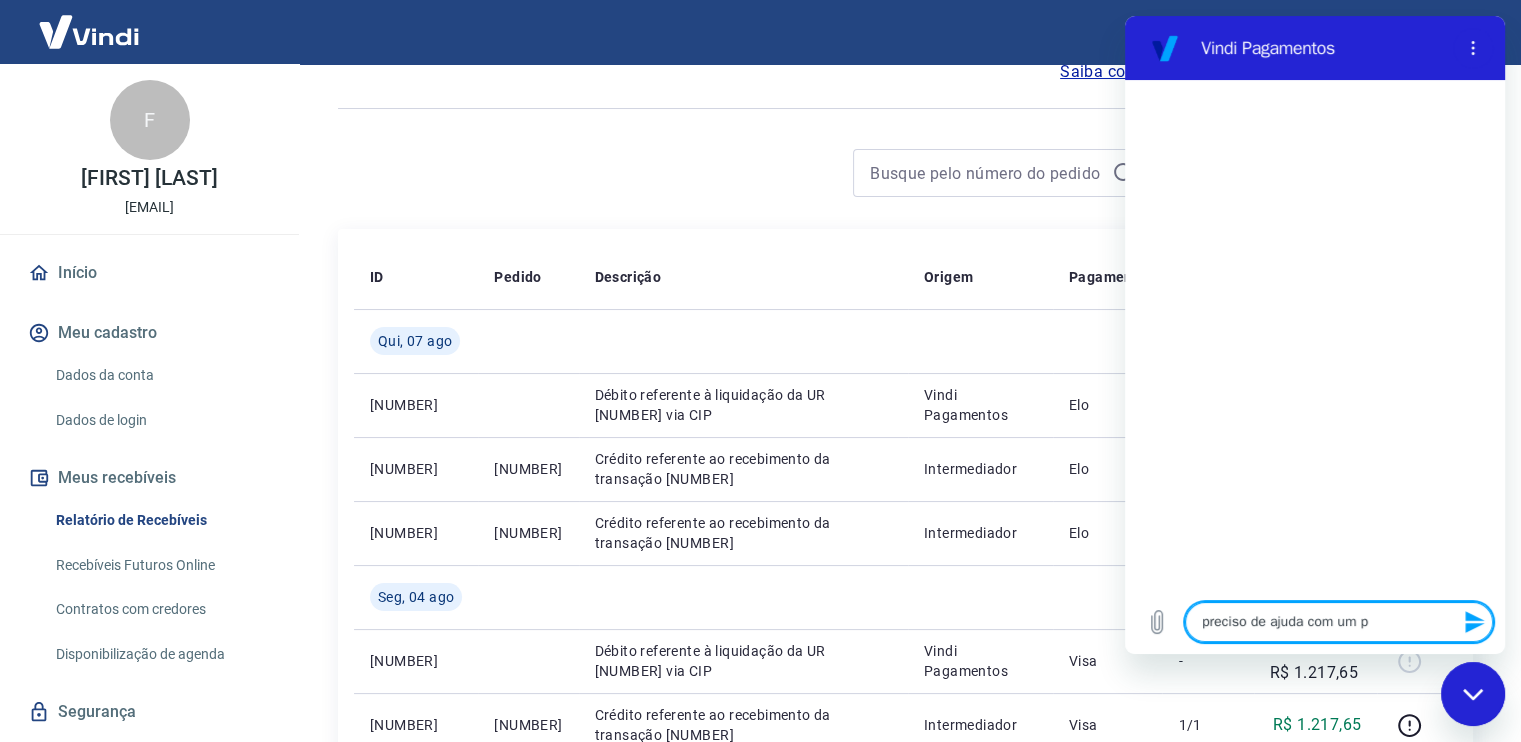 type on "preciso de ajuda com um pa" 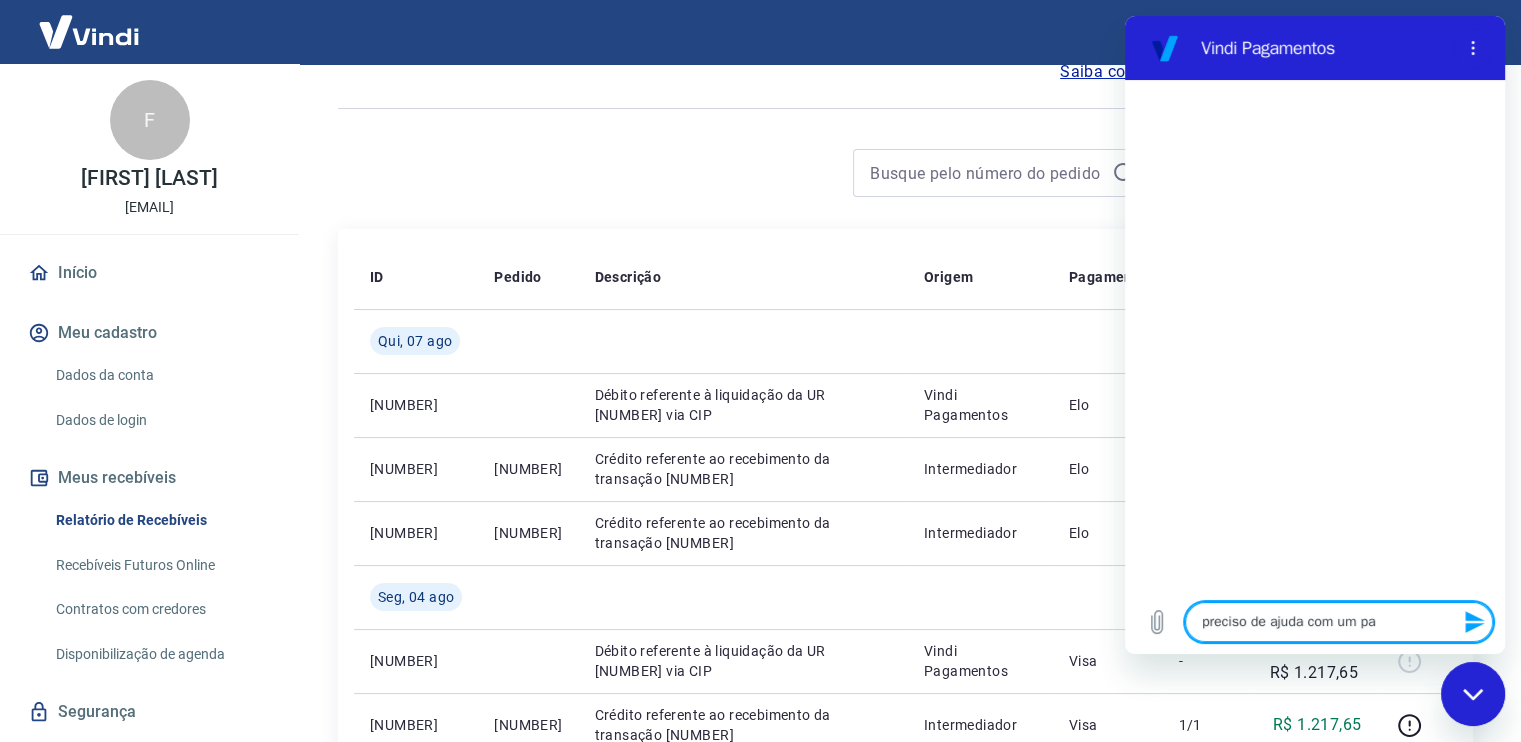 type on "x" 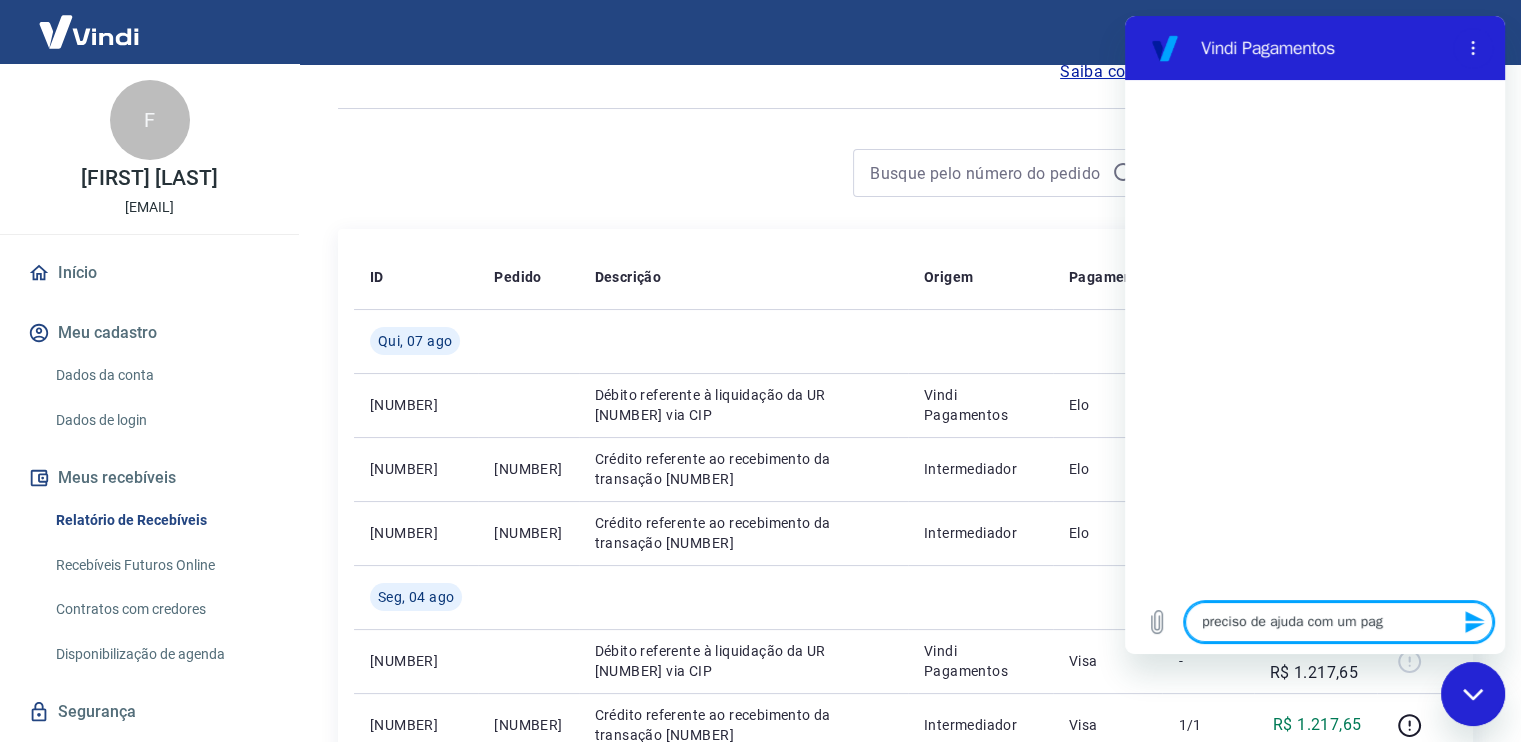 type on "preciso de ajuda com um paga" 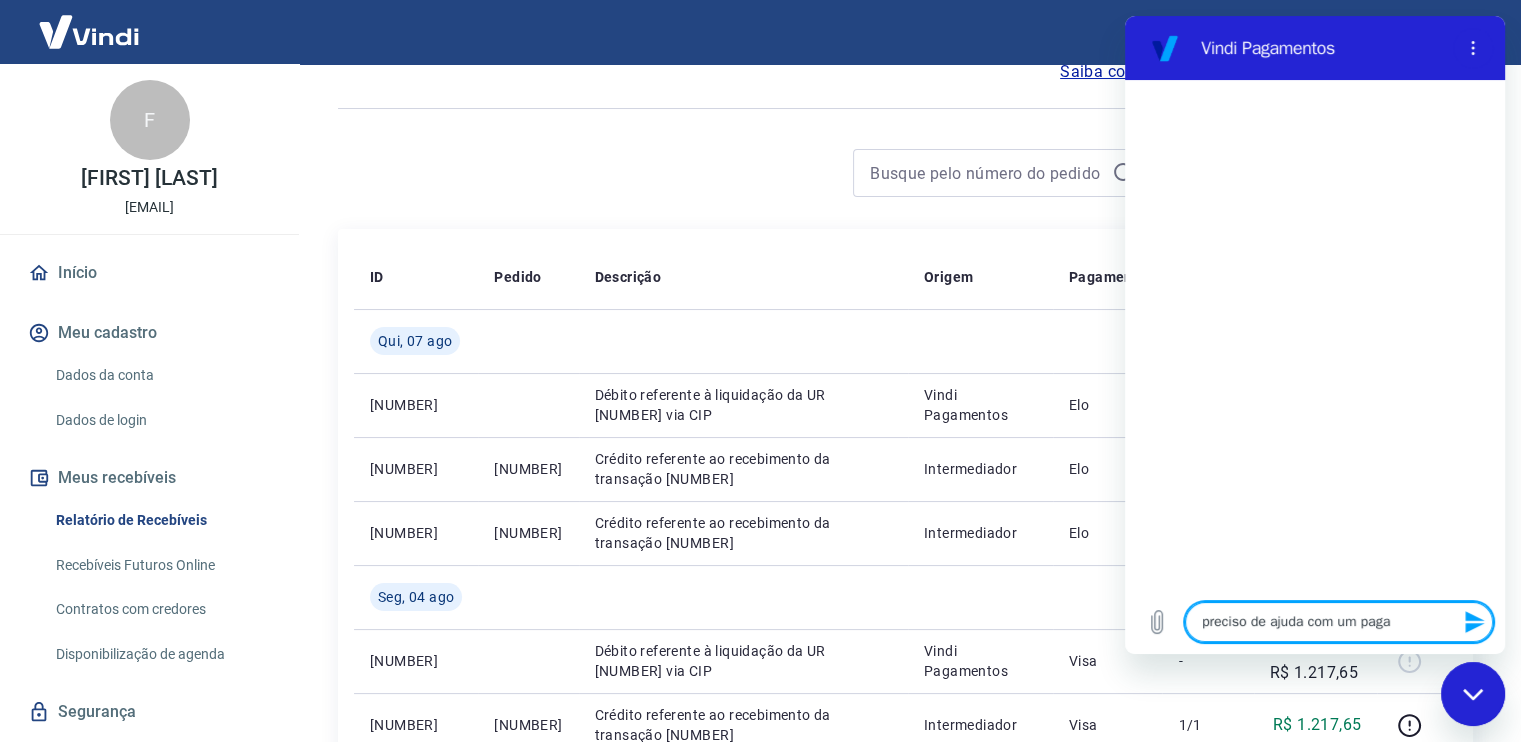 type on "preciso de ajuda com um pagam" 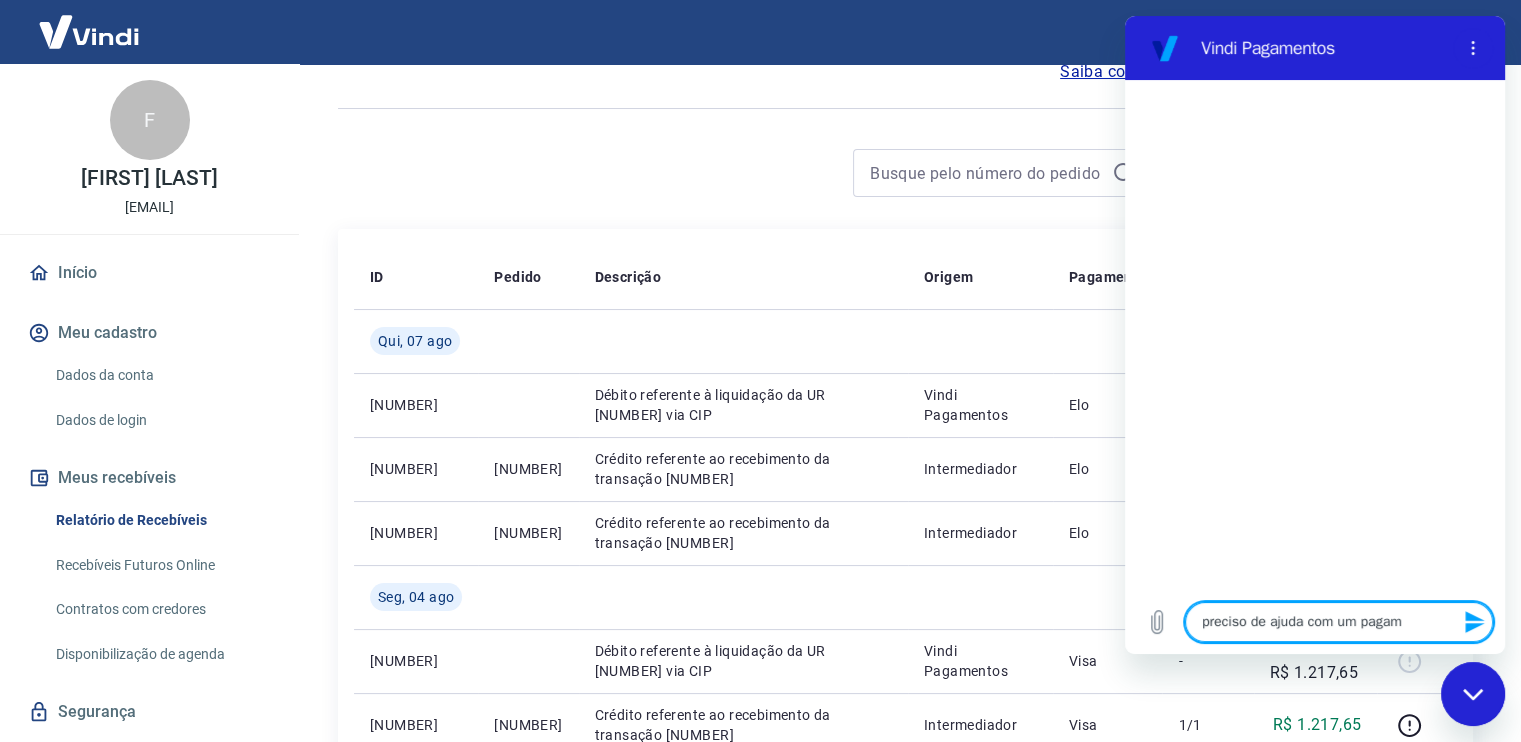 type on "preciso de ajuda com um pagame" 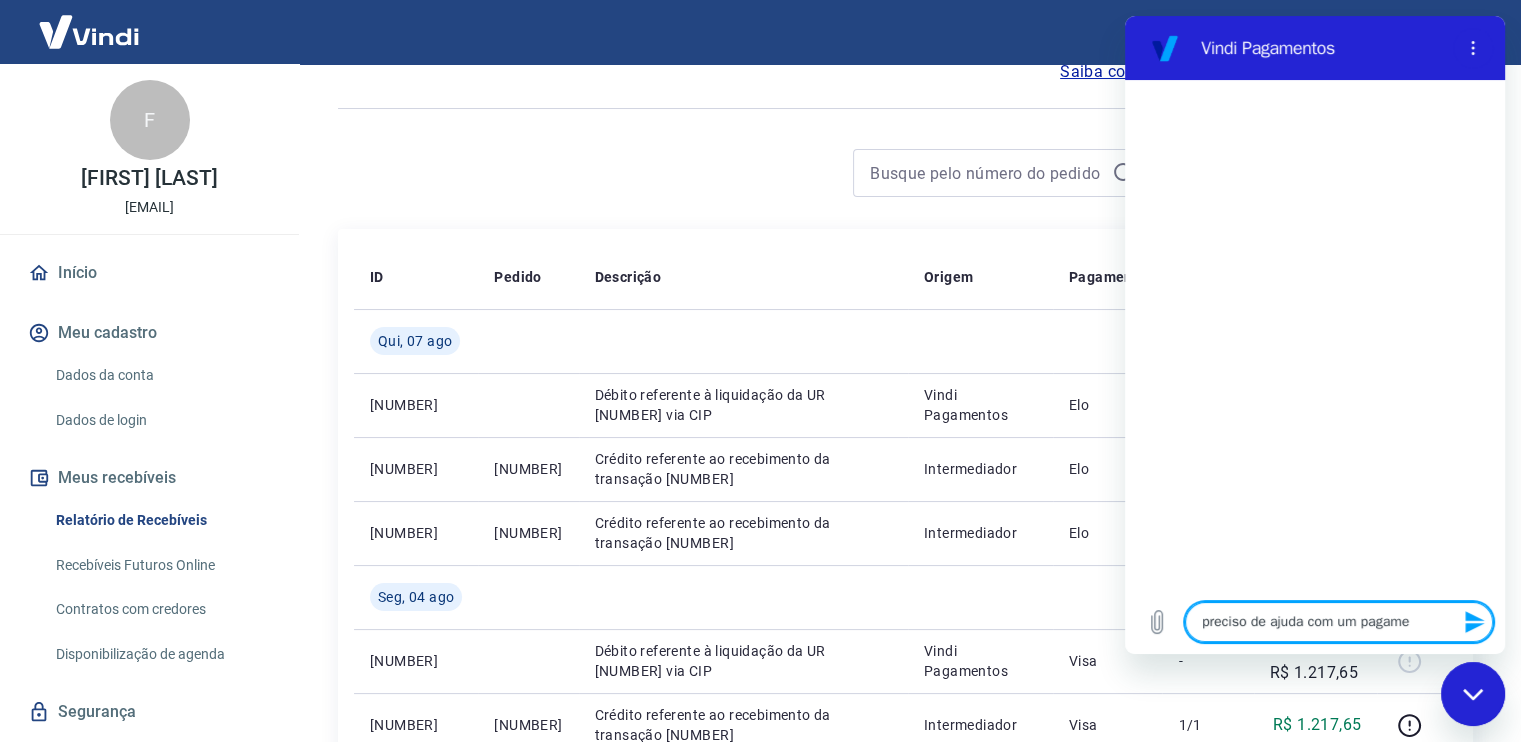 type on "preciso de ajuda com um pagamen" 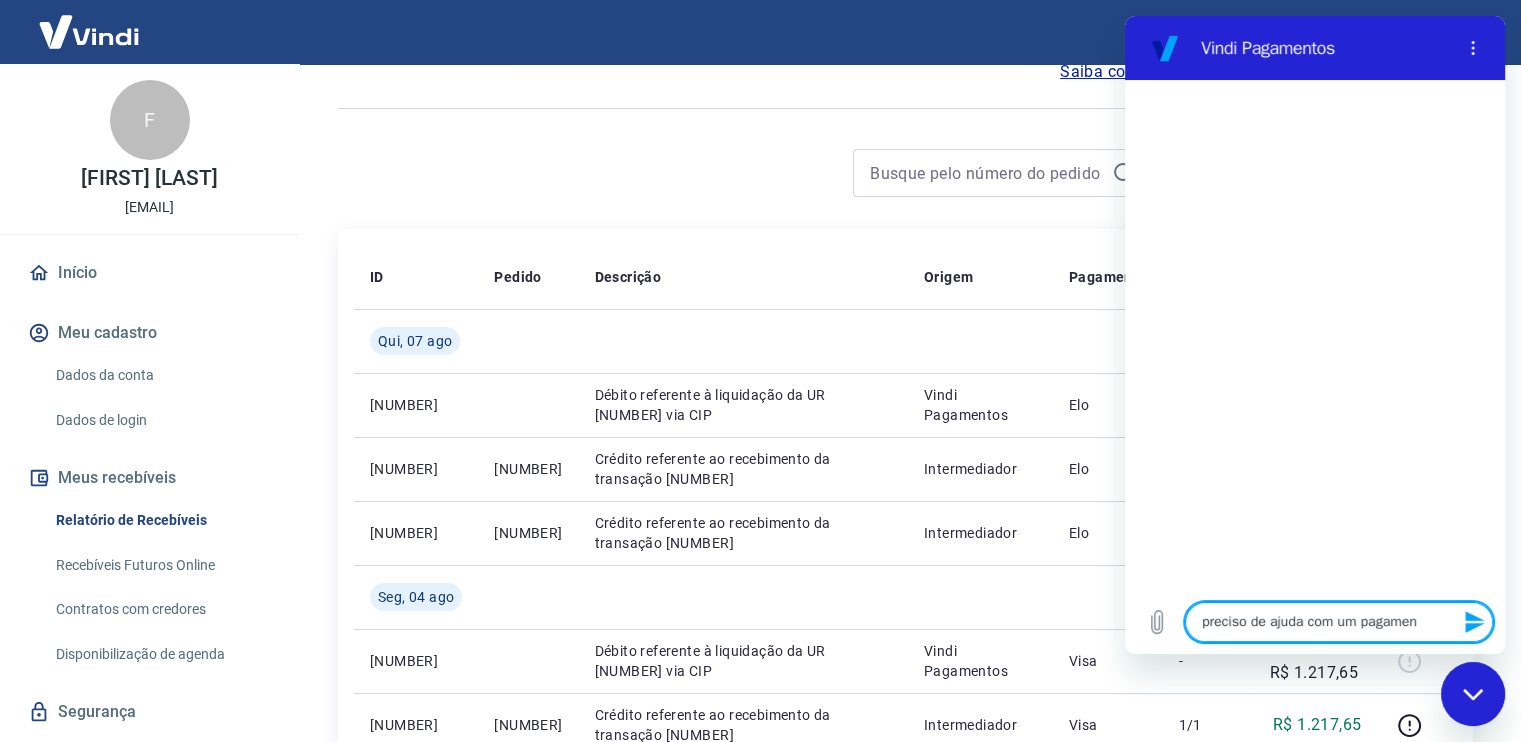 type on "preciso de ajuda com um pagament" 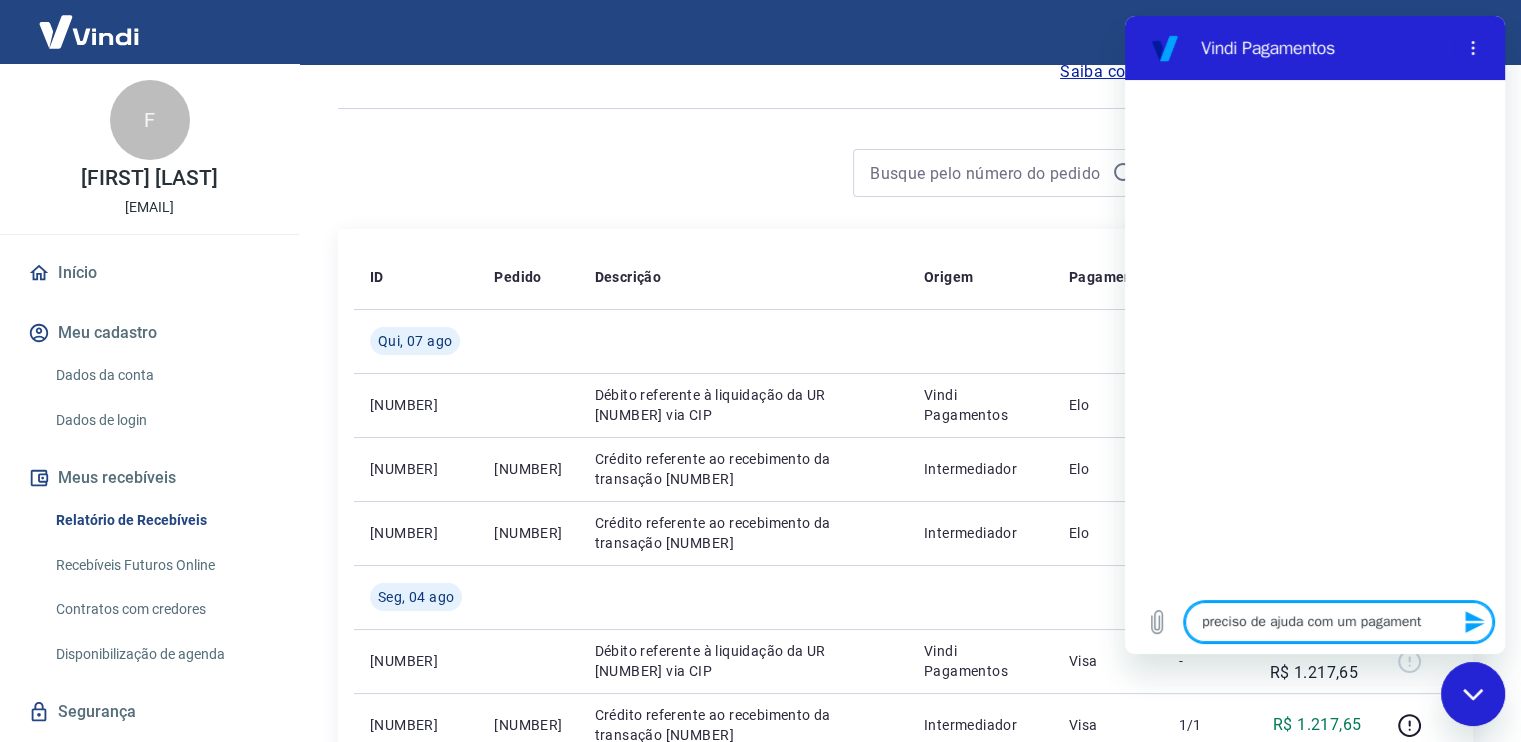 type on "preciso de ajuda com um pagamento" 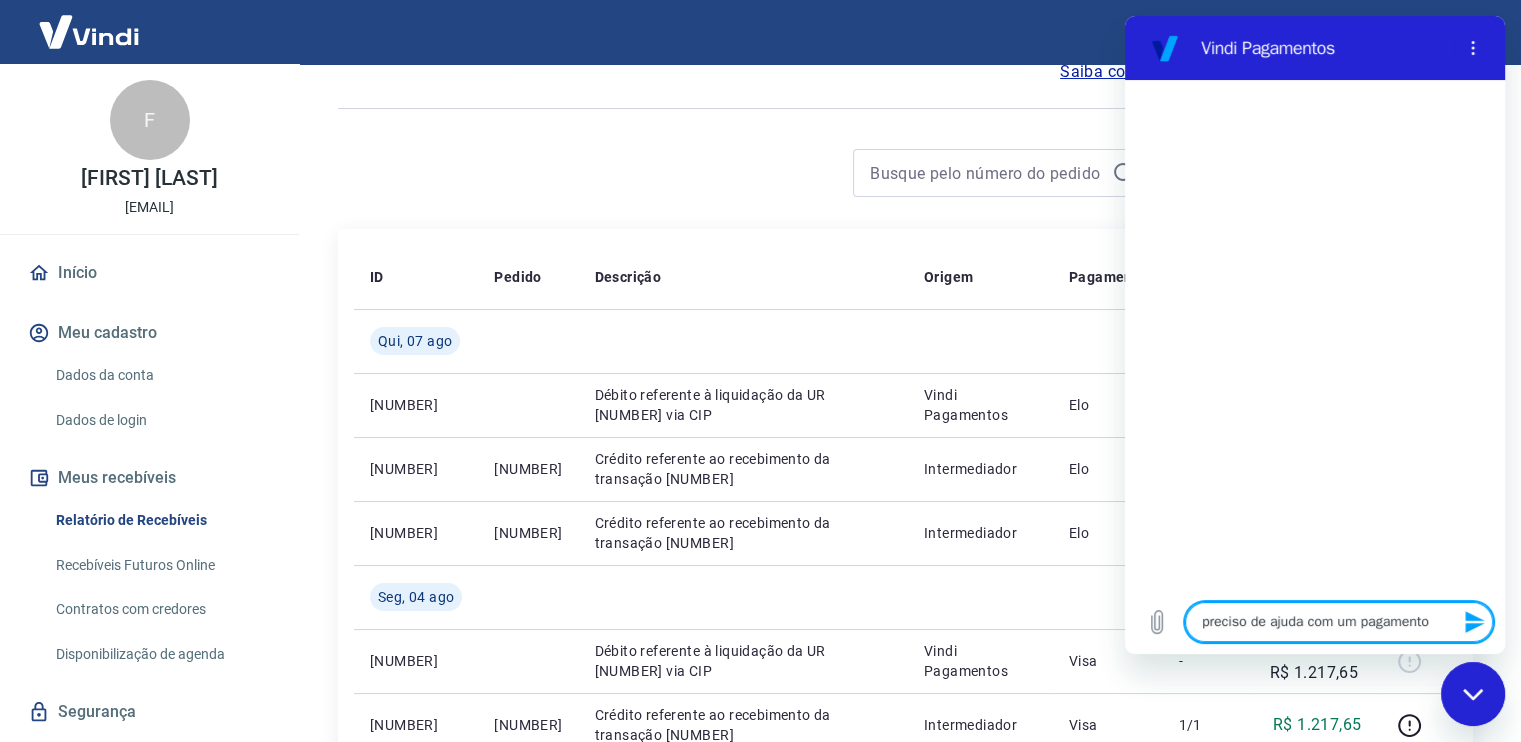 type on "preciso de ajuda com um pagamento." 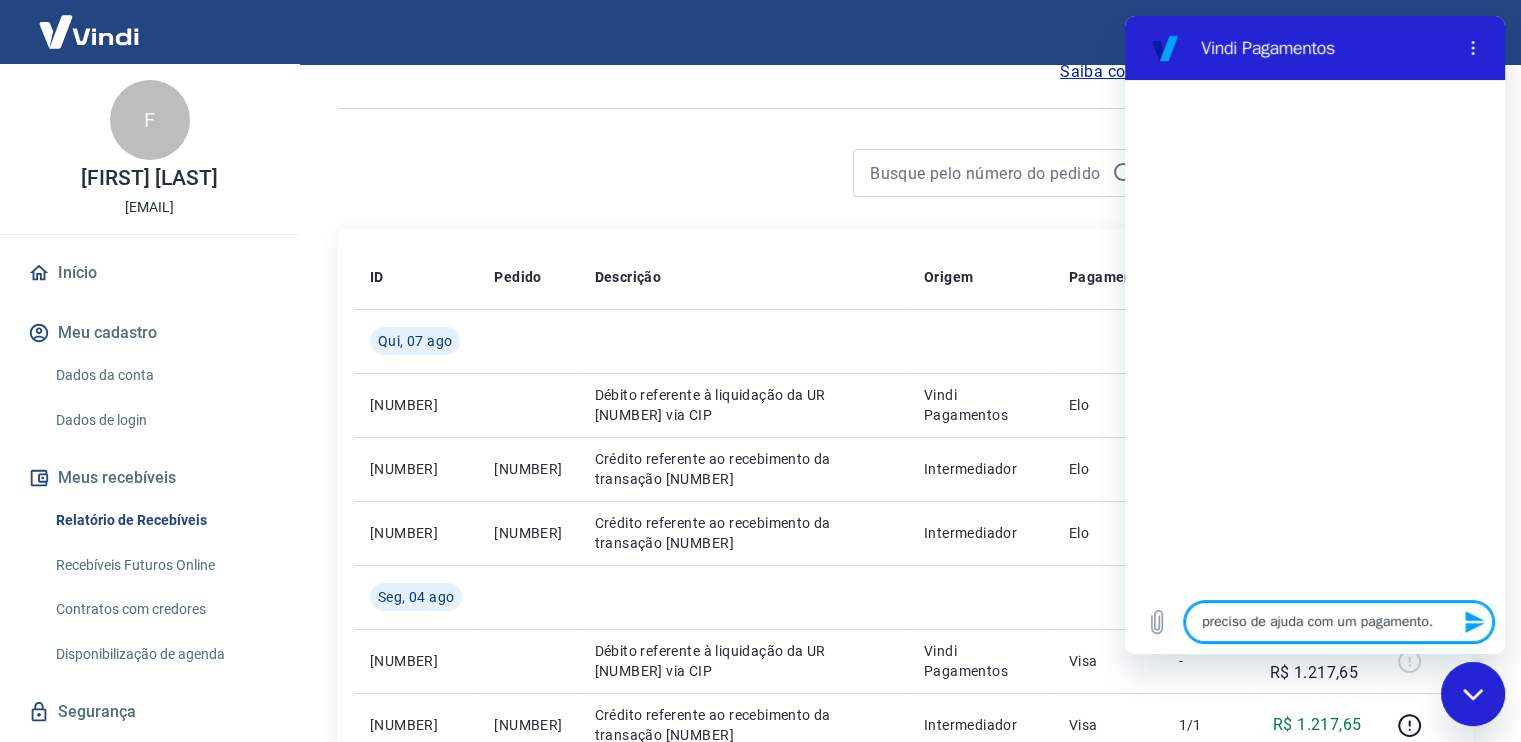 type on "preciso de ajuda com um pagamento." 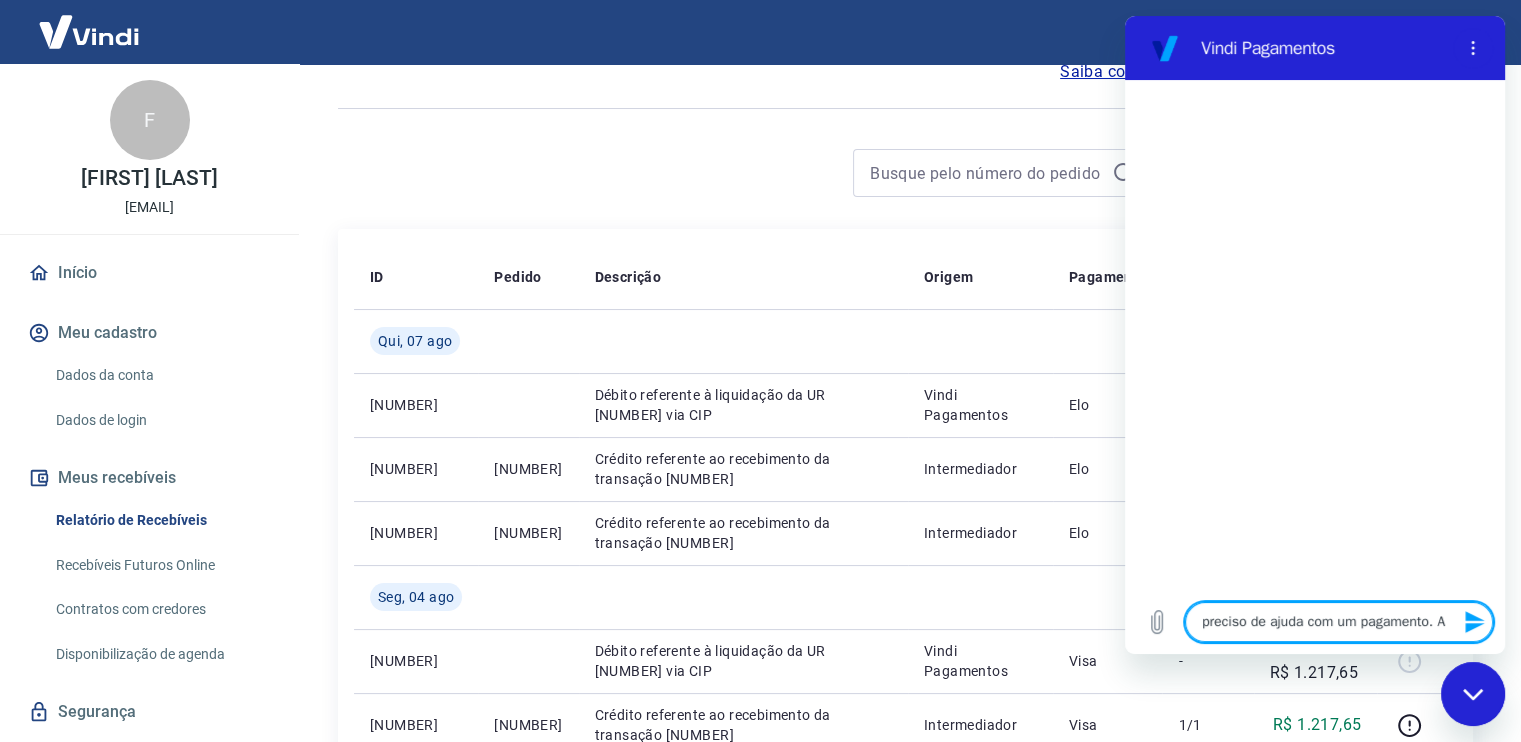 type on "preciso de ajuda com um pagamento. Ap" 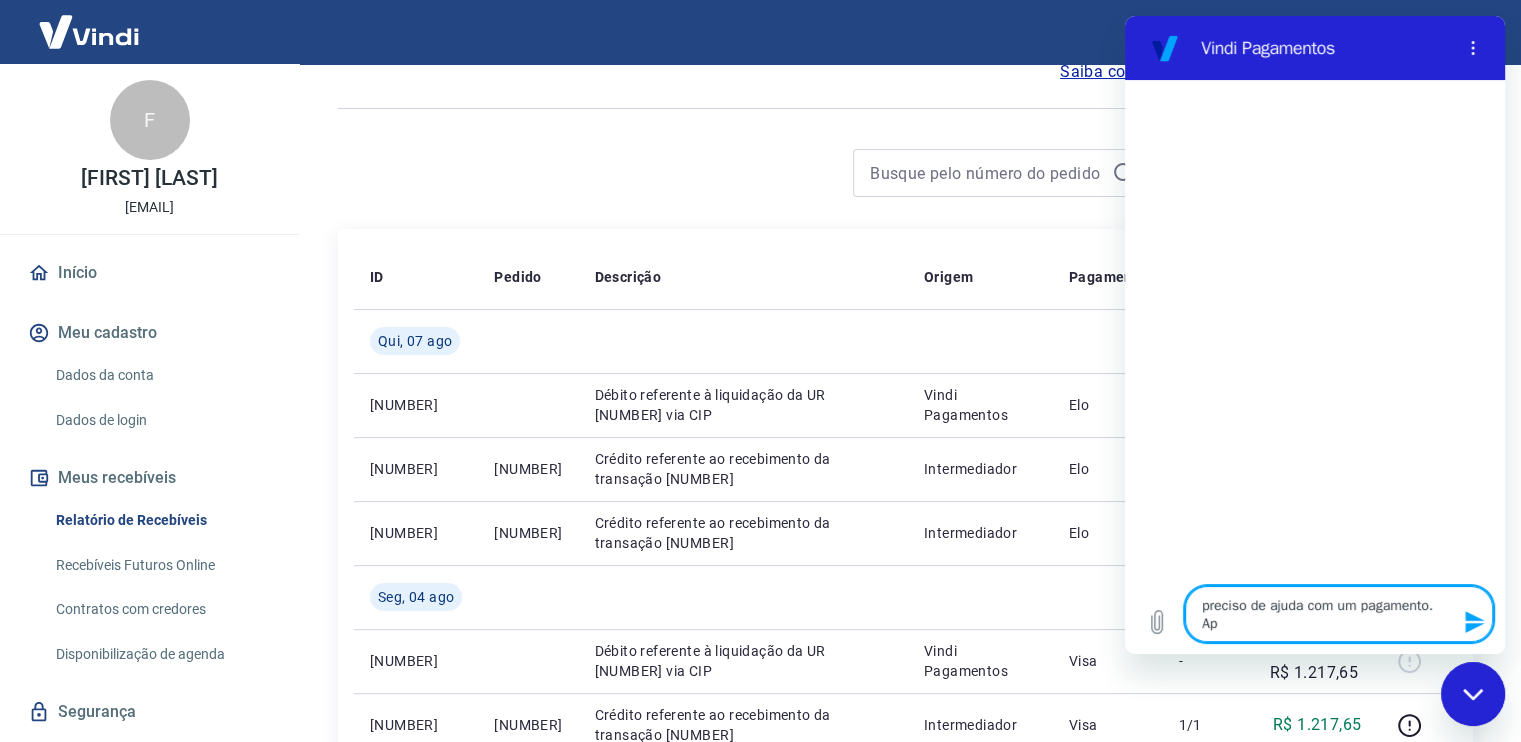 type on "preciso de ajuda com um pagamento. Apa" 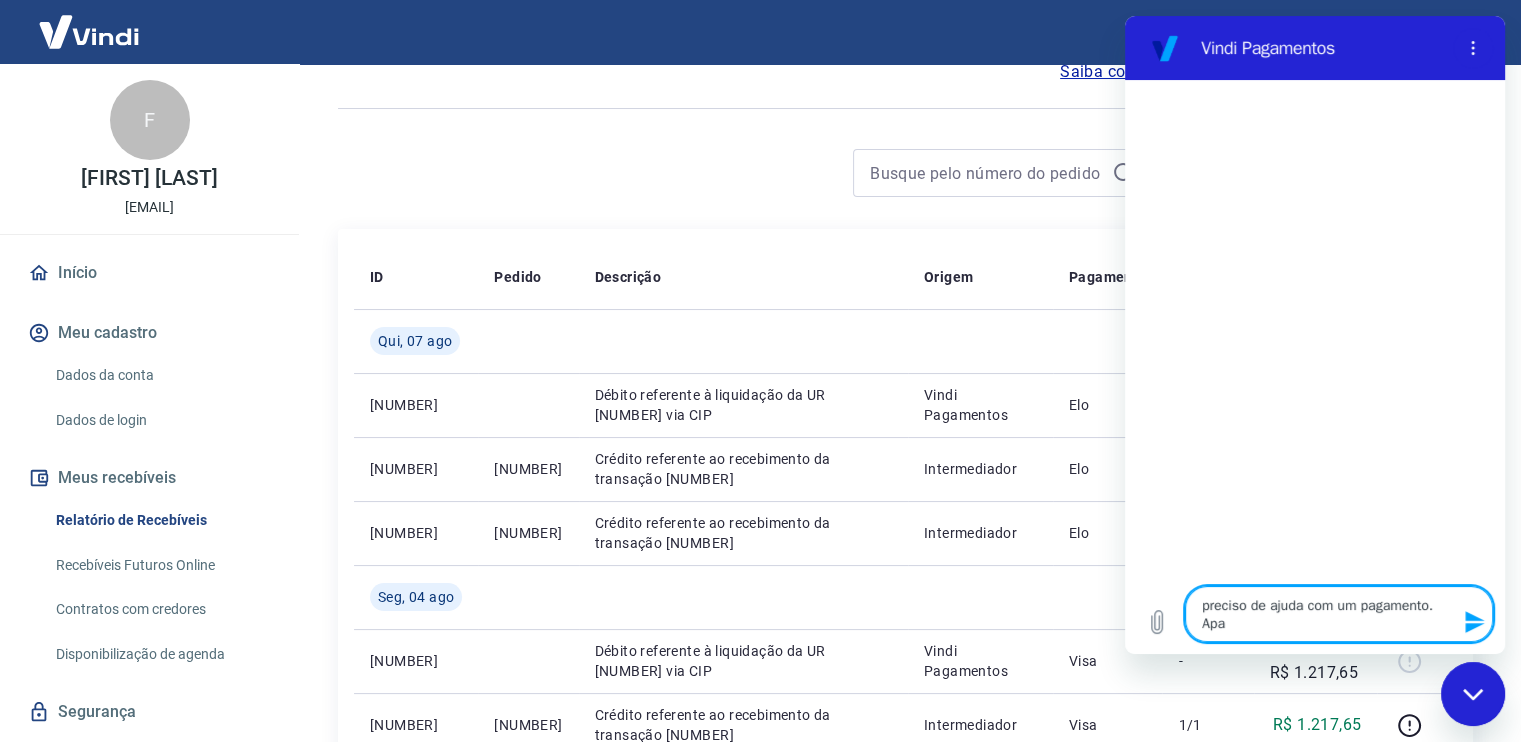 type on "preciso de ajuda com um pagamento. Apar" 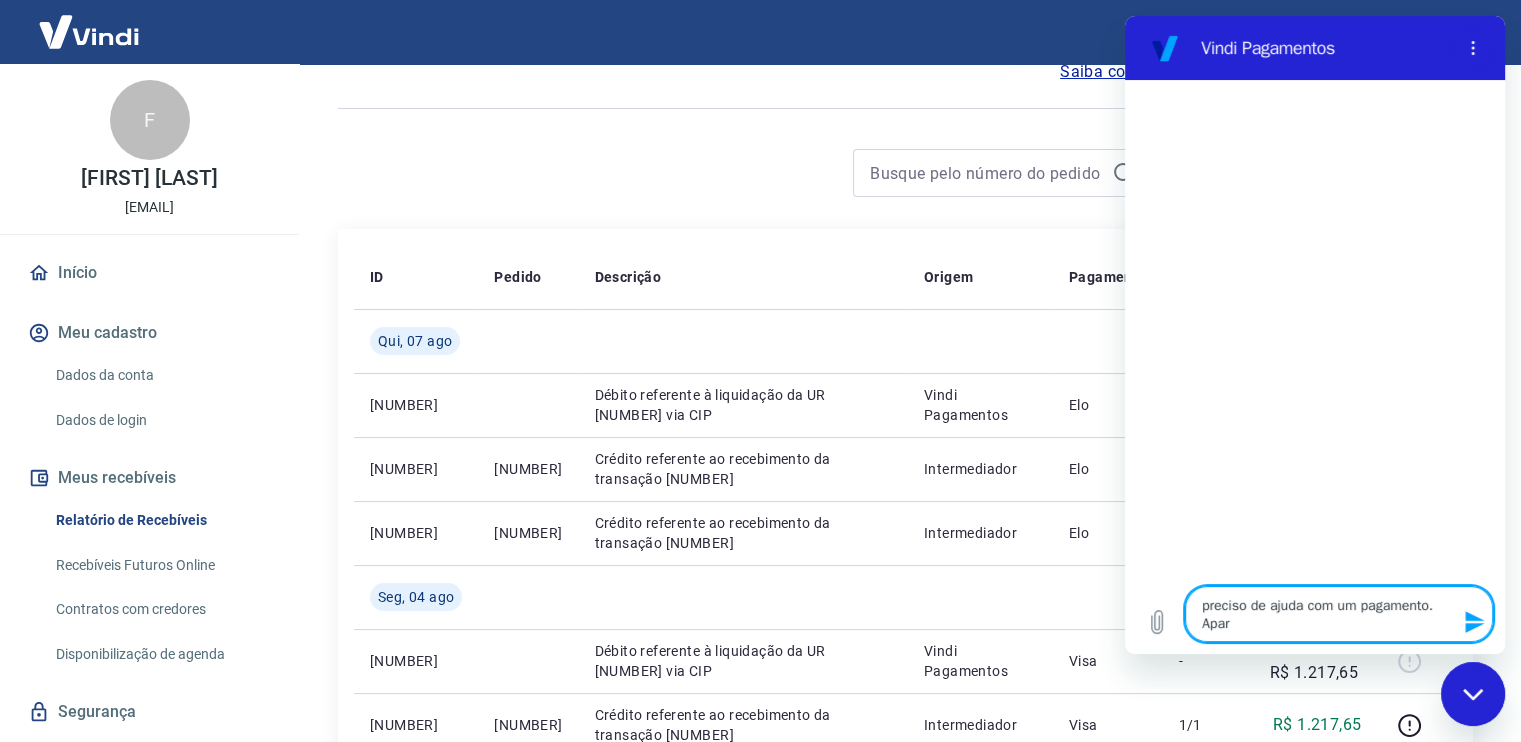 type on "preciso de ajuda com um pagamento. Apare" 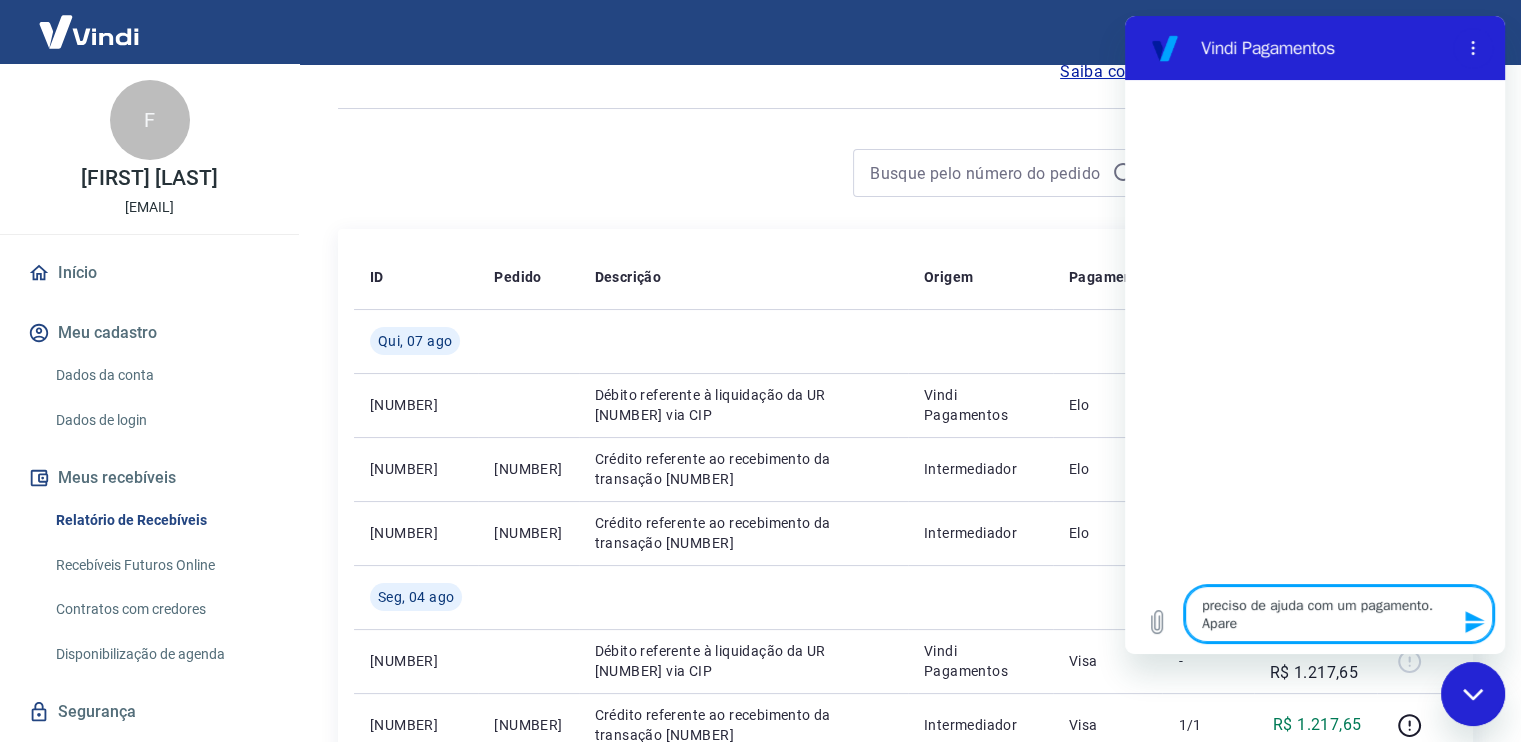 type on "preciso de ajuda com um pagamento. Aparec" 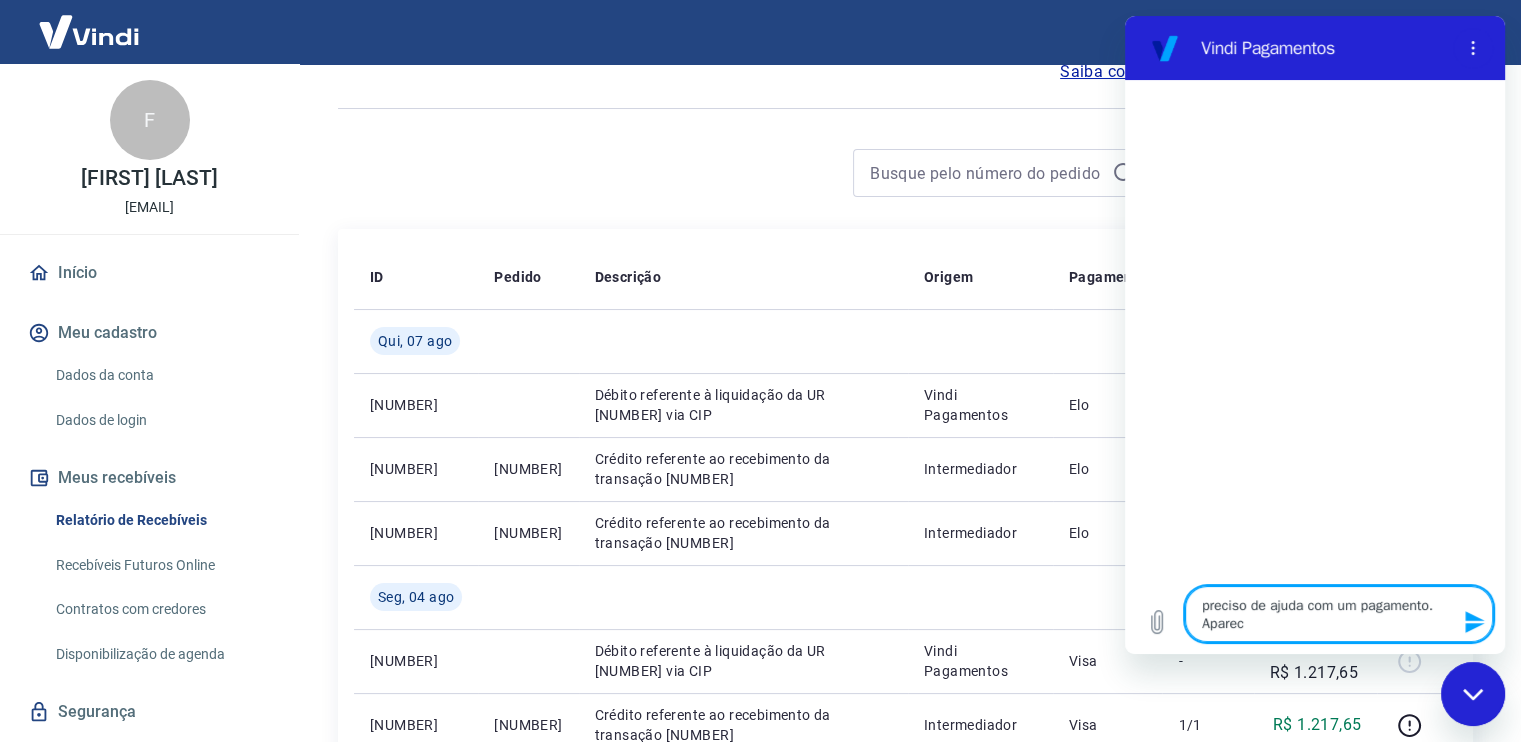 type on "preciso de ajuda com um pagamento. Aparece" 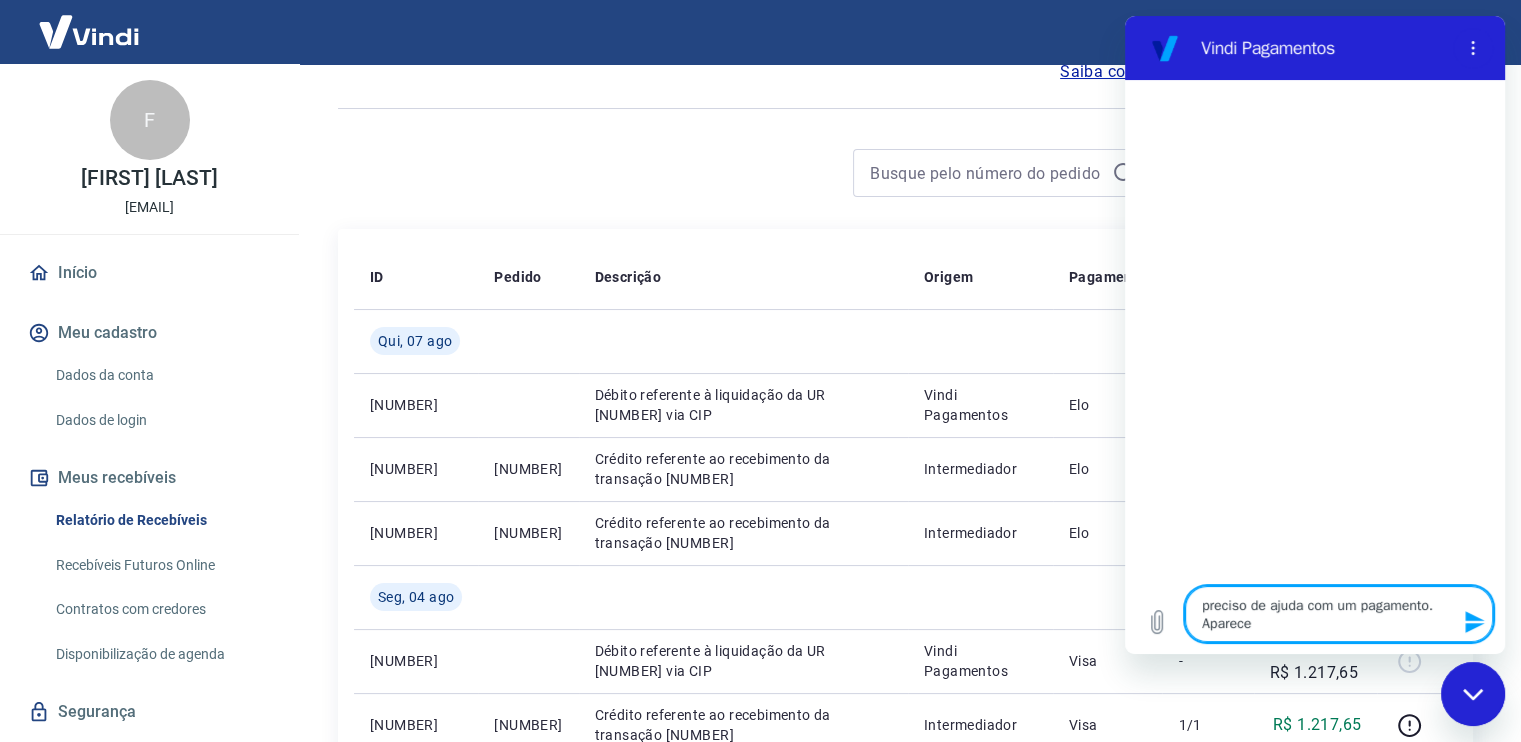 type on "preciso de ajuda com um pagamento. Aparece" 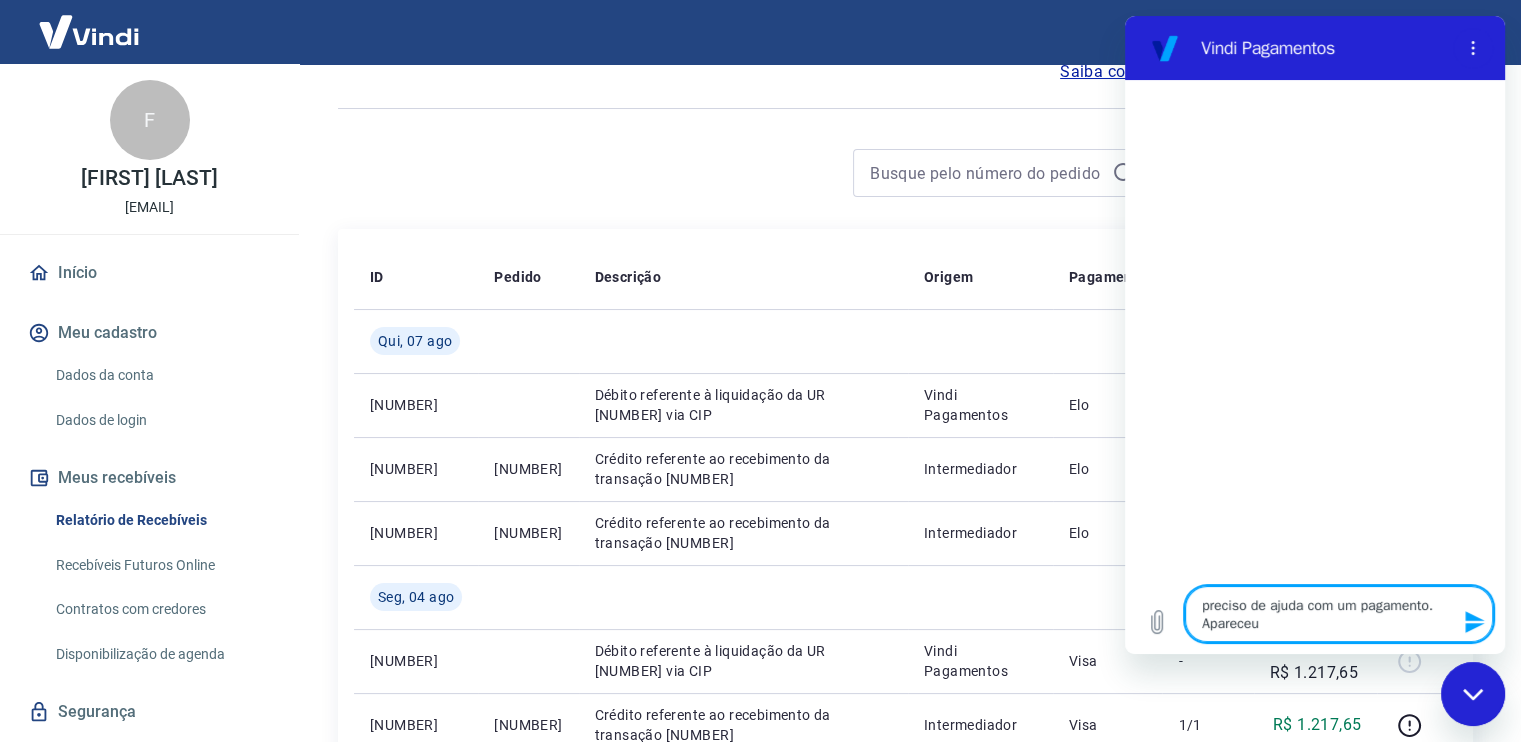 type on "preciso de ajuda com um pagamento. Apareceu" 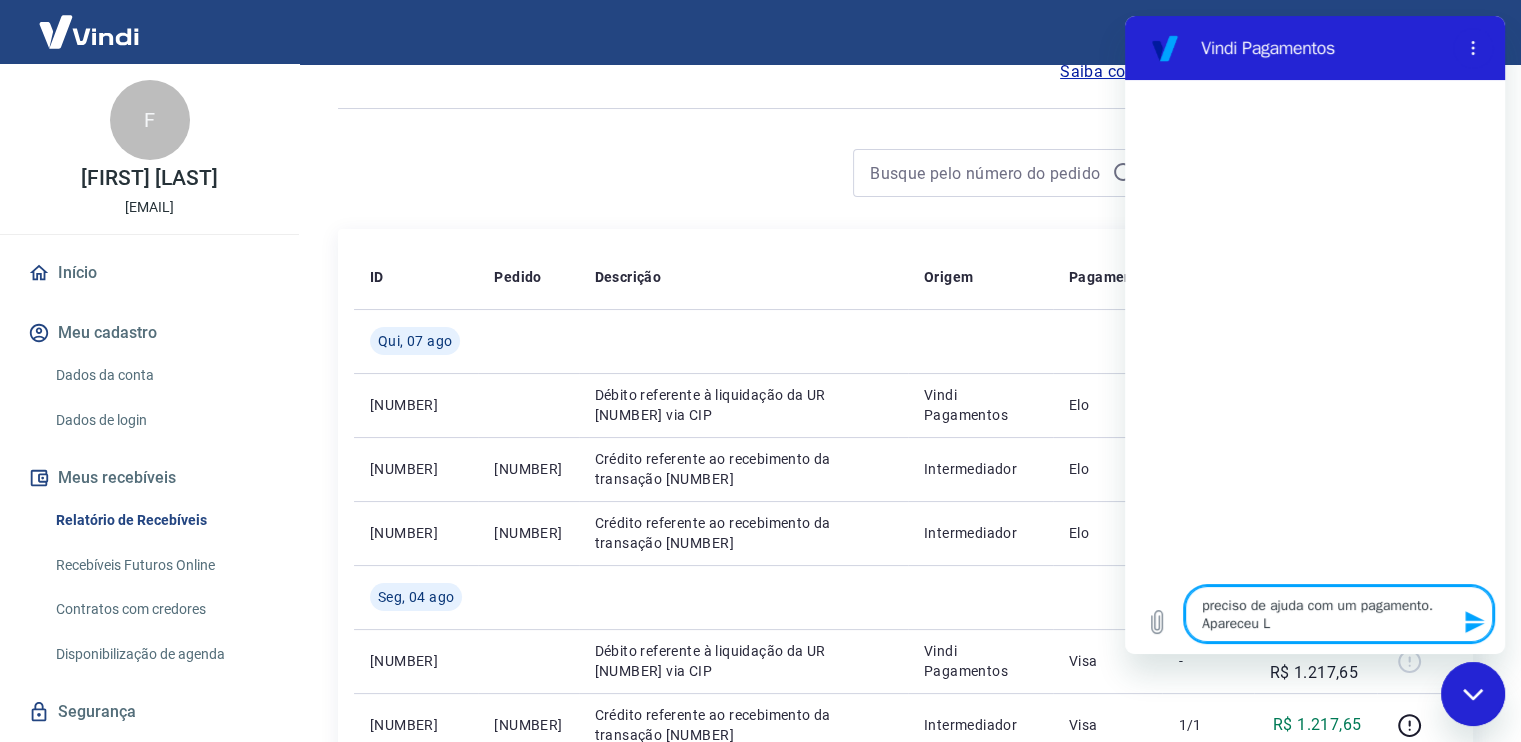 type on "preciso de ajuda com um pagamento. Apareceu Li" 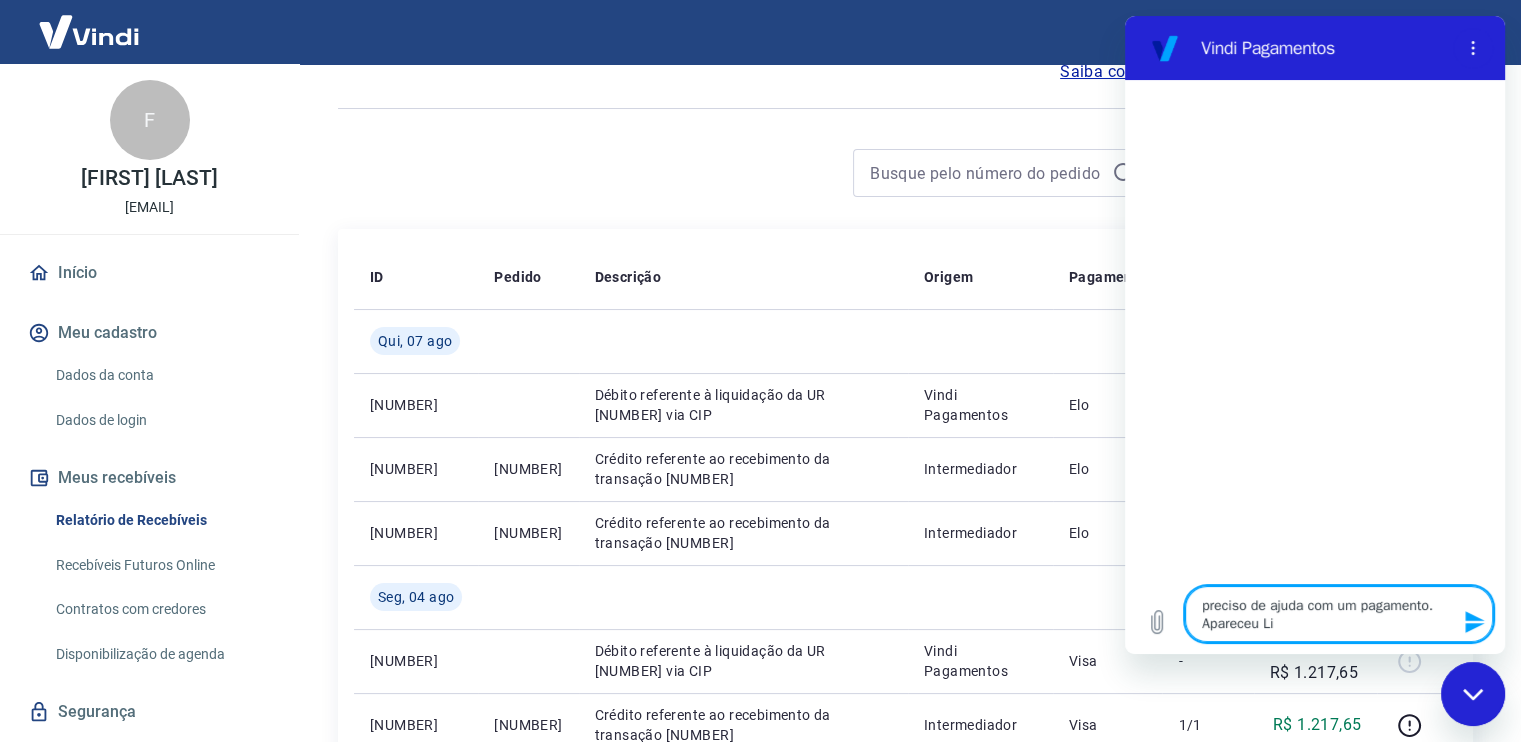 type on "preciso de ajuda com um pagamento. Apareceu Liq" 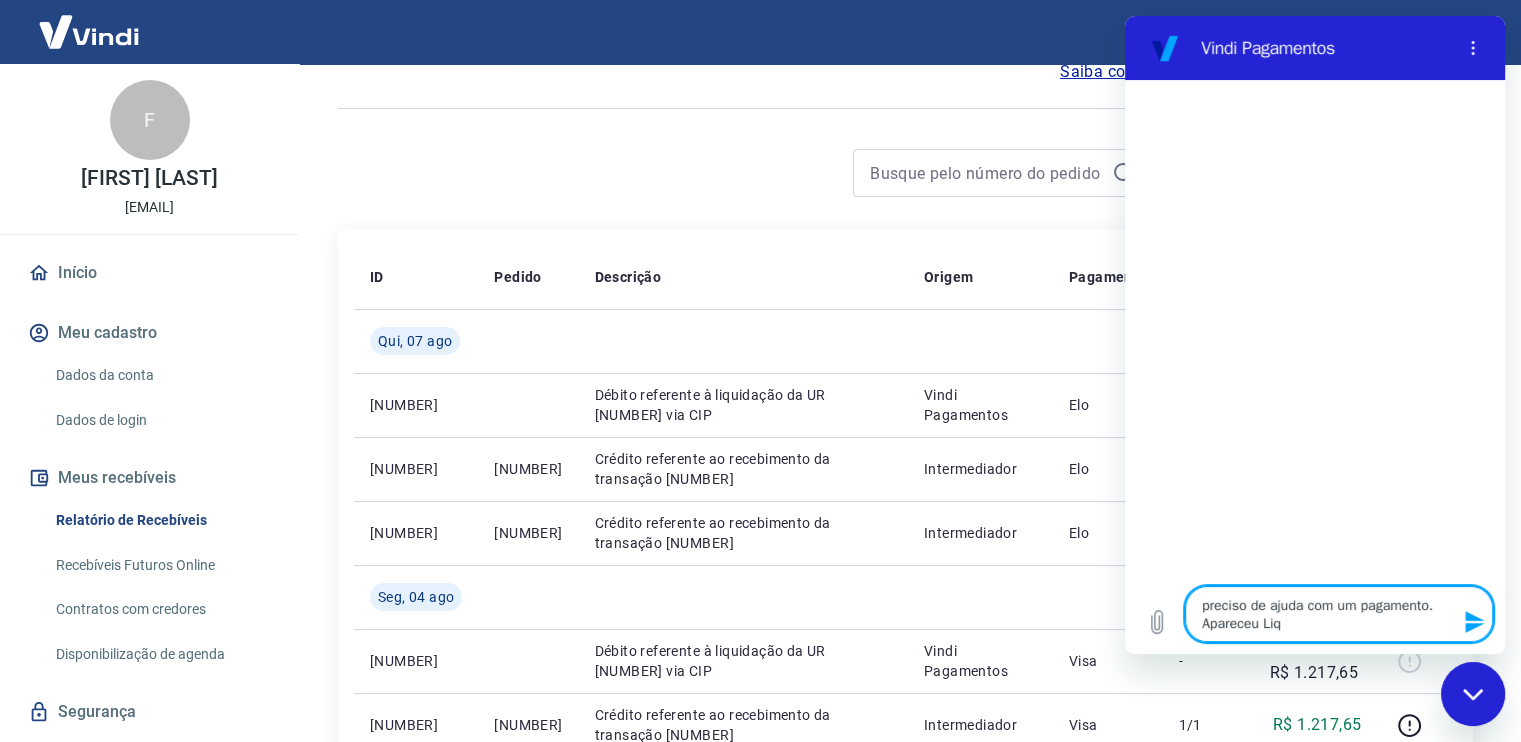 type on "preciso de ajuda com um pagamento. Apareceu Liqu" 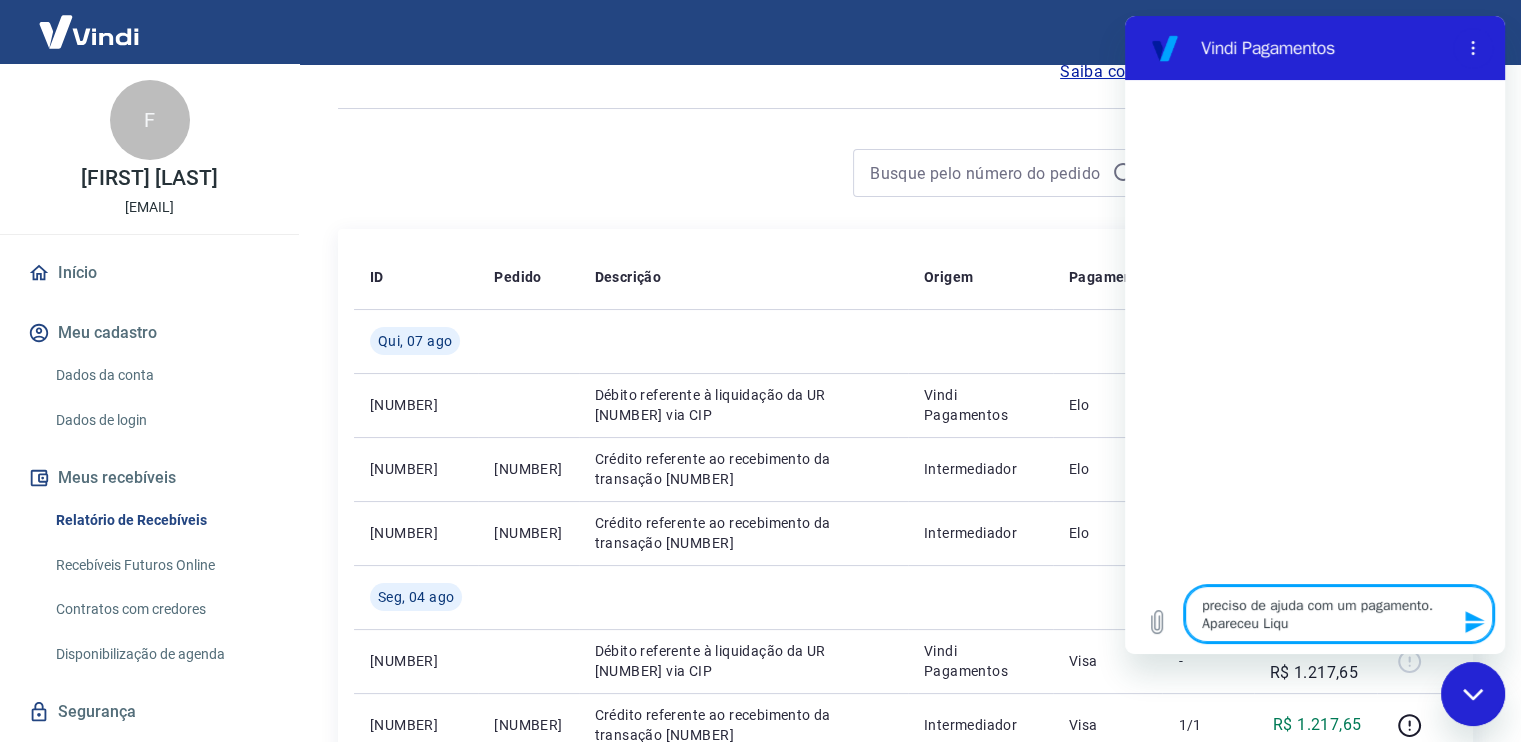 type on "preciso de ajuda com um pagamento. Apareceu Liqui" 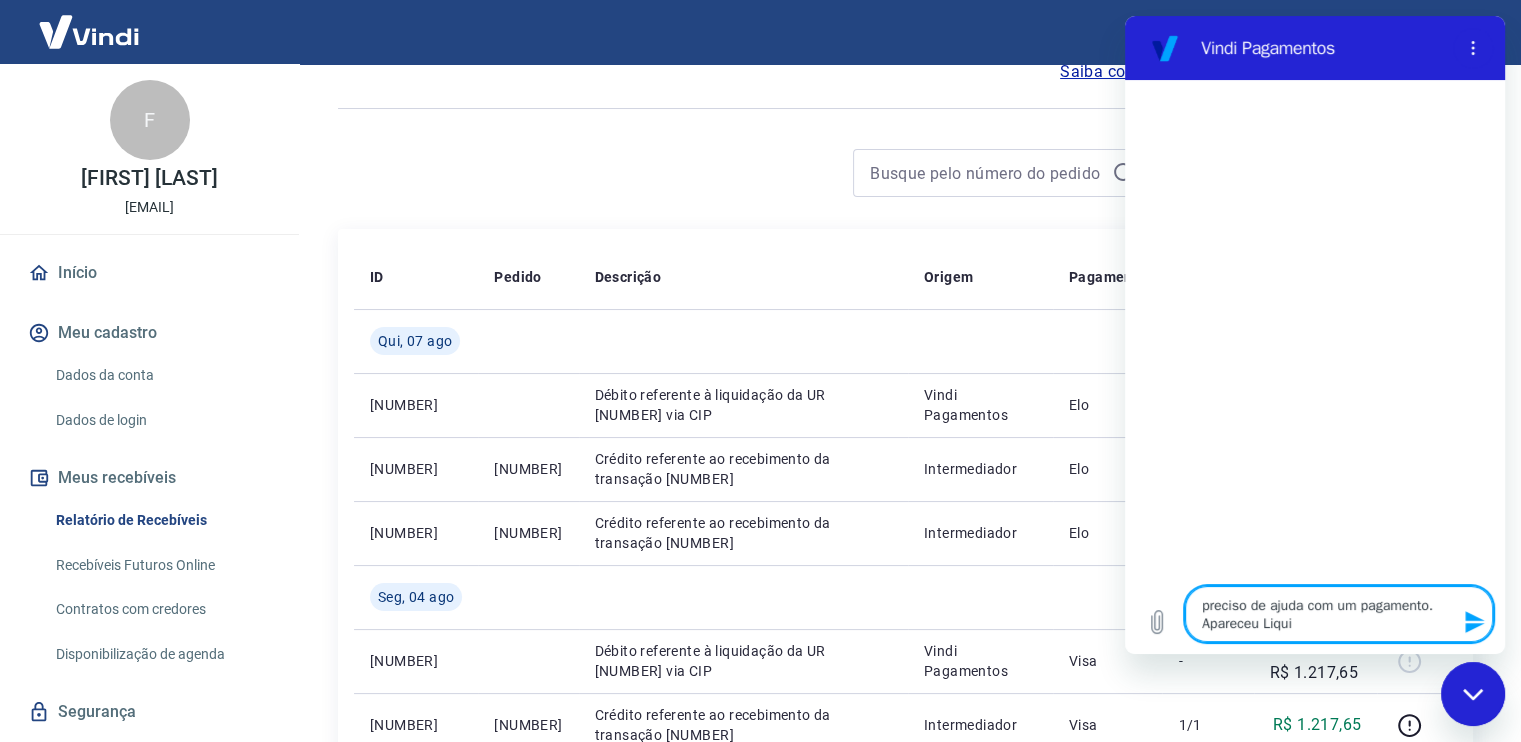 type on "preciso de ajuda com um pagamento. Apareceu Liquid" 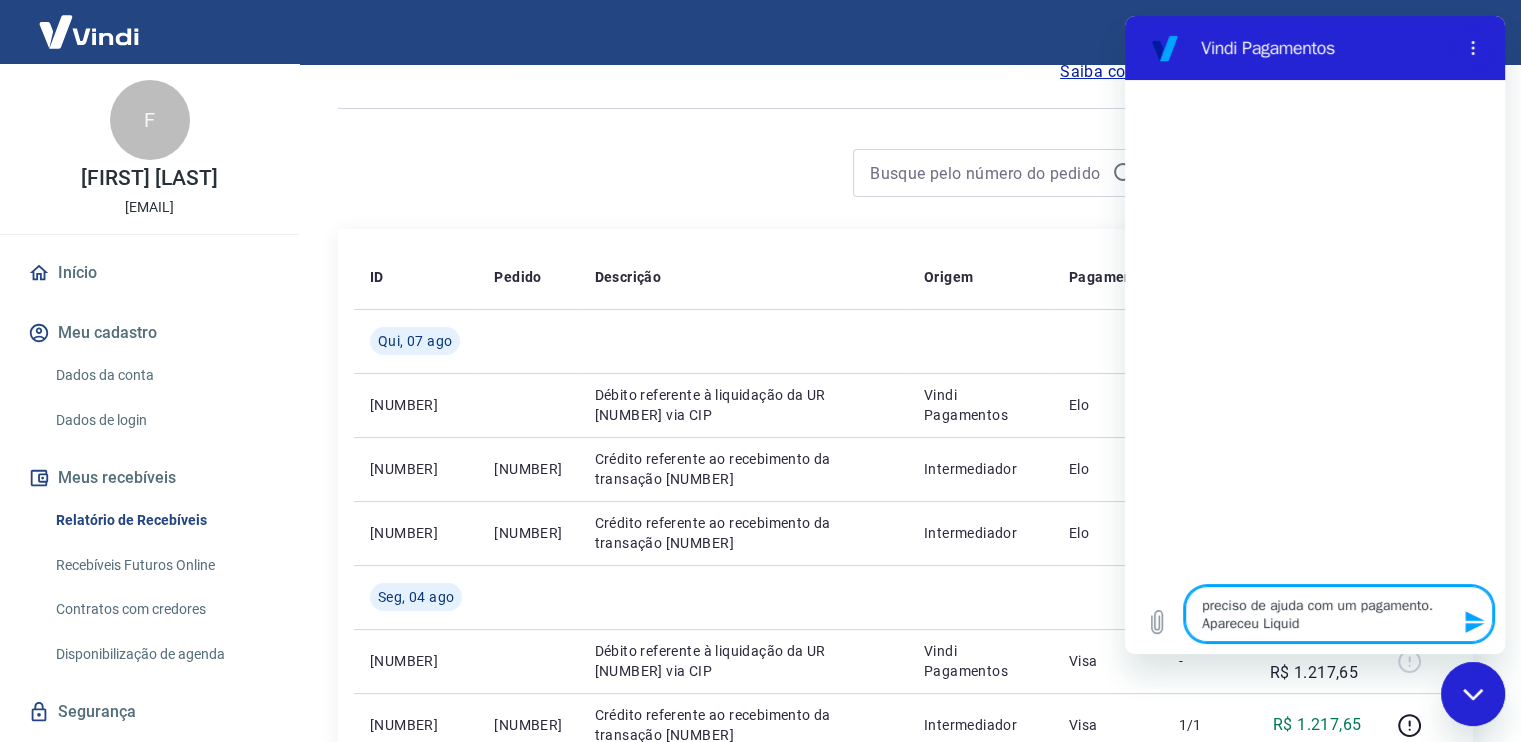 type on "x" 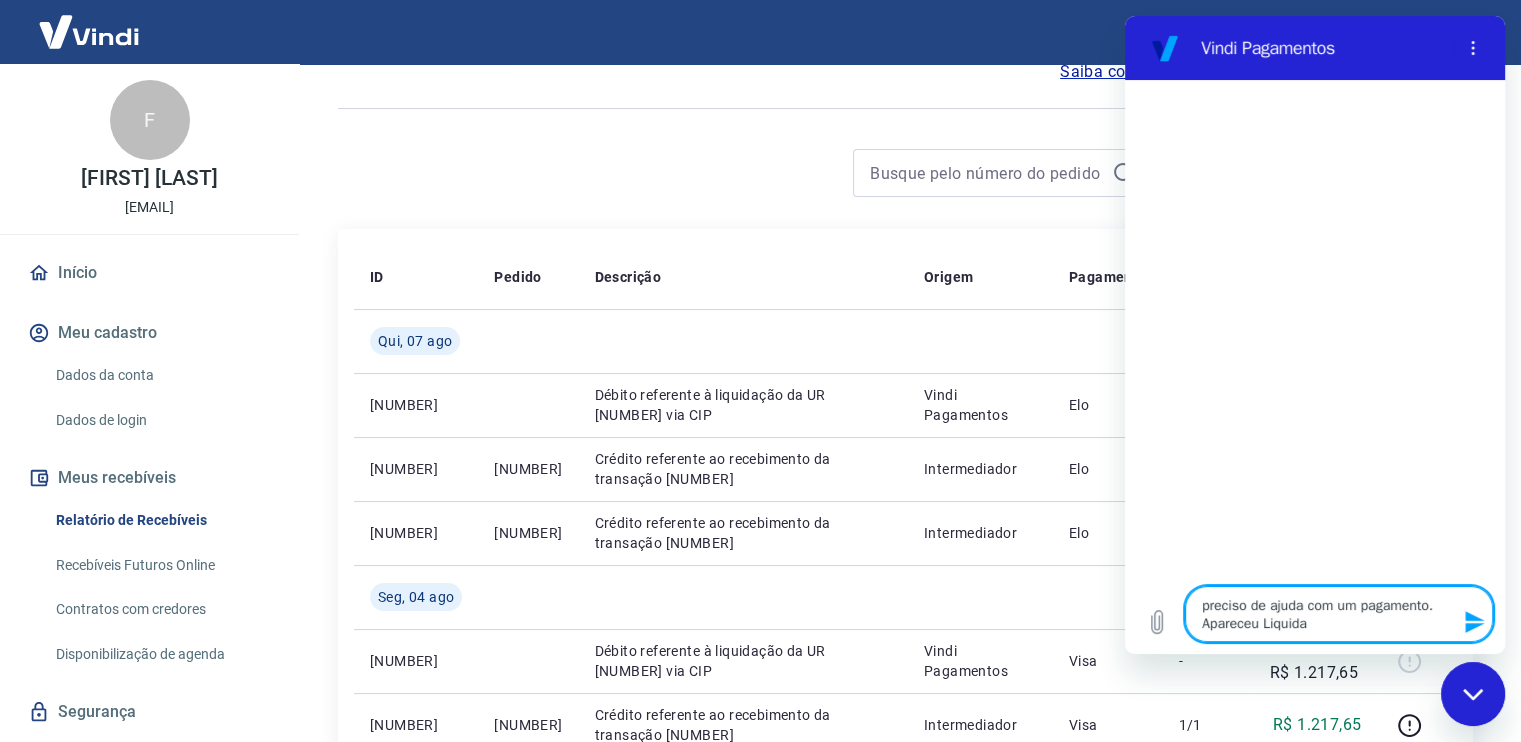 type on "preciso de ajuda com um pagamento. Apareceu Liquidaç" 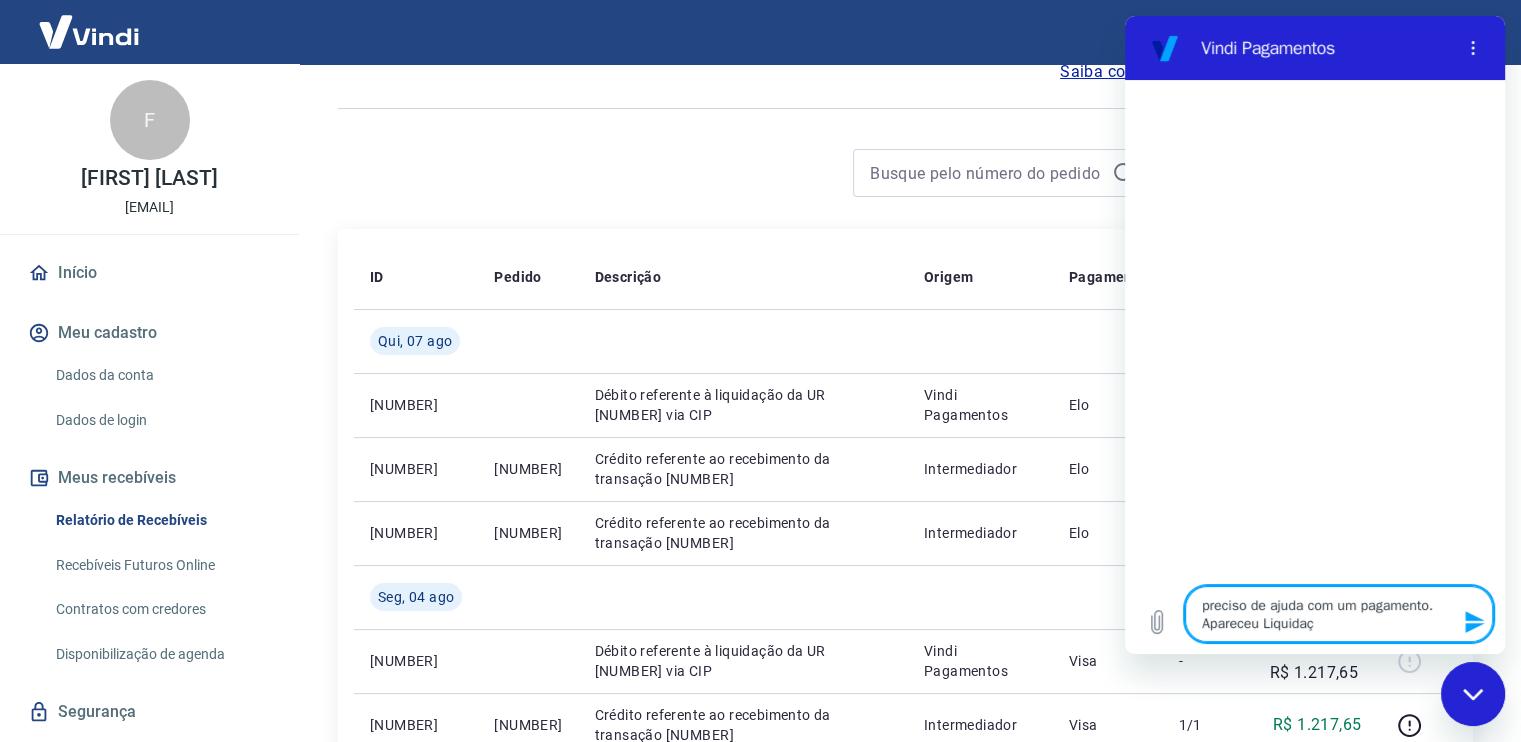 type on "preciso de ajuda com um pagamento. Apareceu Liquidaçã" 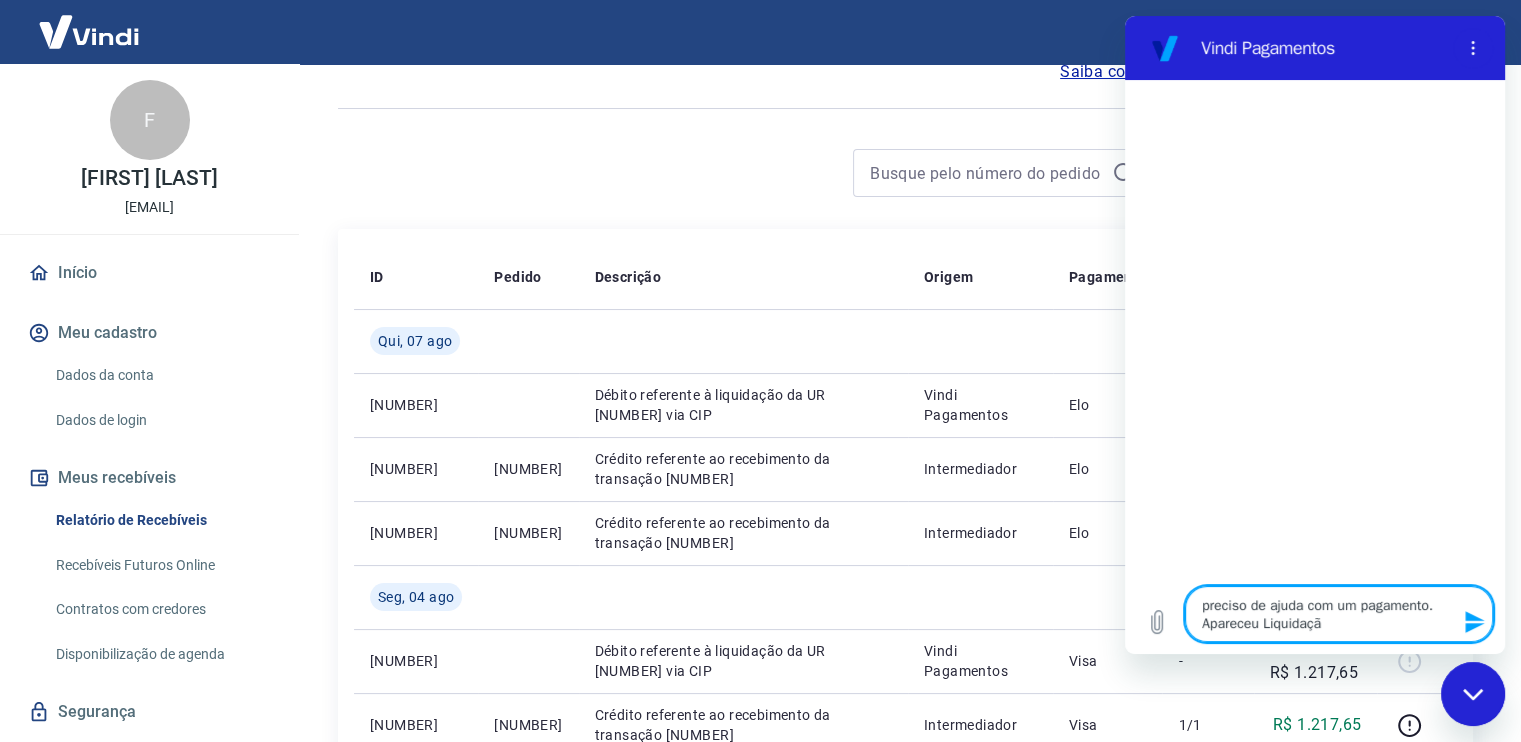 type on "preciso de ajuda com um pagamento. Apareceu Liquidação" 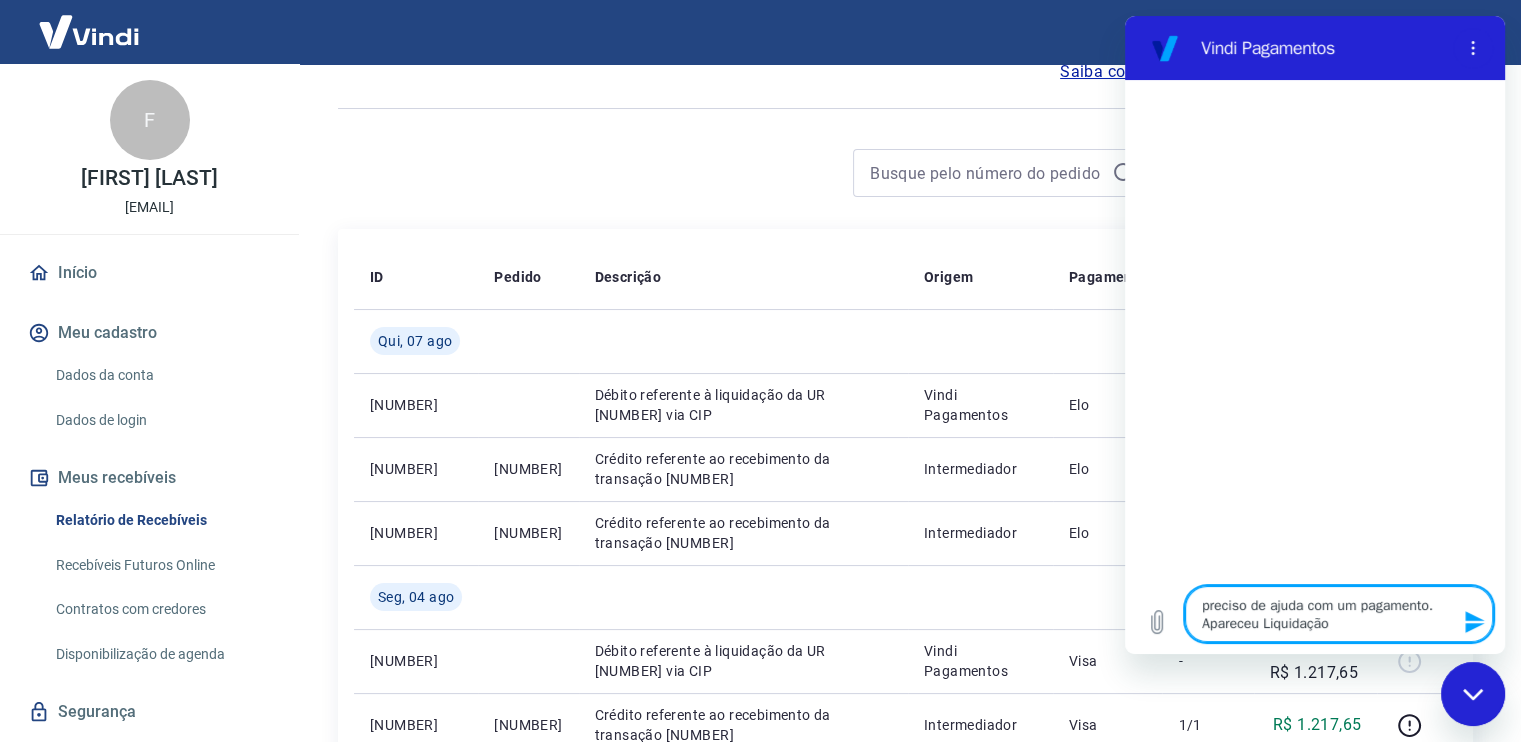 type on "preciso de ajuda com um pagamento. Apareceu Liquidação" 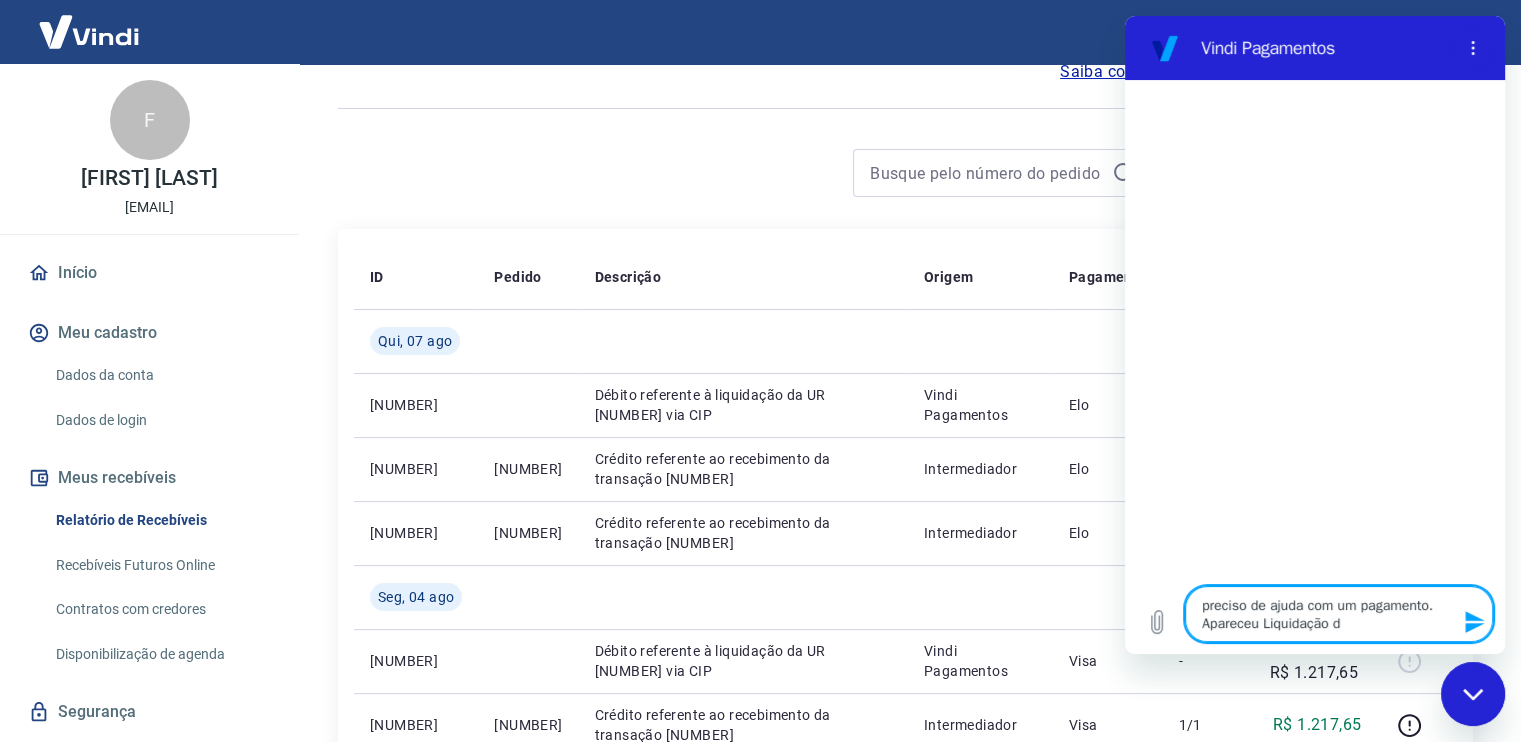 type on "preciso de ajuda com um pagamento. Apareceu Liquidação da" 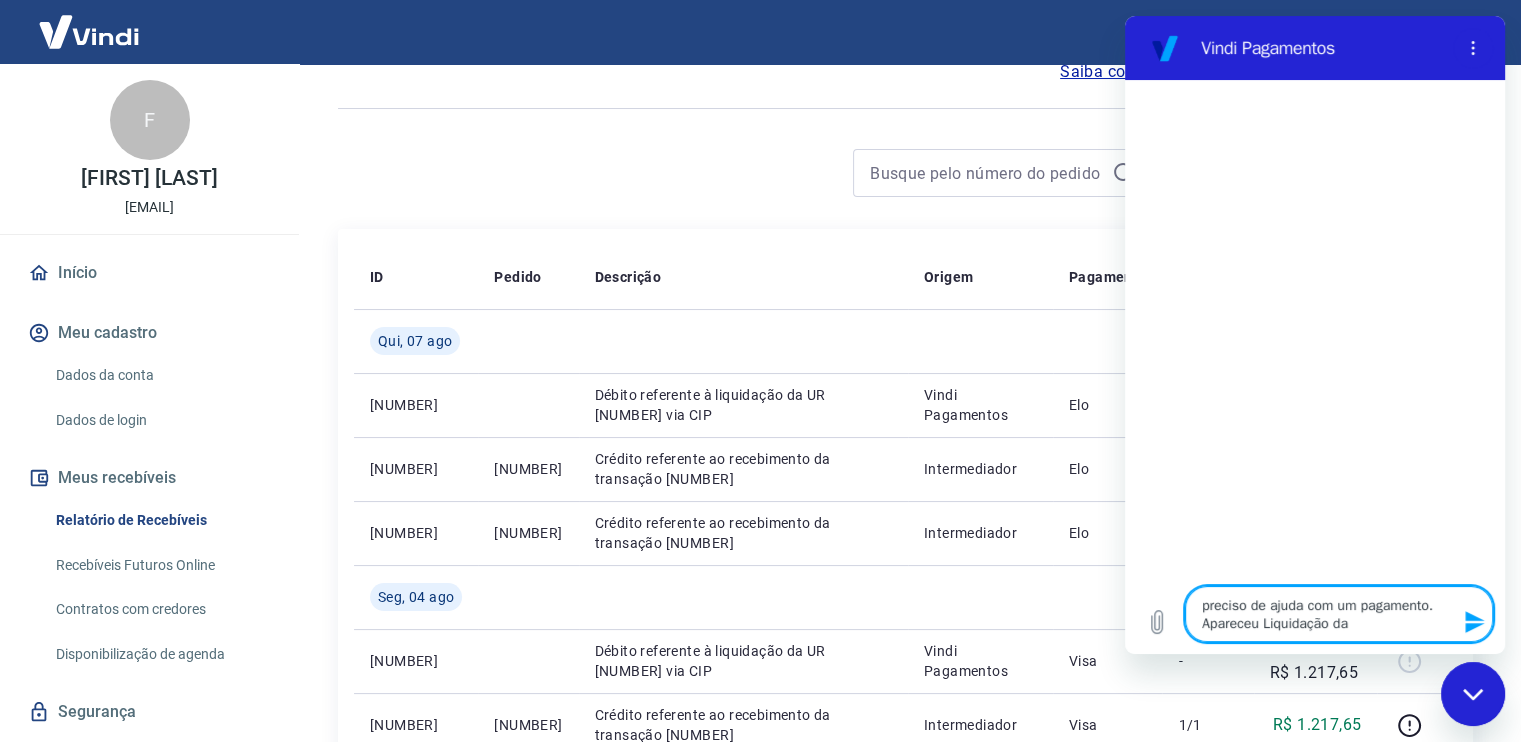 type on "preciso de ajuda com um pagamento. Apareceu Liquidação da" 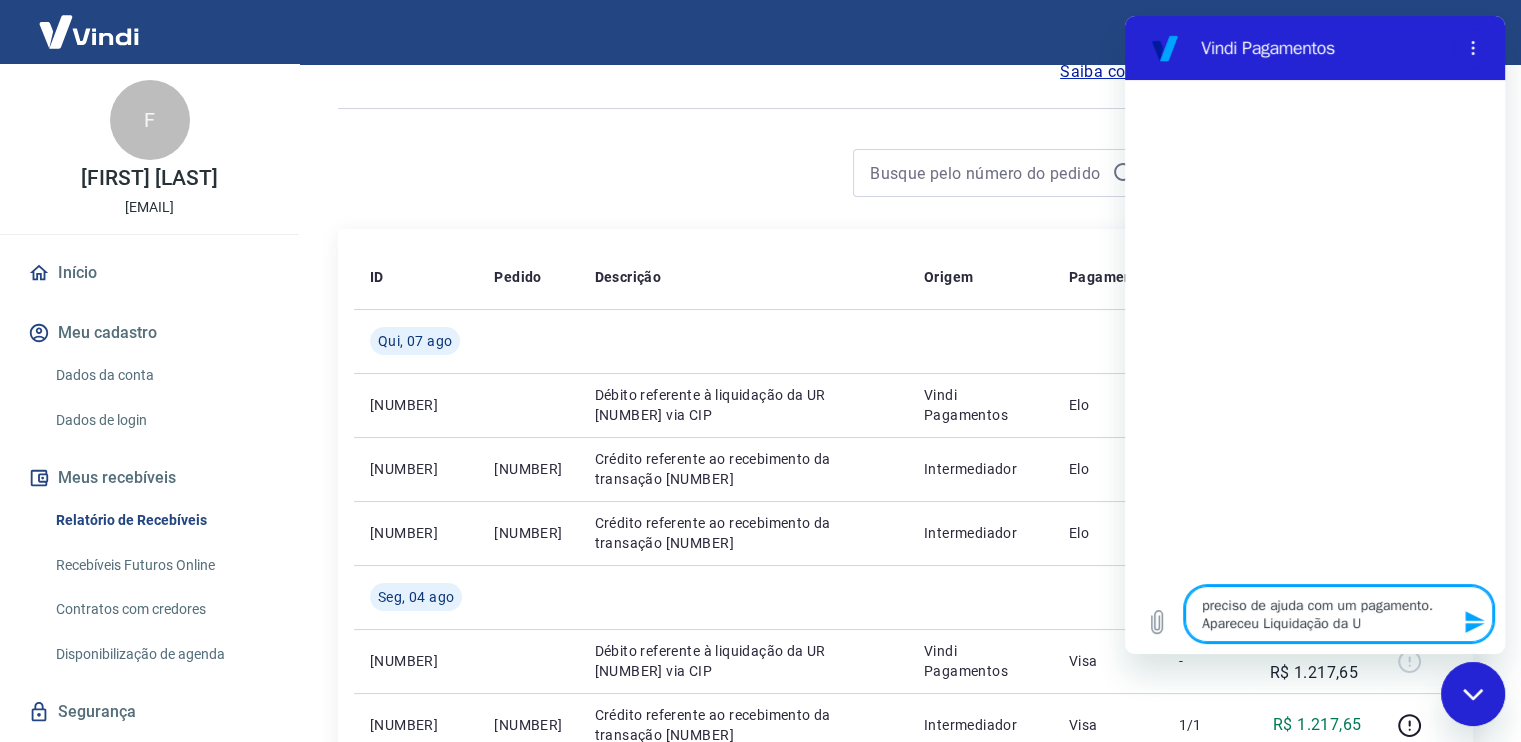 type on "preciso de ajuda com um pagamento. Apareceu Liquidação da UR" 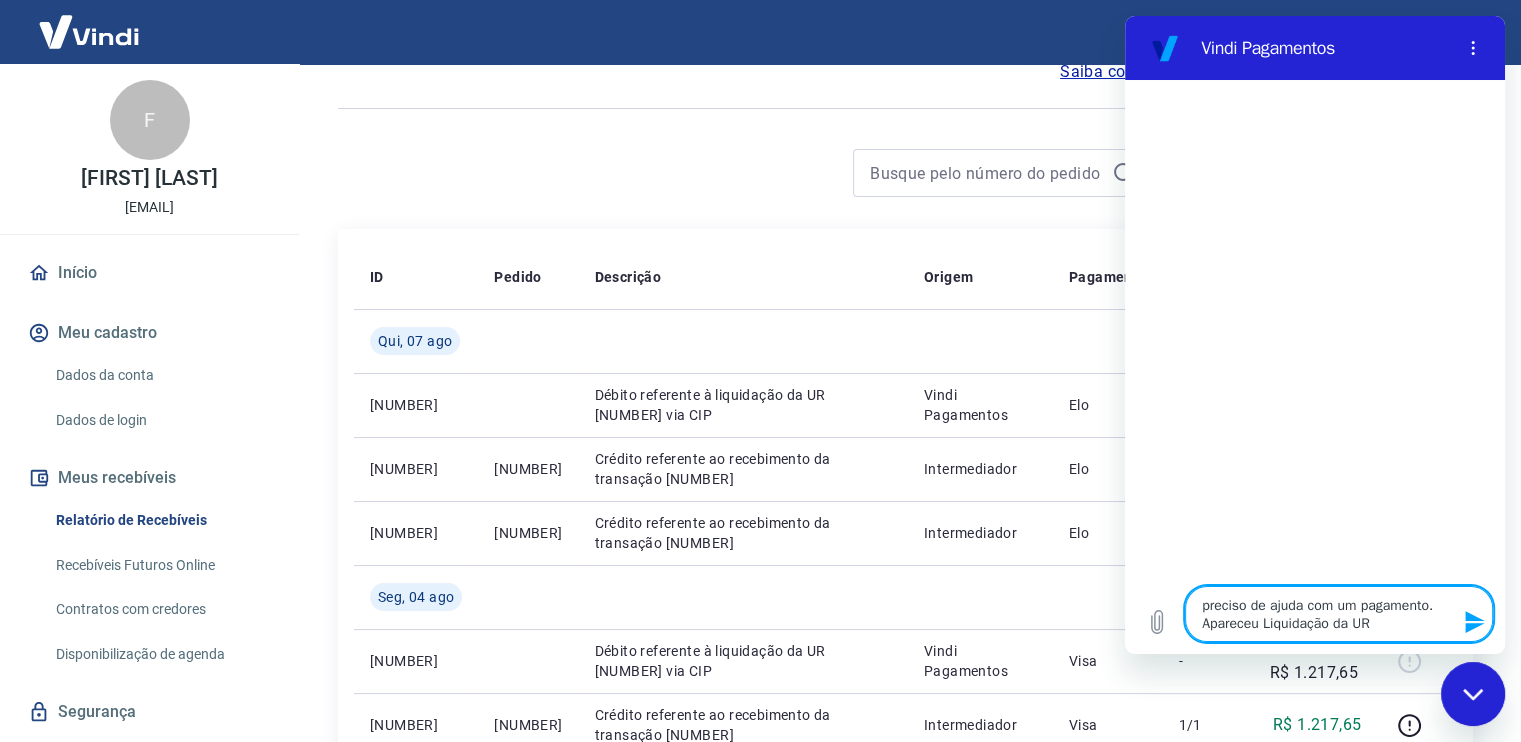 type 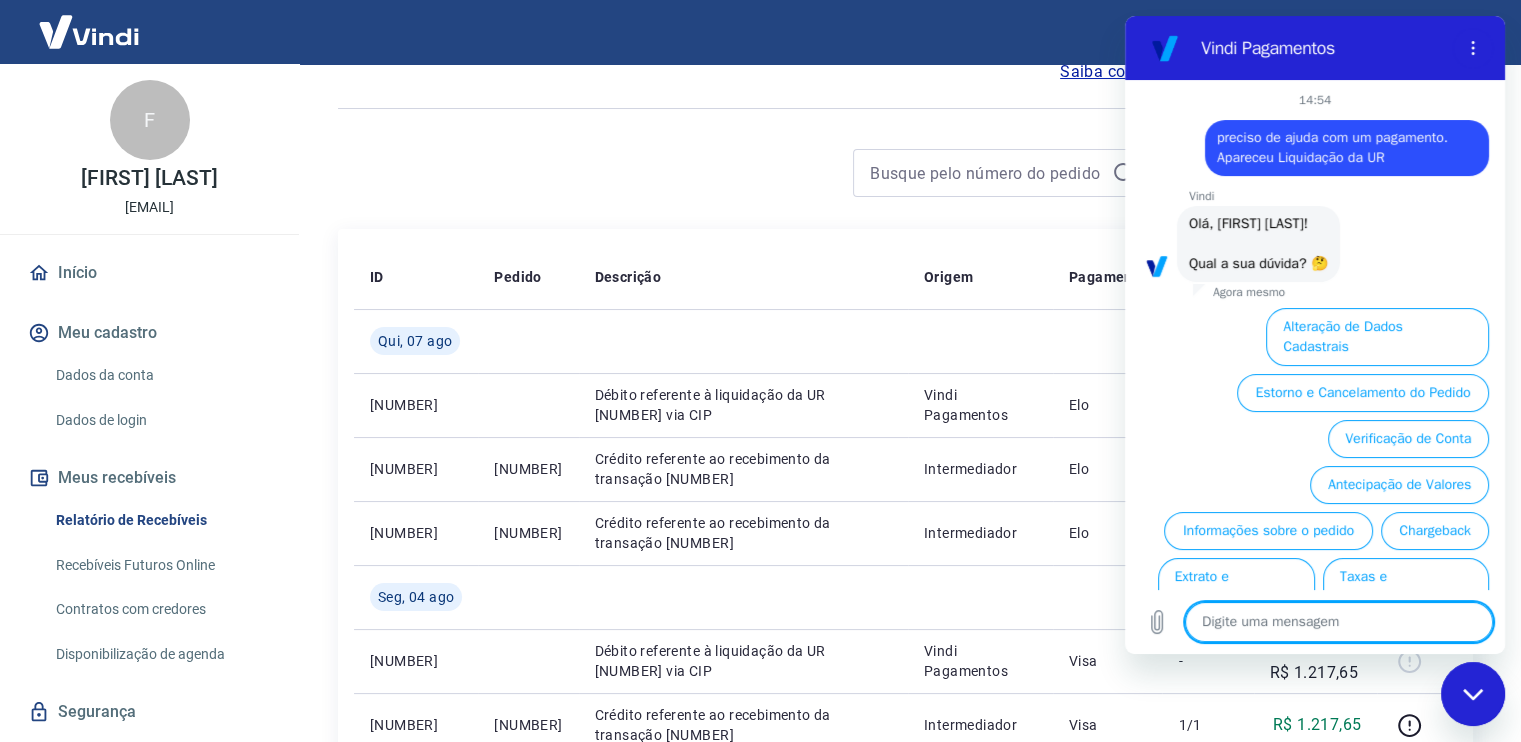 scroll, scrollTop: 79, scrollLeft: 0, axis: vertical 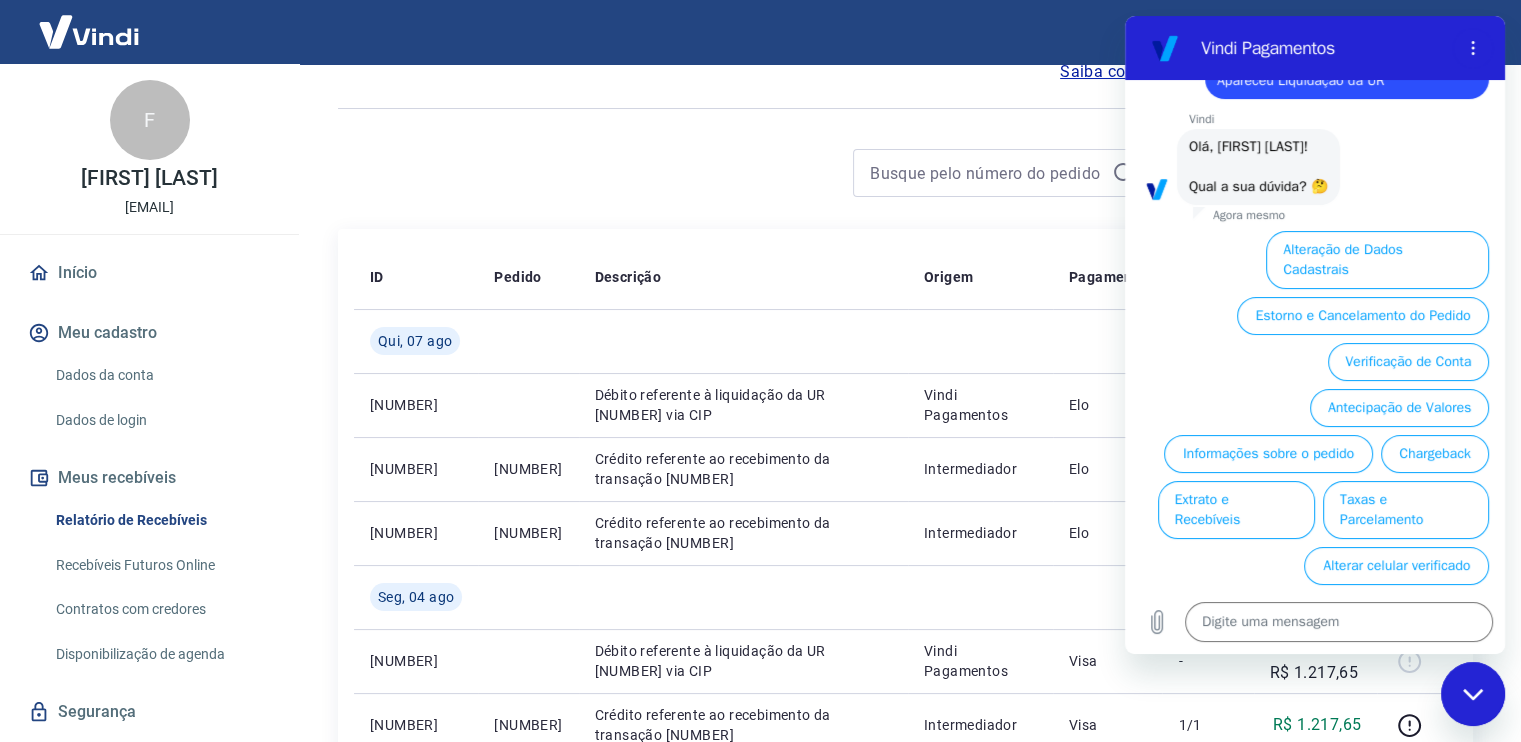 drag, startPoint x: 1369, startPoint y: 153, endPoint x: 1389, endPoint y: 182, distance: 35.22783 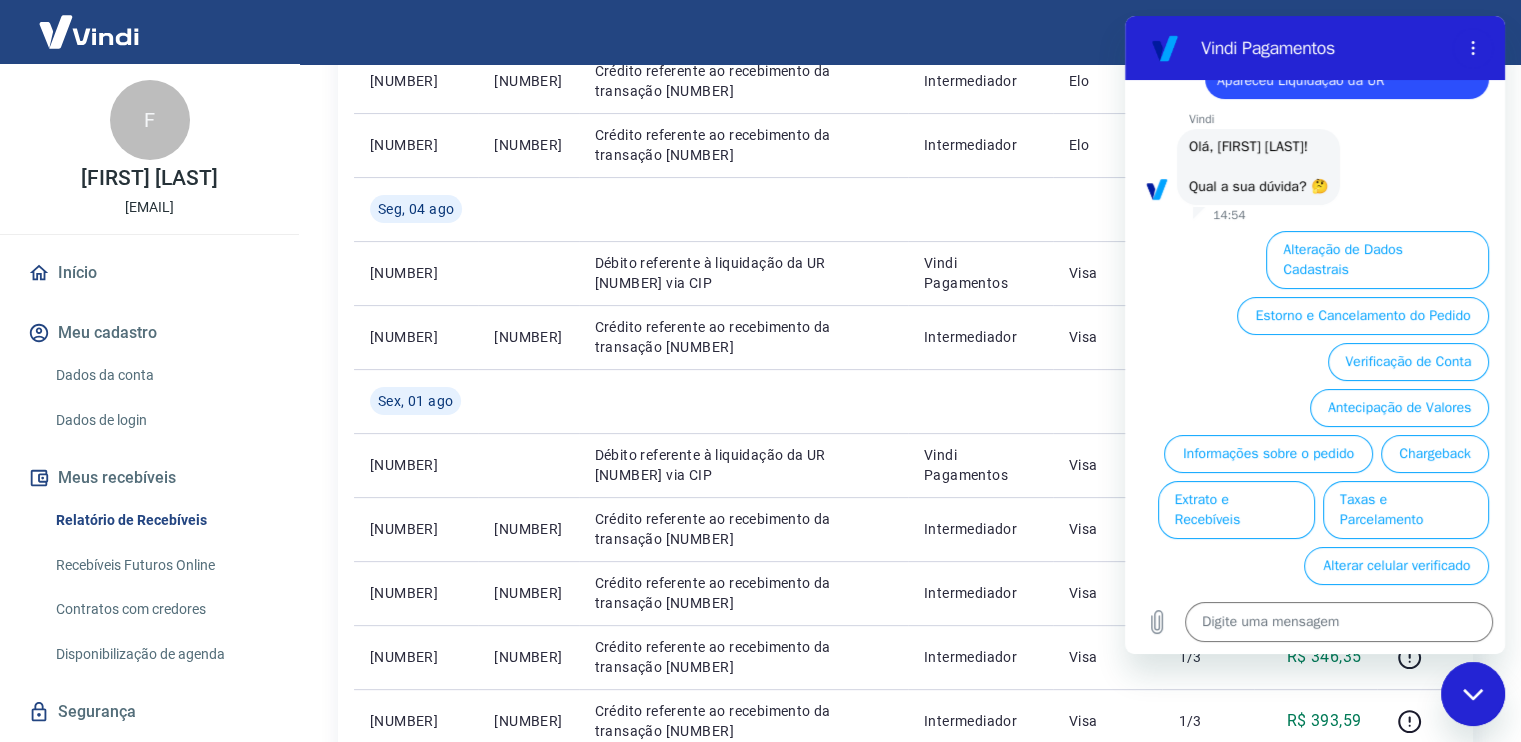 scroll, scrollTop: 500, scrollLeft: 0, axis: vertical 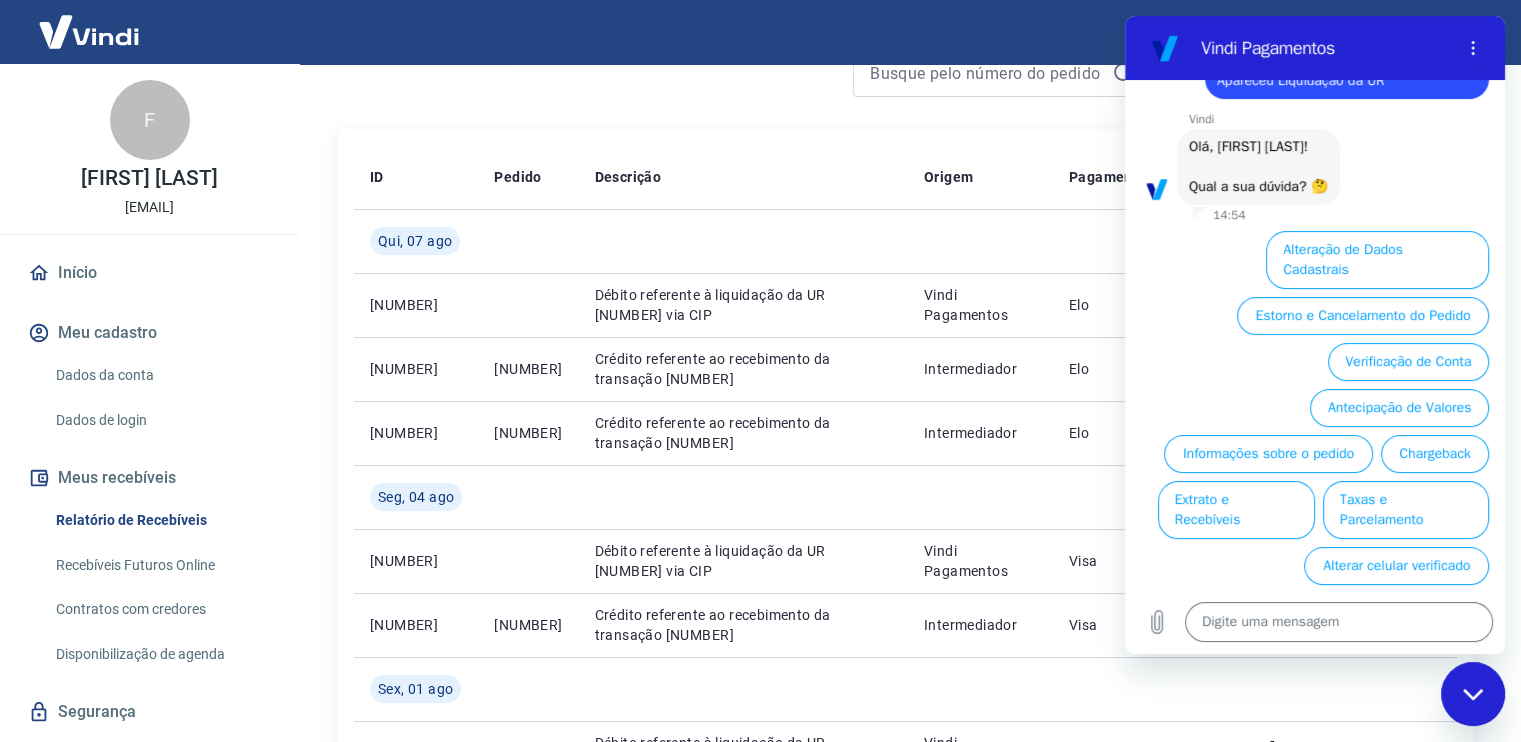 click at bounding box center (1473, 694) 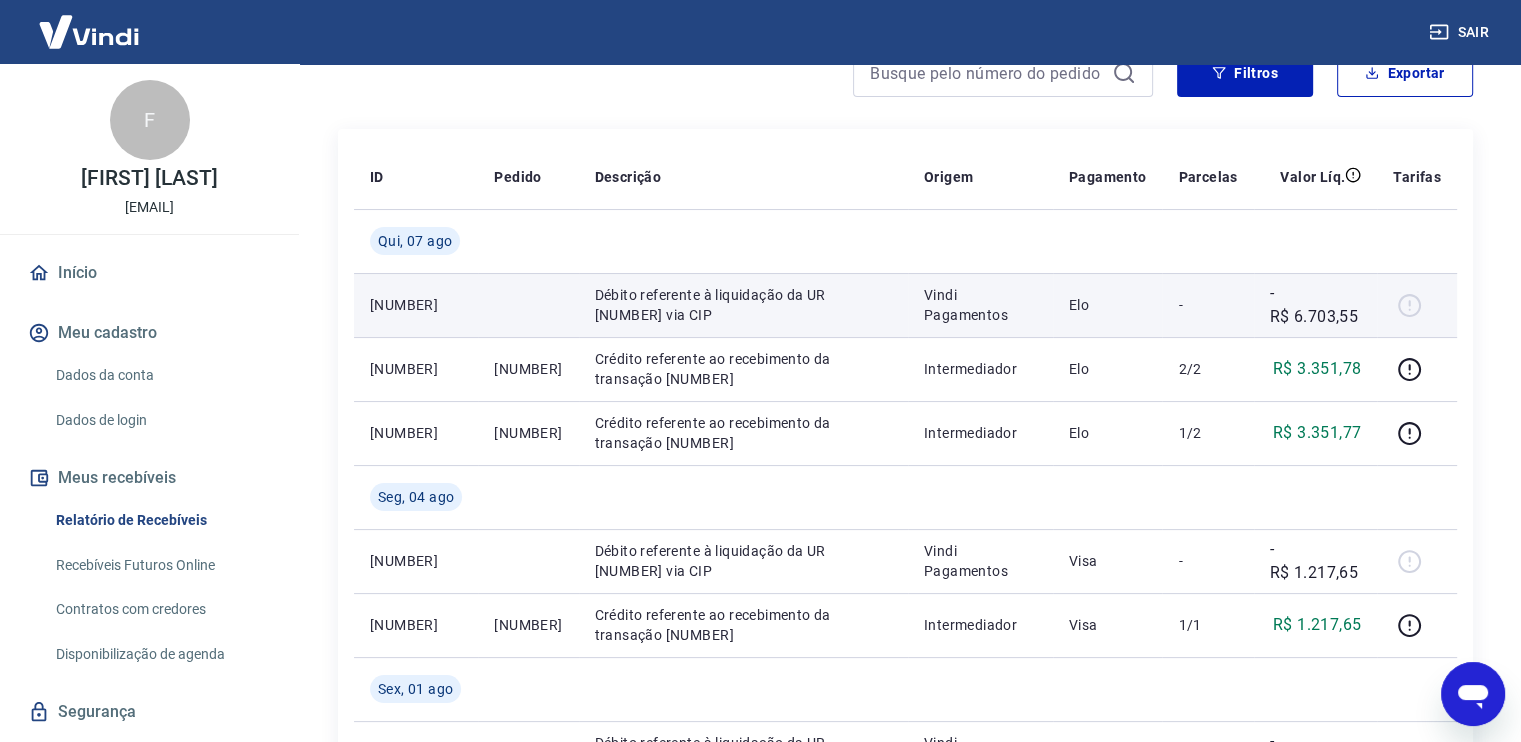 click on "[NUMBER]" at bounding box center (416, 305) 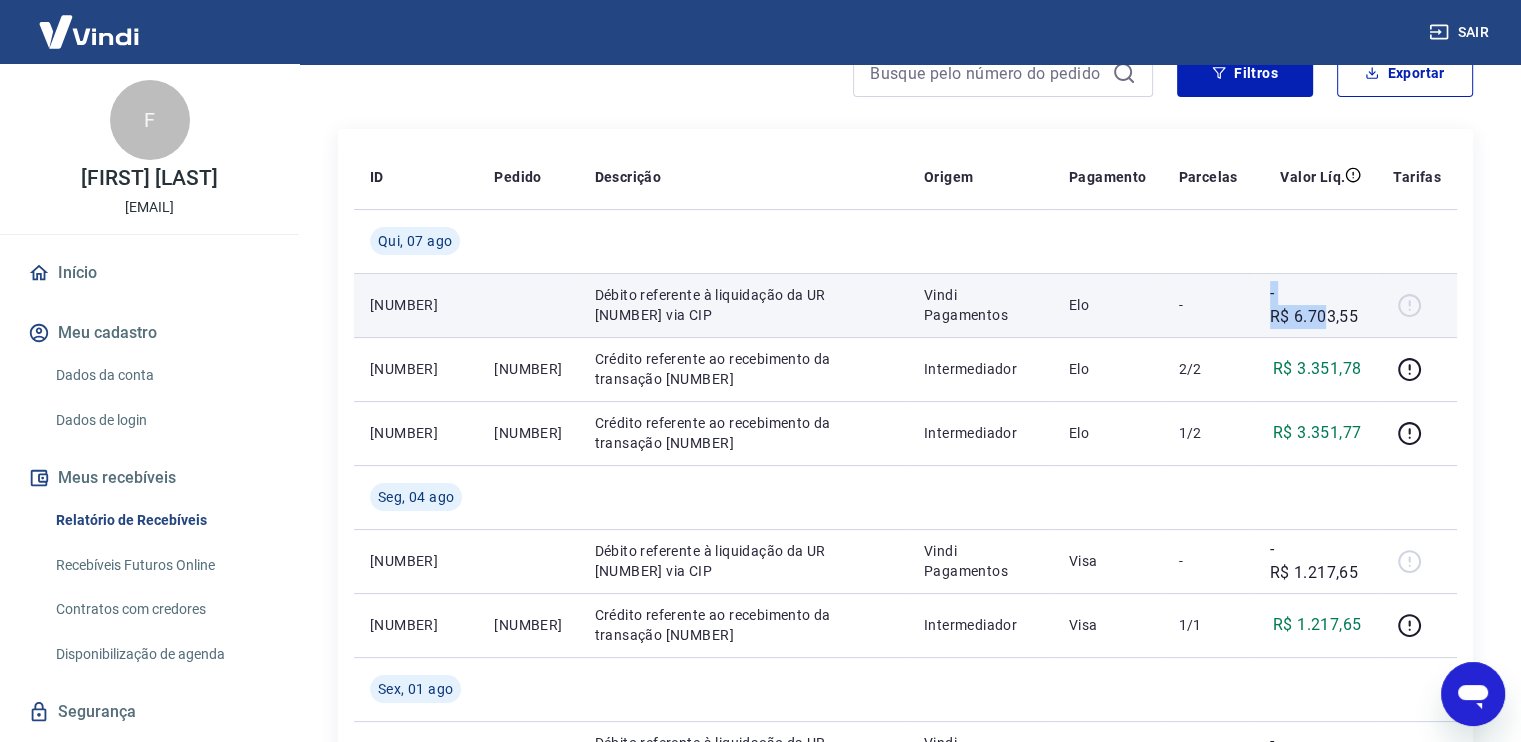 drag, startPoint x: 1332, startPoint y: 319, endPoint x: 1240, endPoint y: 325, distance: 92.19544 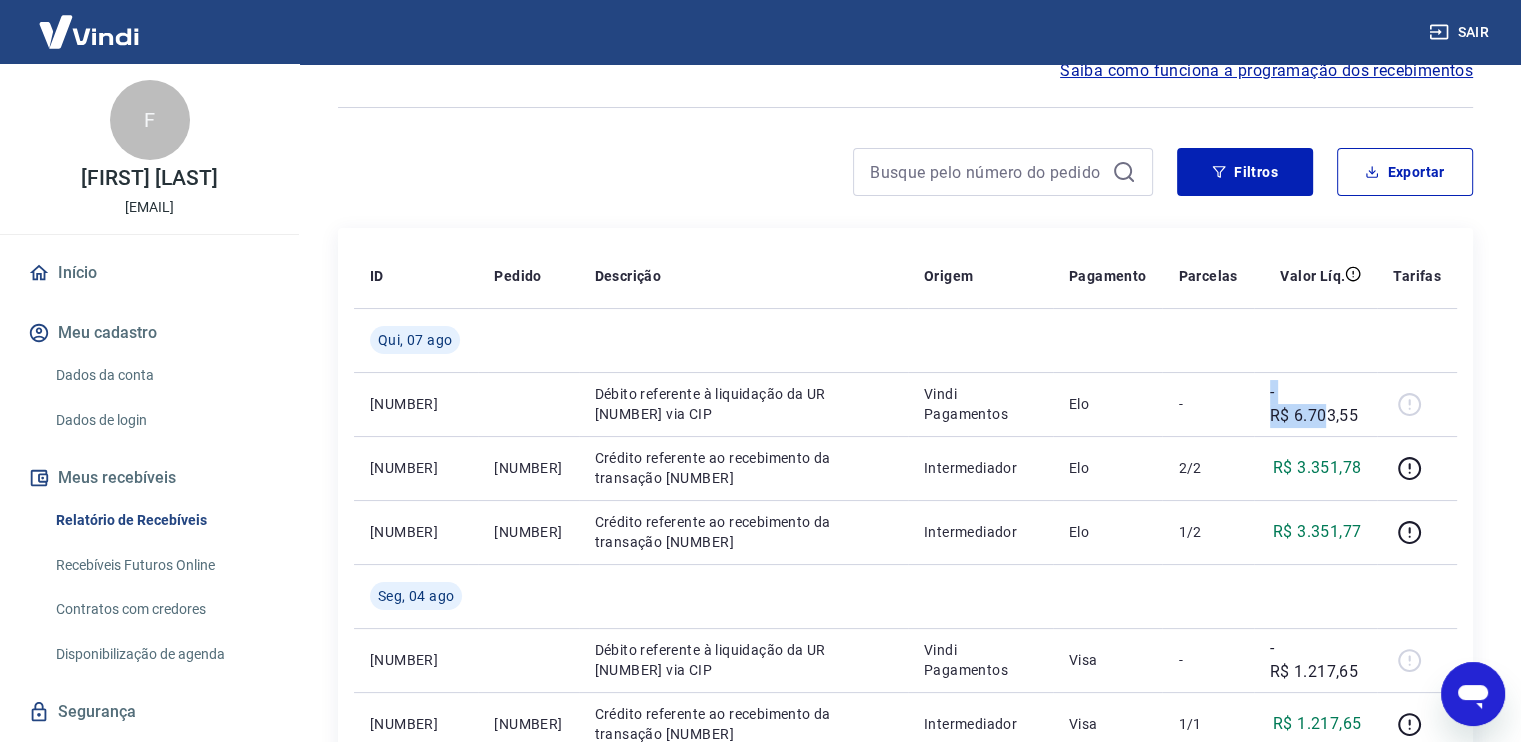 scroll, scrollTop: 200, scrollLeft: 0, axis: vertical 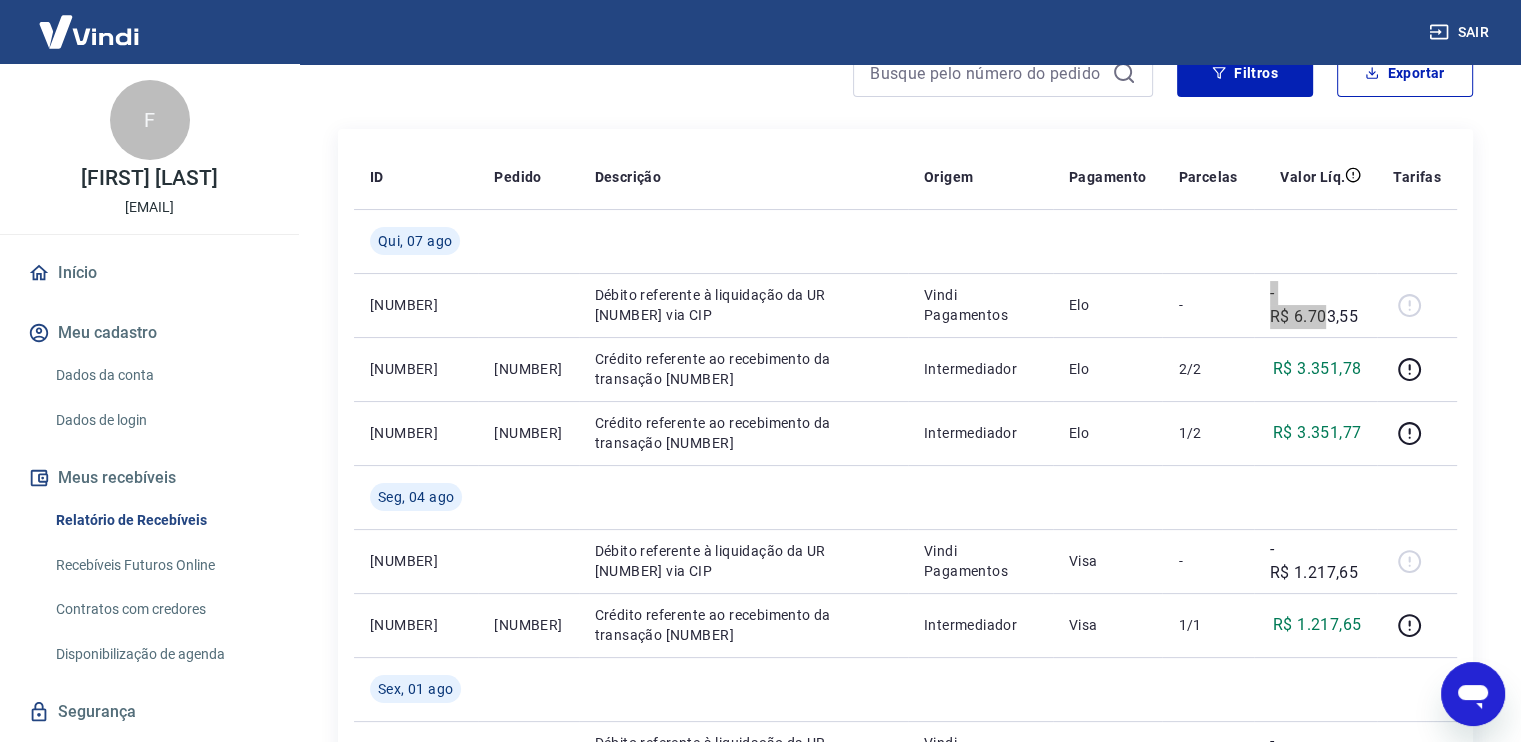 type on "x" 